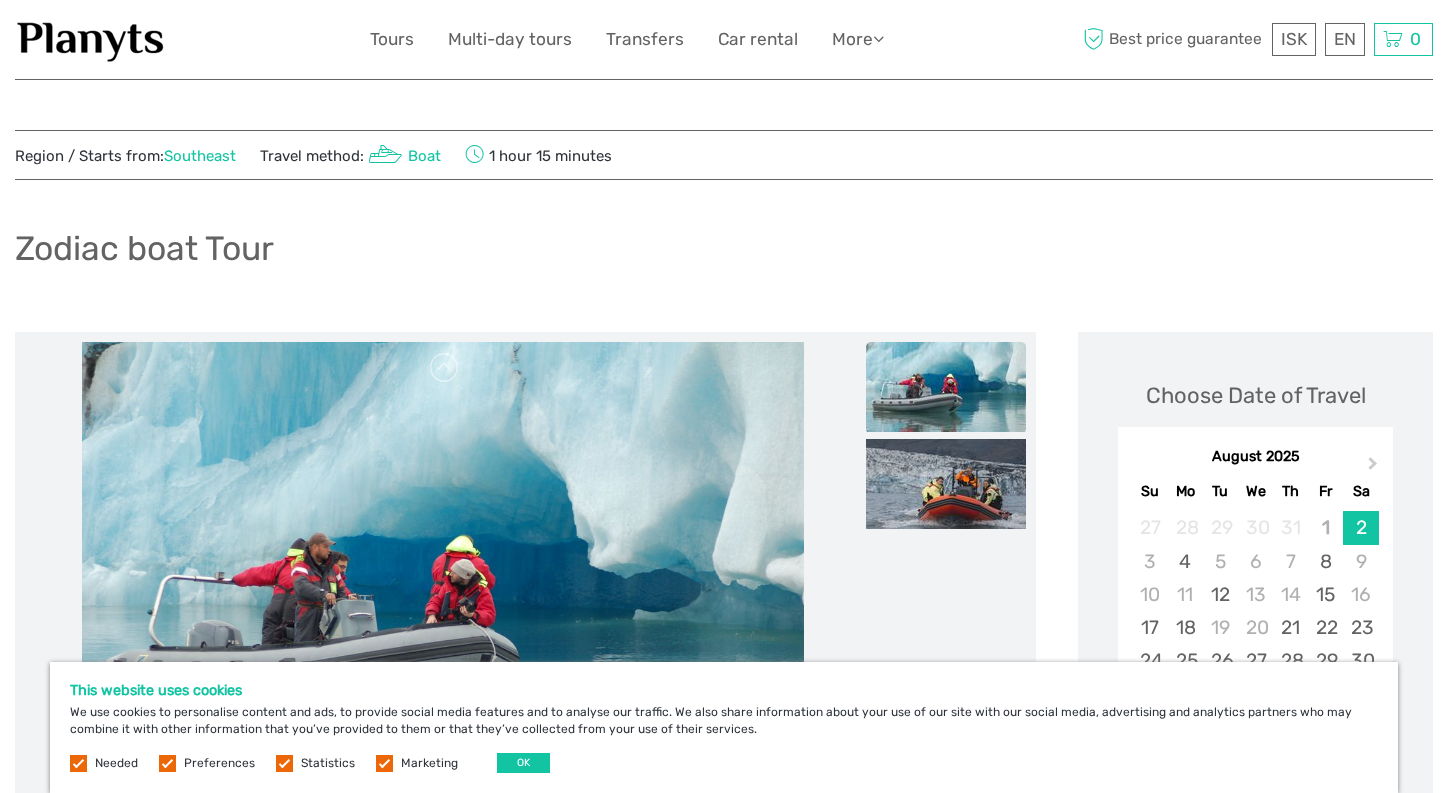 scroll, scrollTop: 0, scrollLeft: 0, axis: both 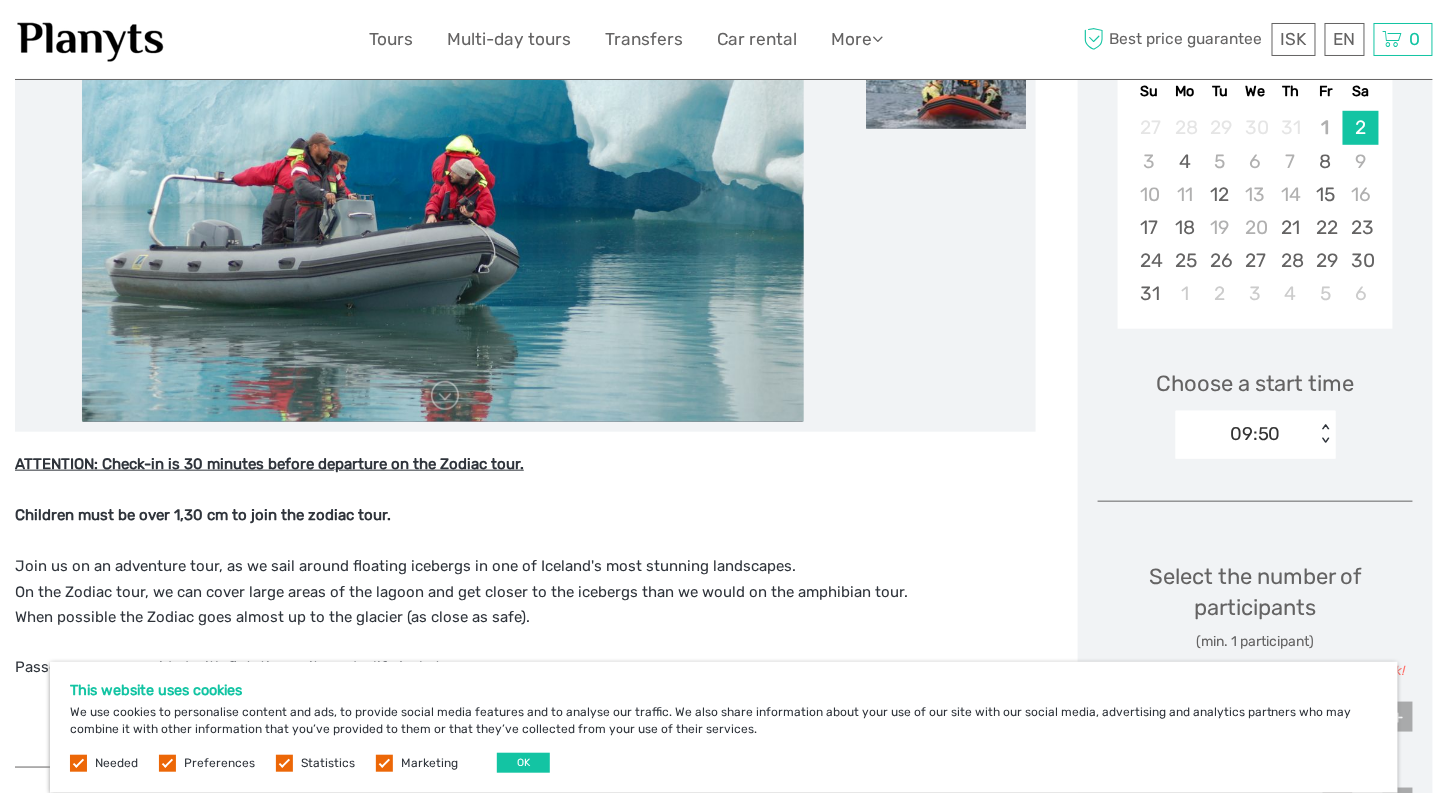 click at bounding box center [78, 763] 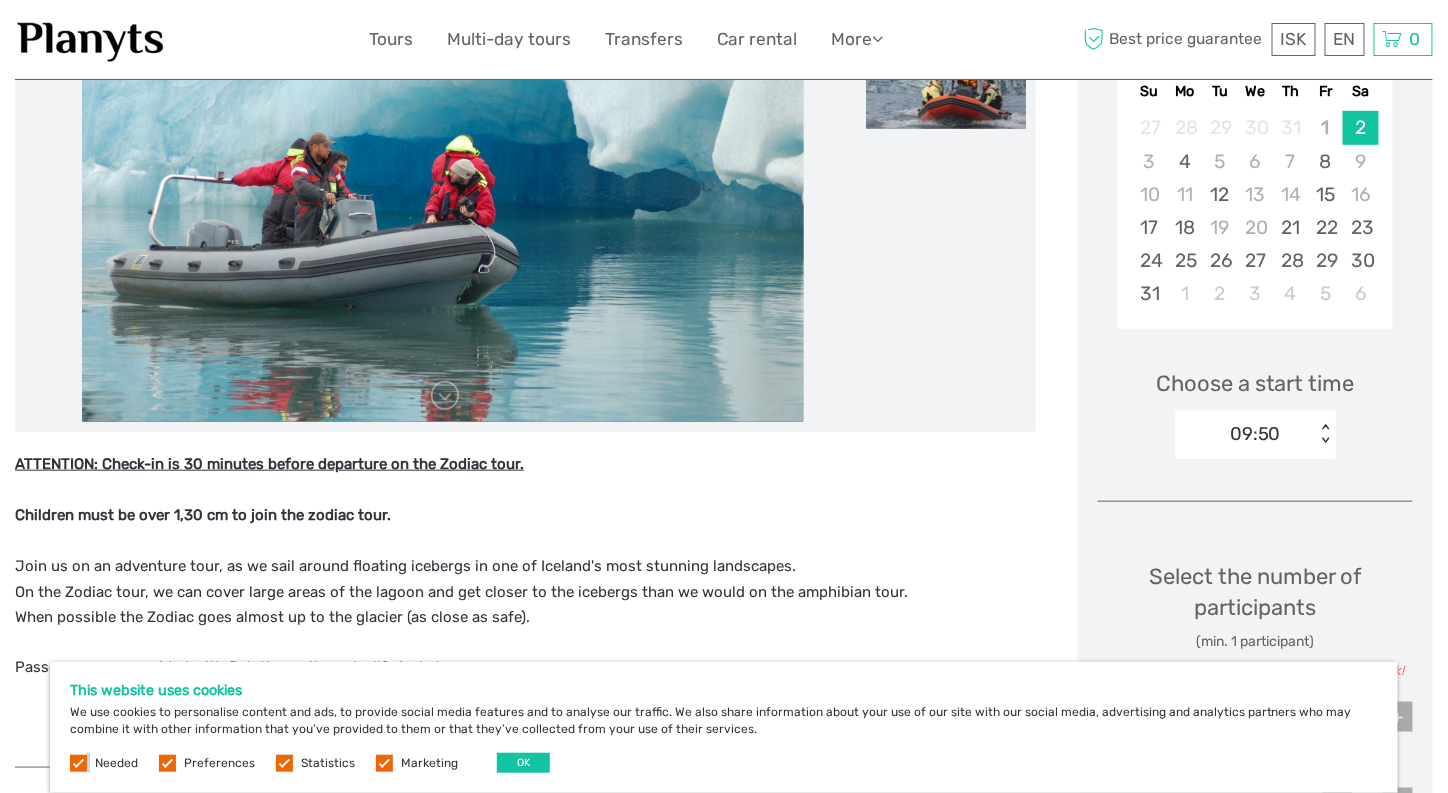 click at bounding box center (78, 763) 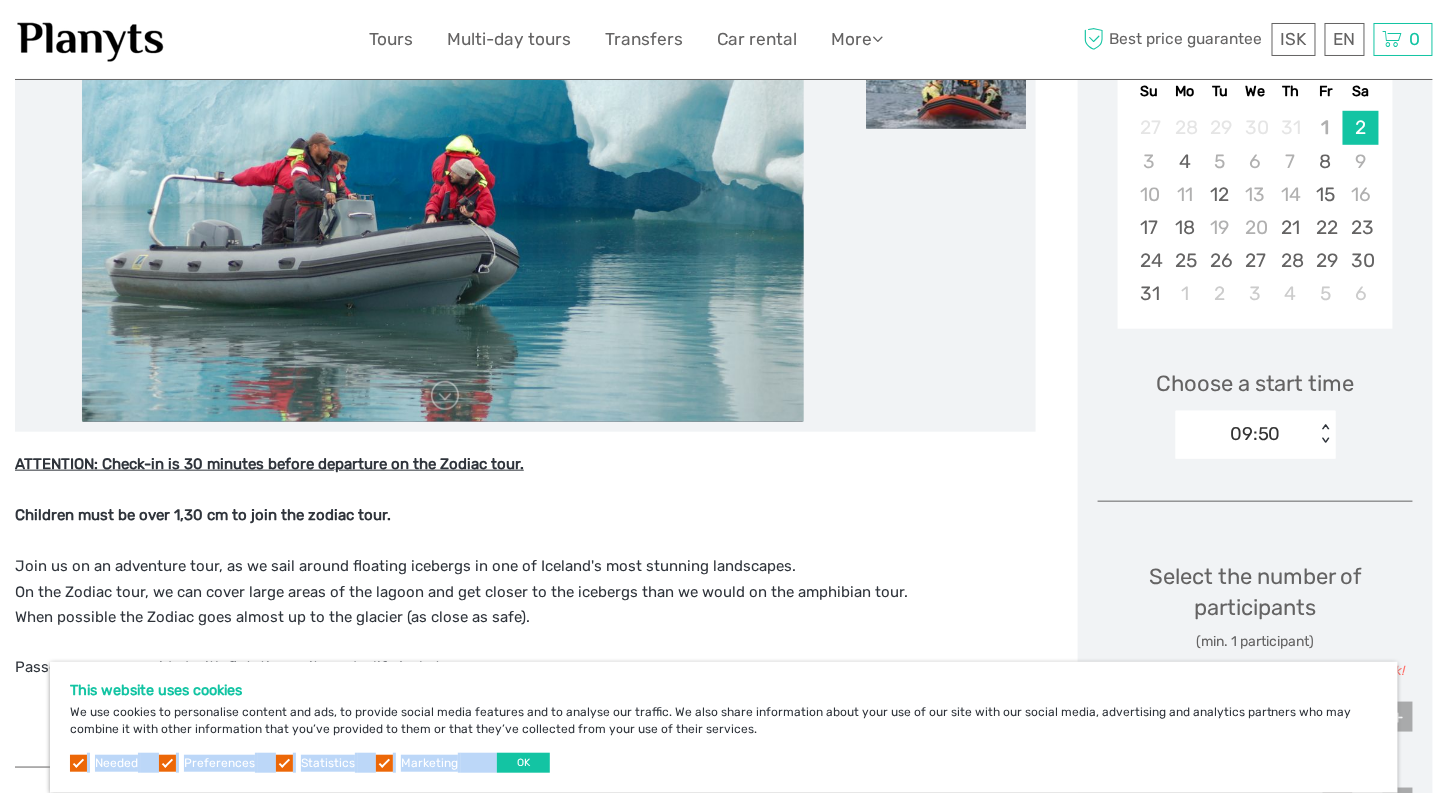 click at bounding box center [78, 763] 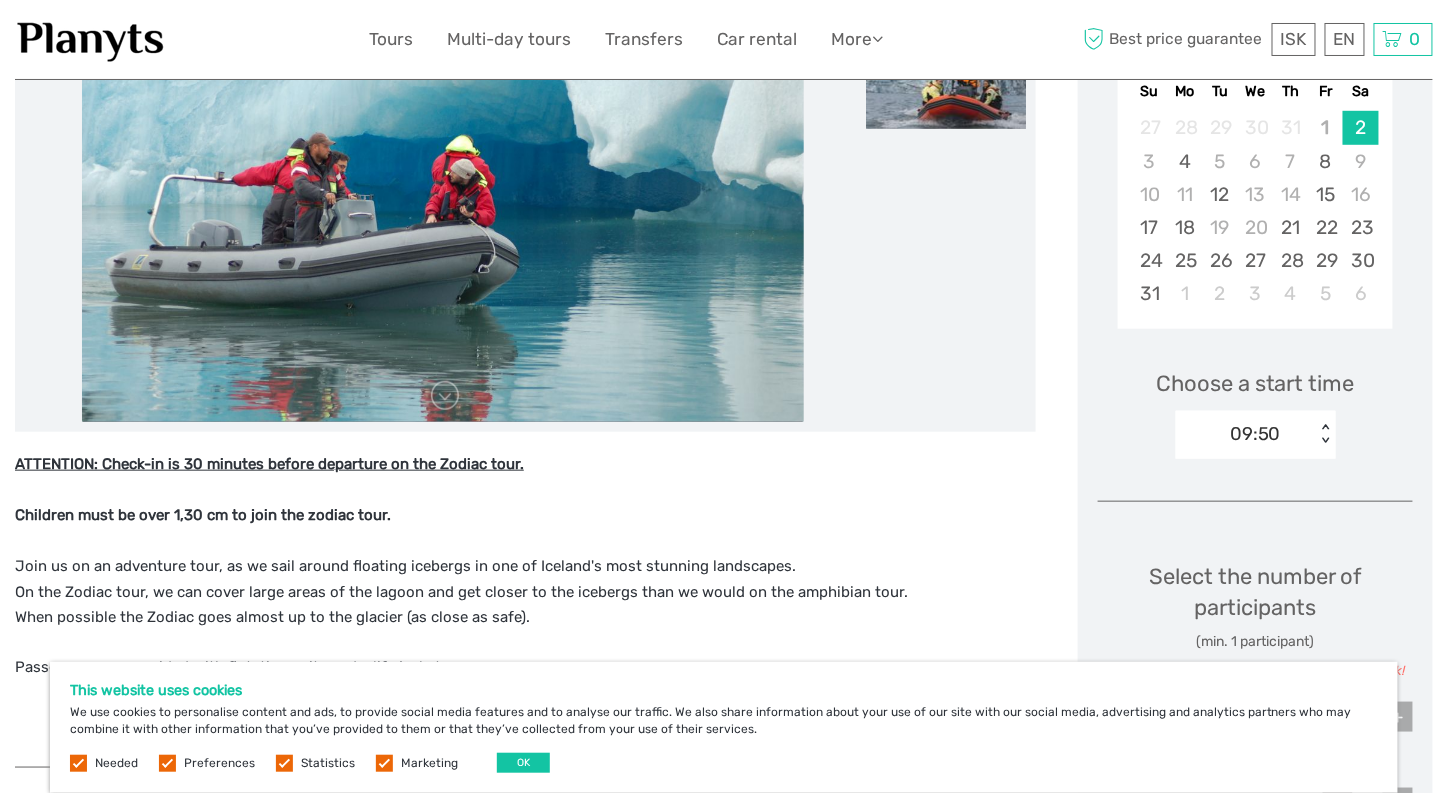 click on "This website uses cookies
We use cookies to personalise content and ads, to provide social media features and to analyse our traffic. We also share information about your use of our site with our social media, advertising and analytics partners who may combine it with other information that you’ve provided to them or that they’ve collected from your use of their services.
Needed
Preferences
Statistics
Marketing
OK" at bounding box center [724, 727] 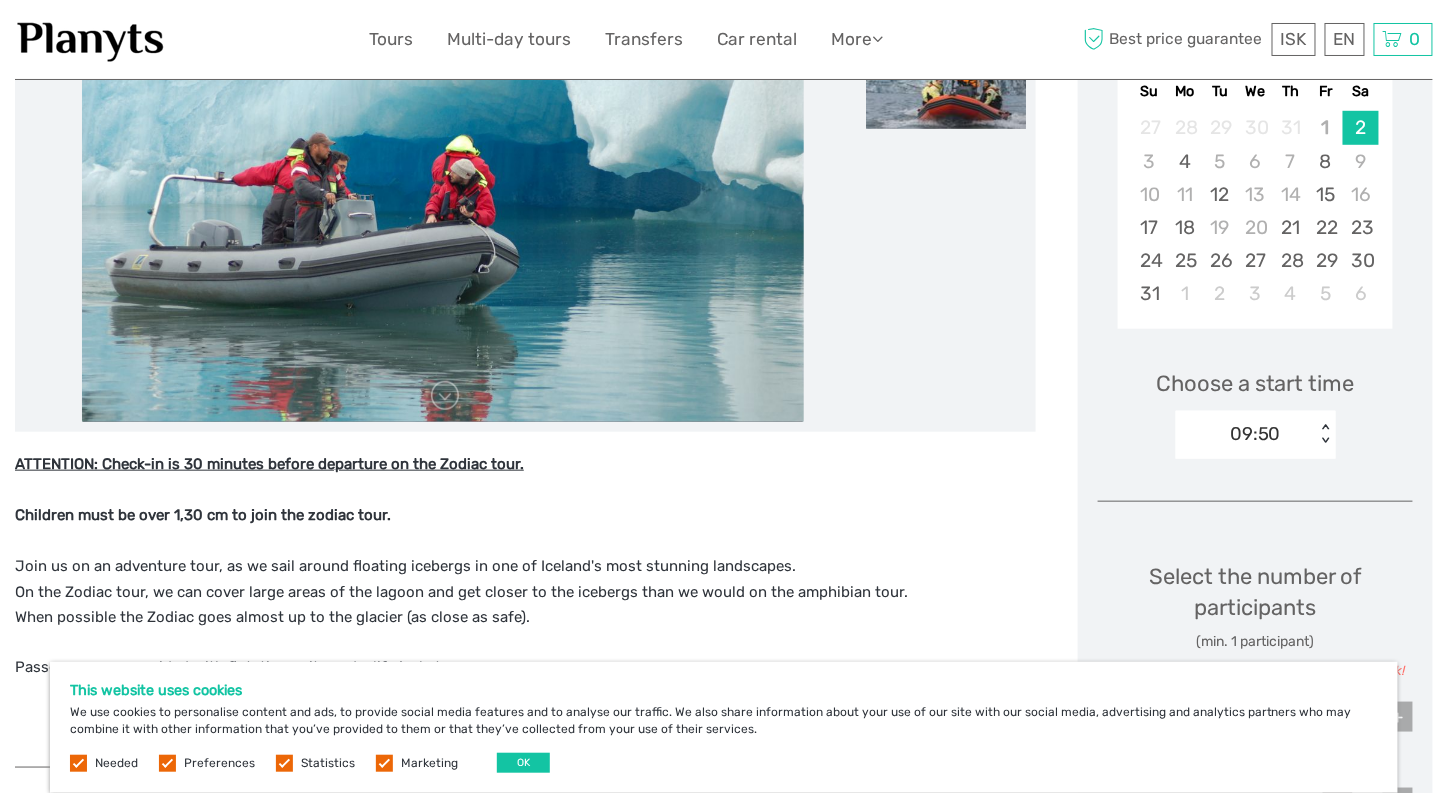 click at bounding box center [384, 763] 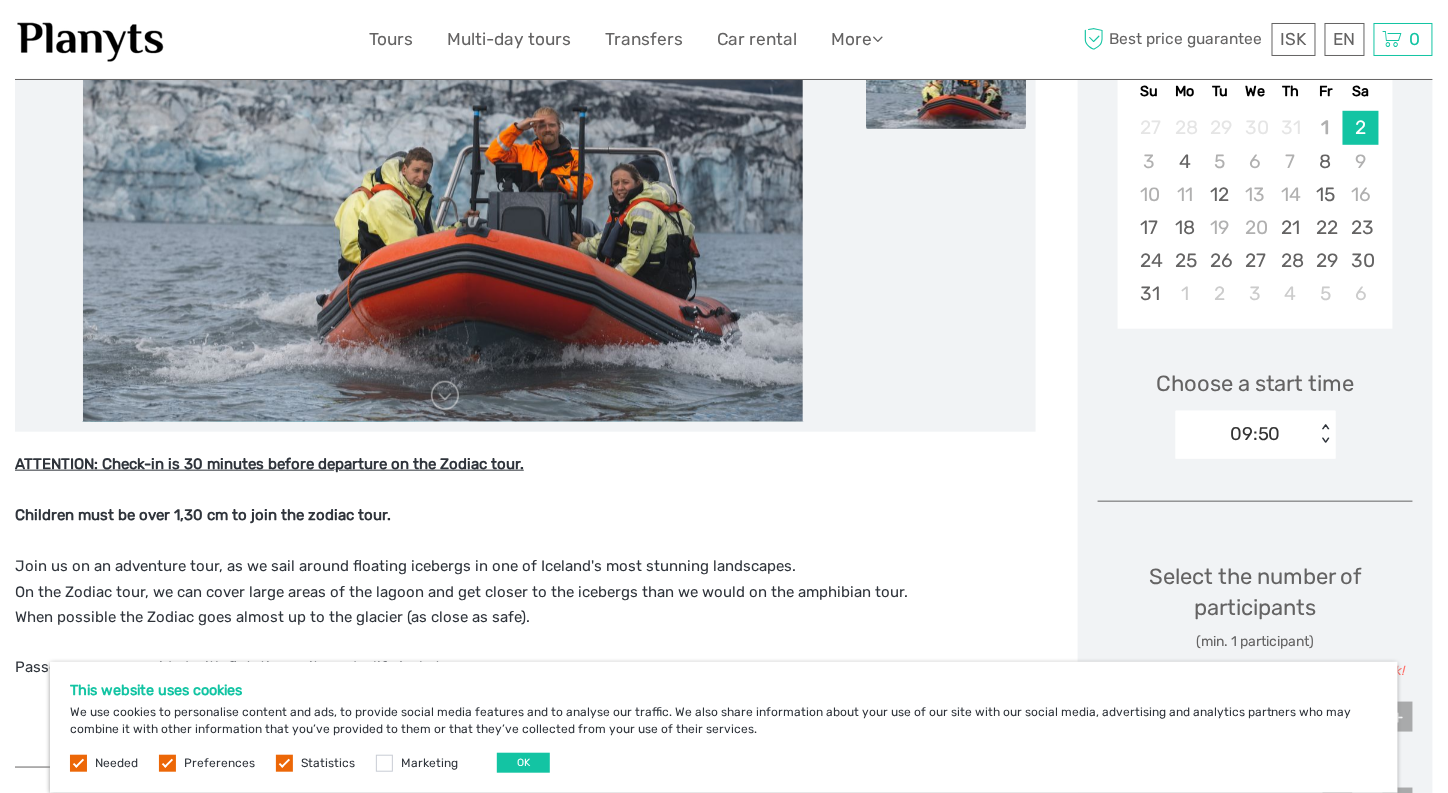 click at bounding box center (284, 763) 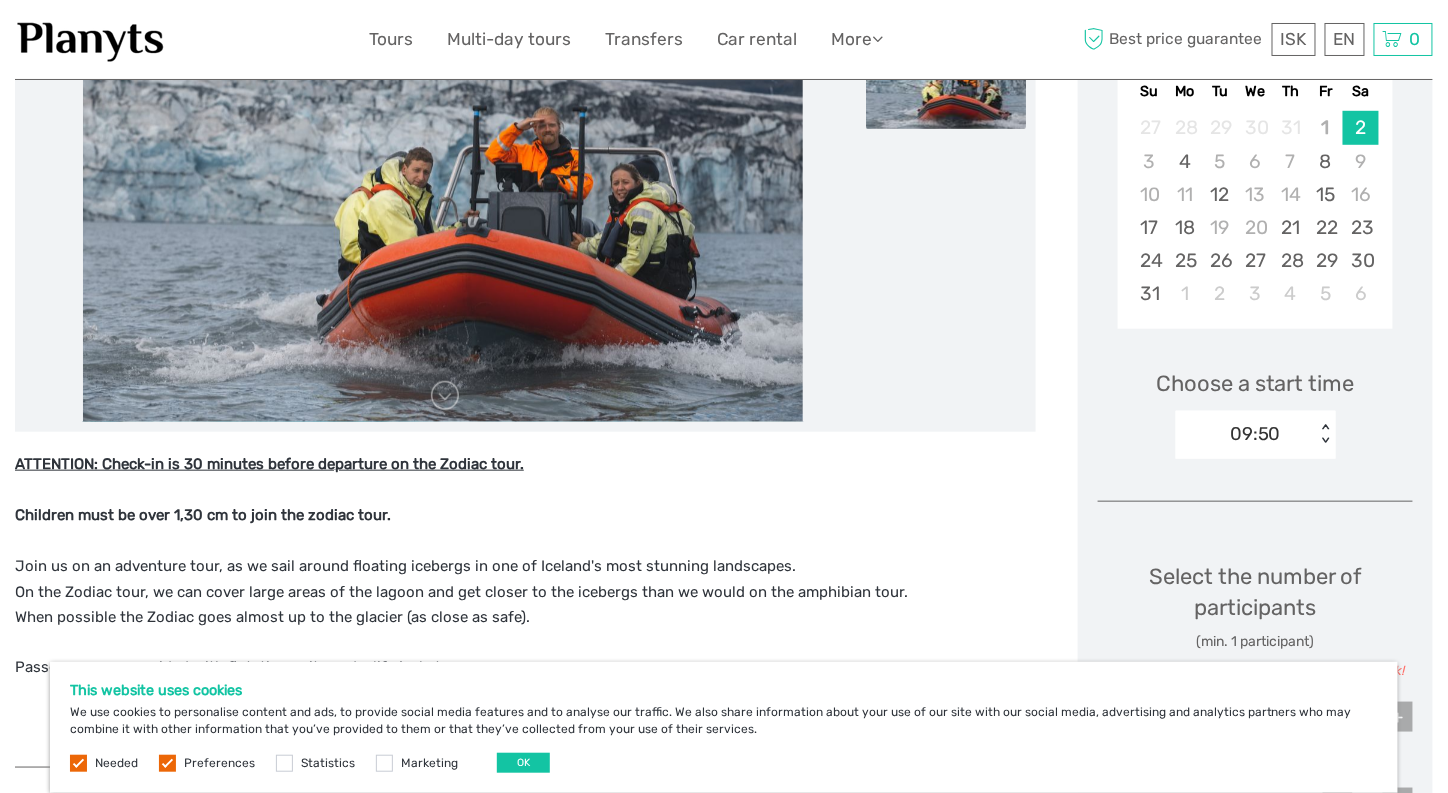 click at bounding box center (167, 763) 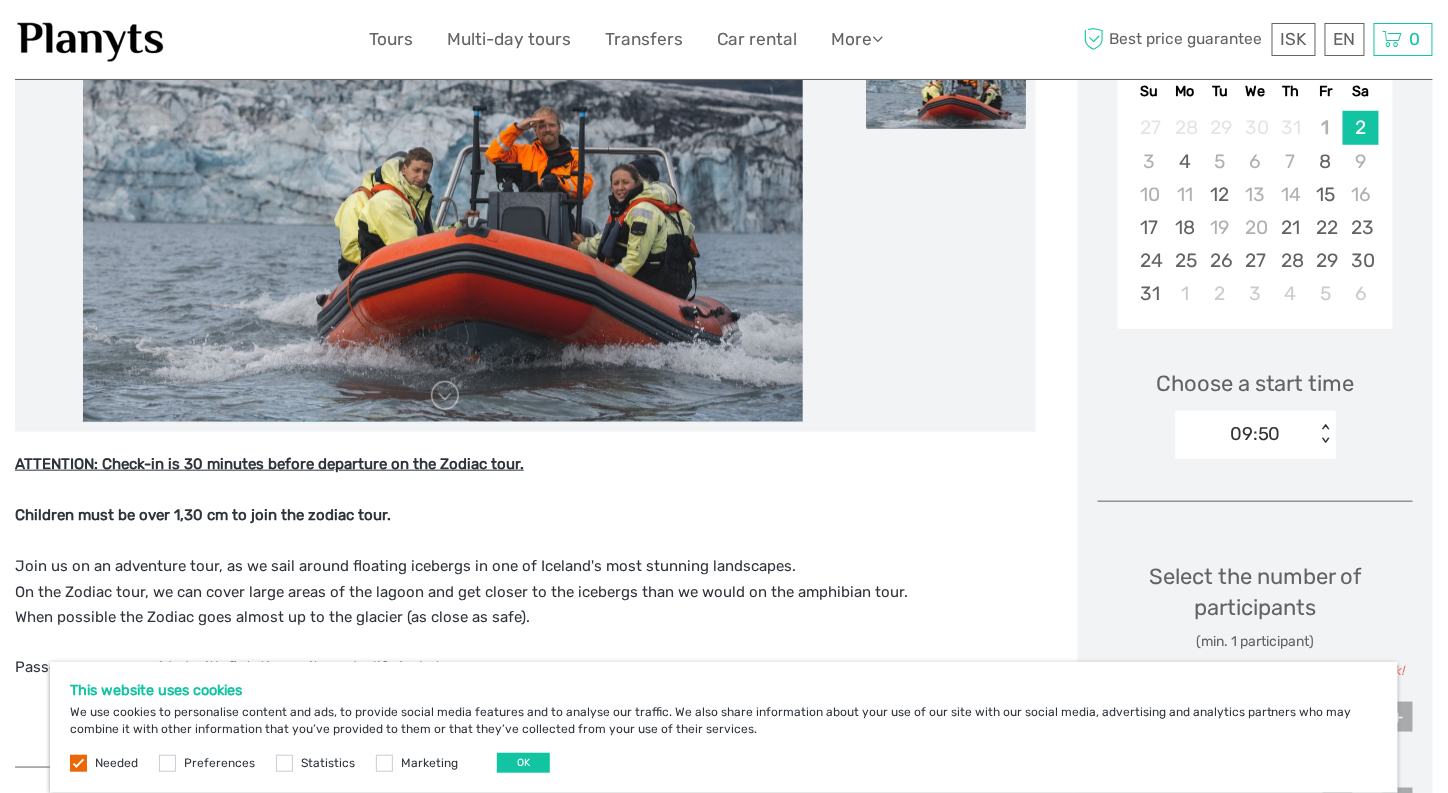 click at bounding box center (78, 763) 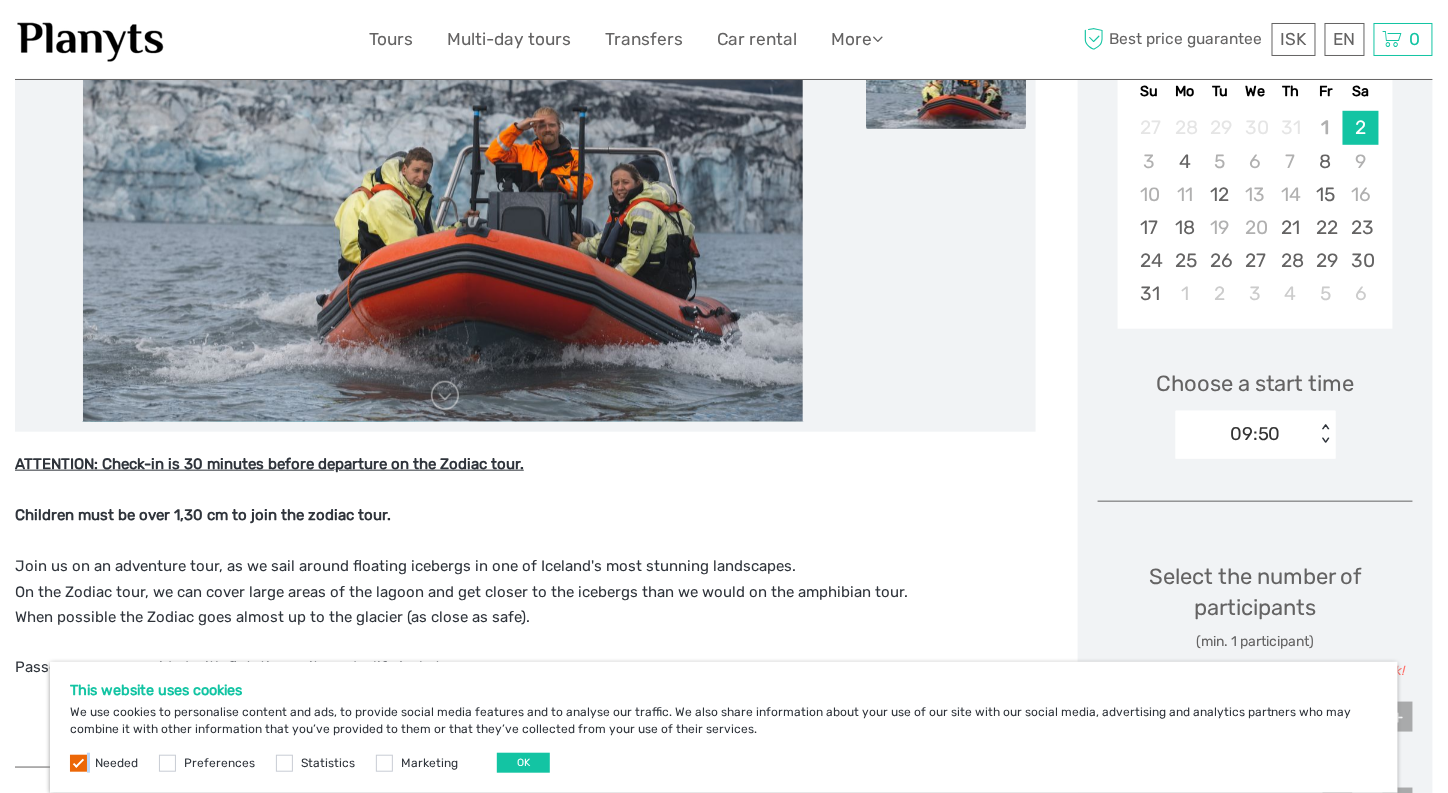 click at bounding box center (78, 763) 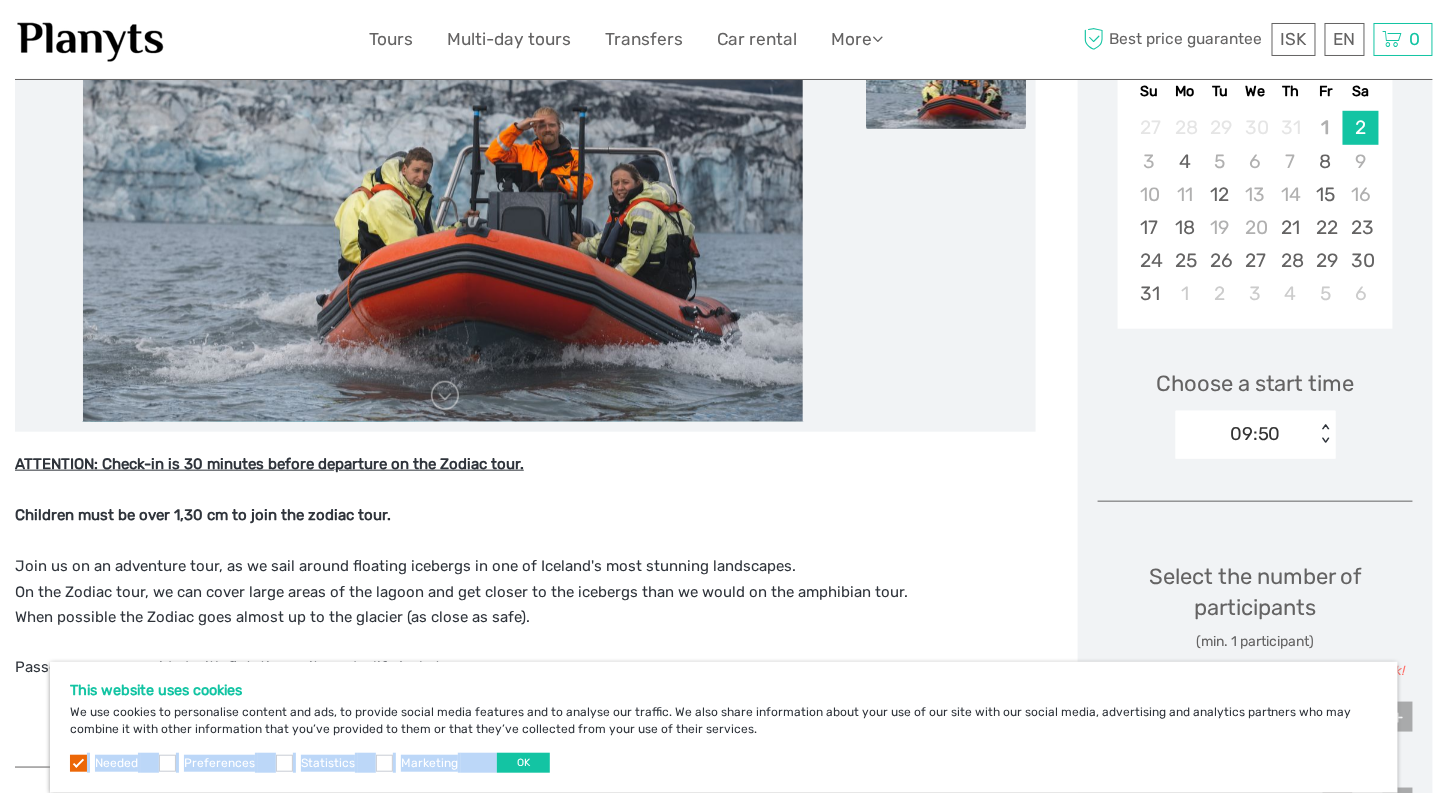 click at bounding box center [78, 763] 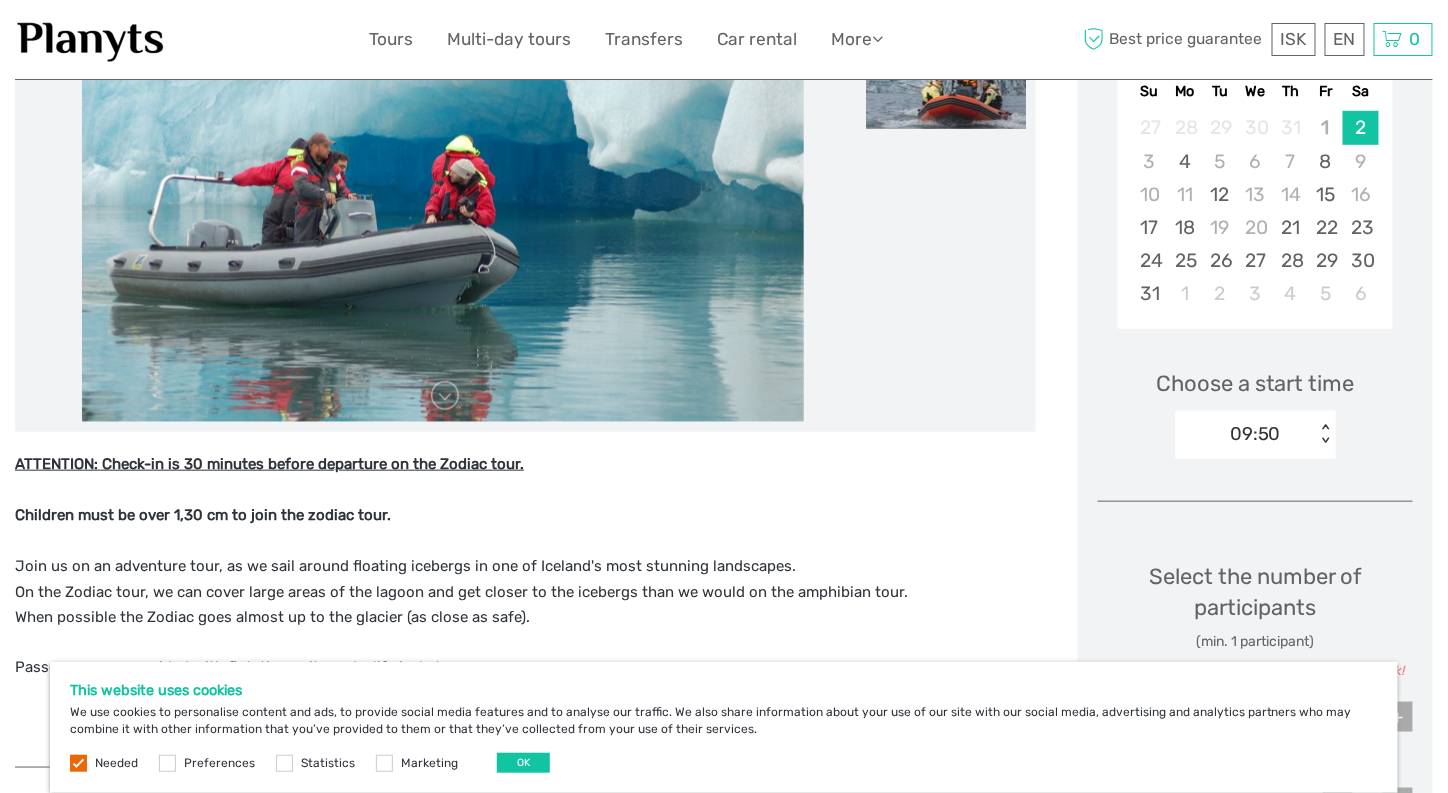 click on "This website uses cookies
We use cookies to personalise content and ads, to provide social media features and to analyse our traffic. We also share information about your use of our site with our social media, advertising and analytics partners who may combine it with other information that you’ve provided to them or that they’ve collected from your use of their services.
Needed
Preferences
Statistics
Marketing
OK" at bounding box center [724, 727] 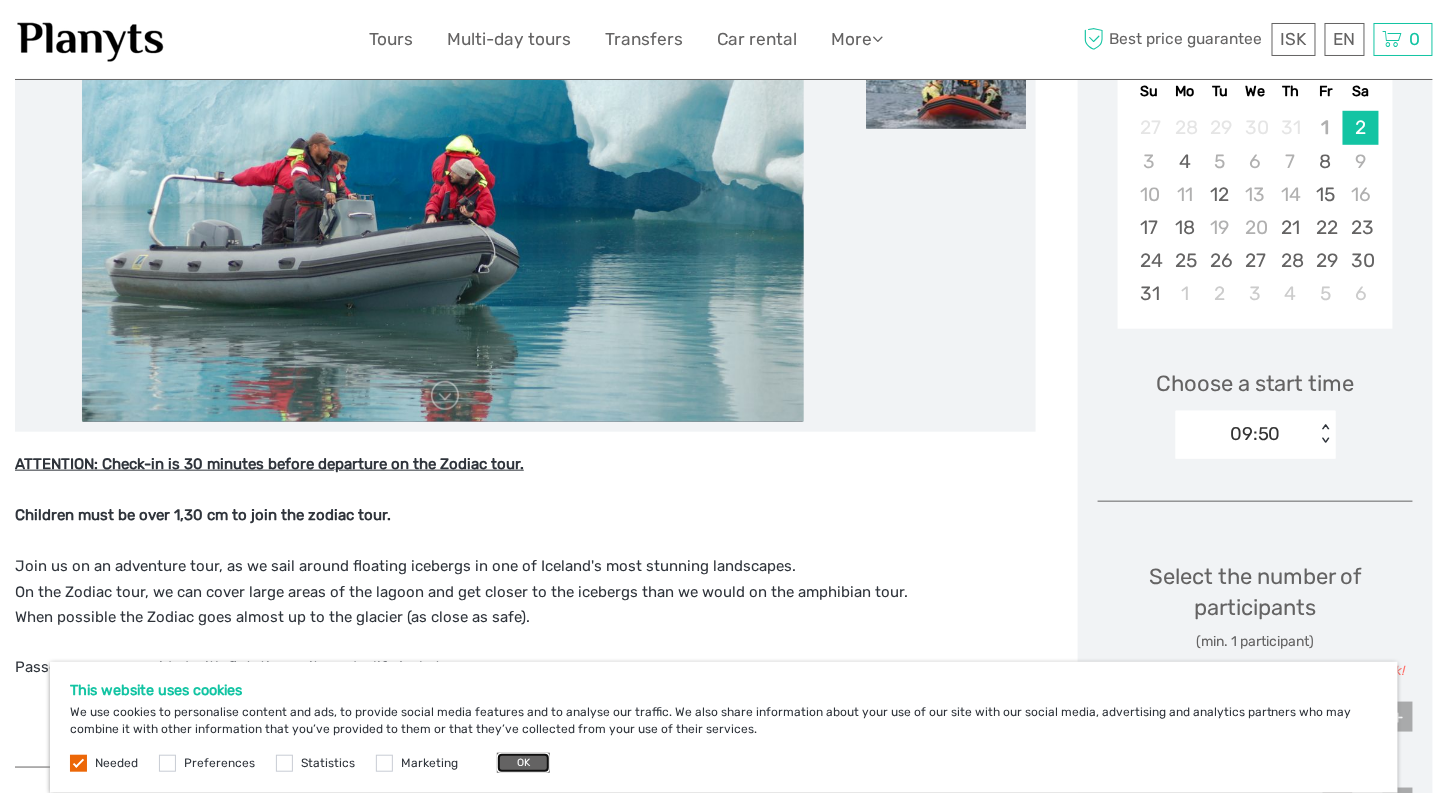 click on "OK" at bounding box center [523, 763] 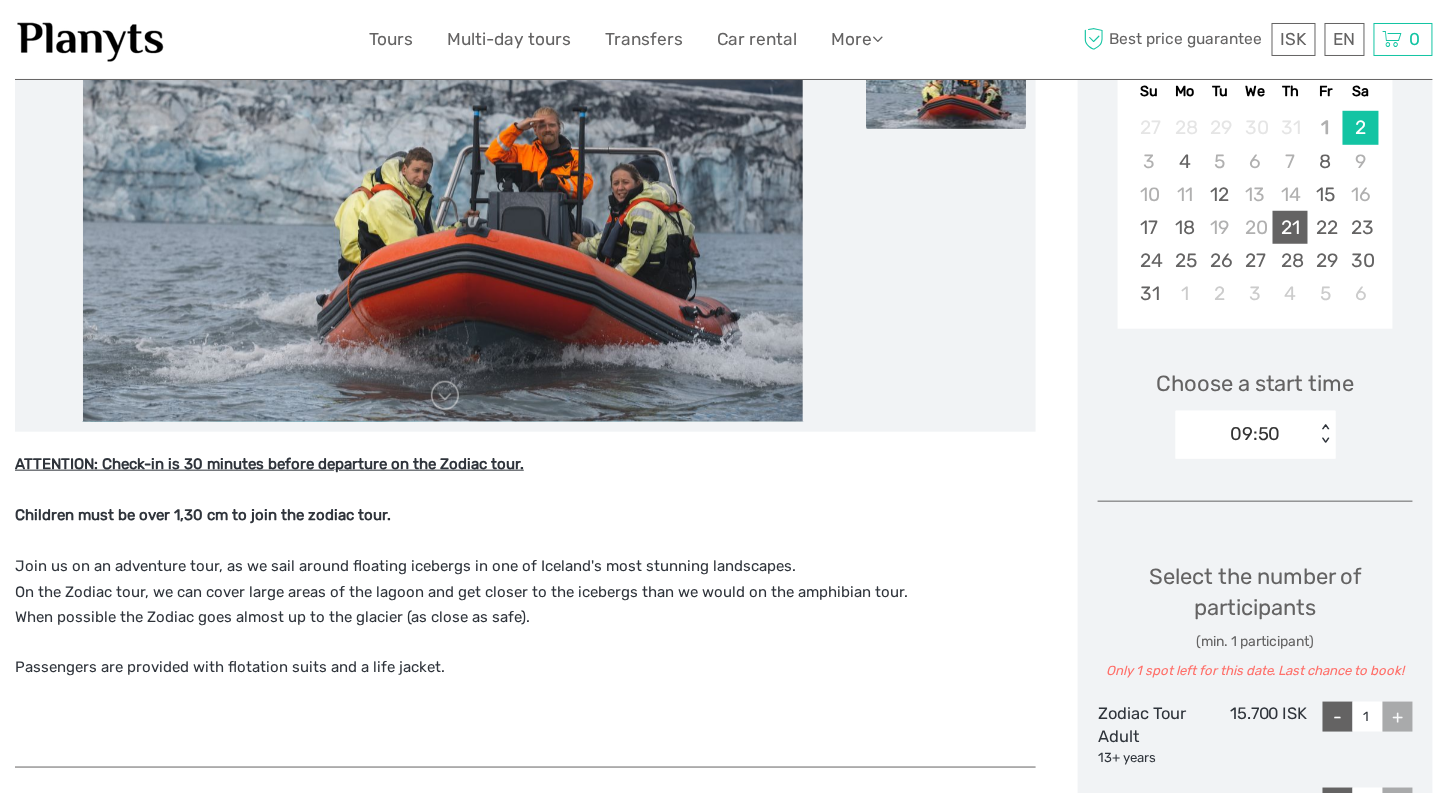 click on "21" at bounding box center [1290, 227] 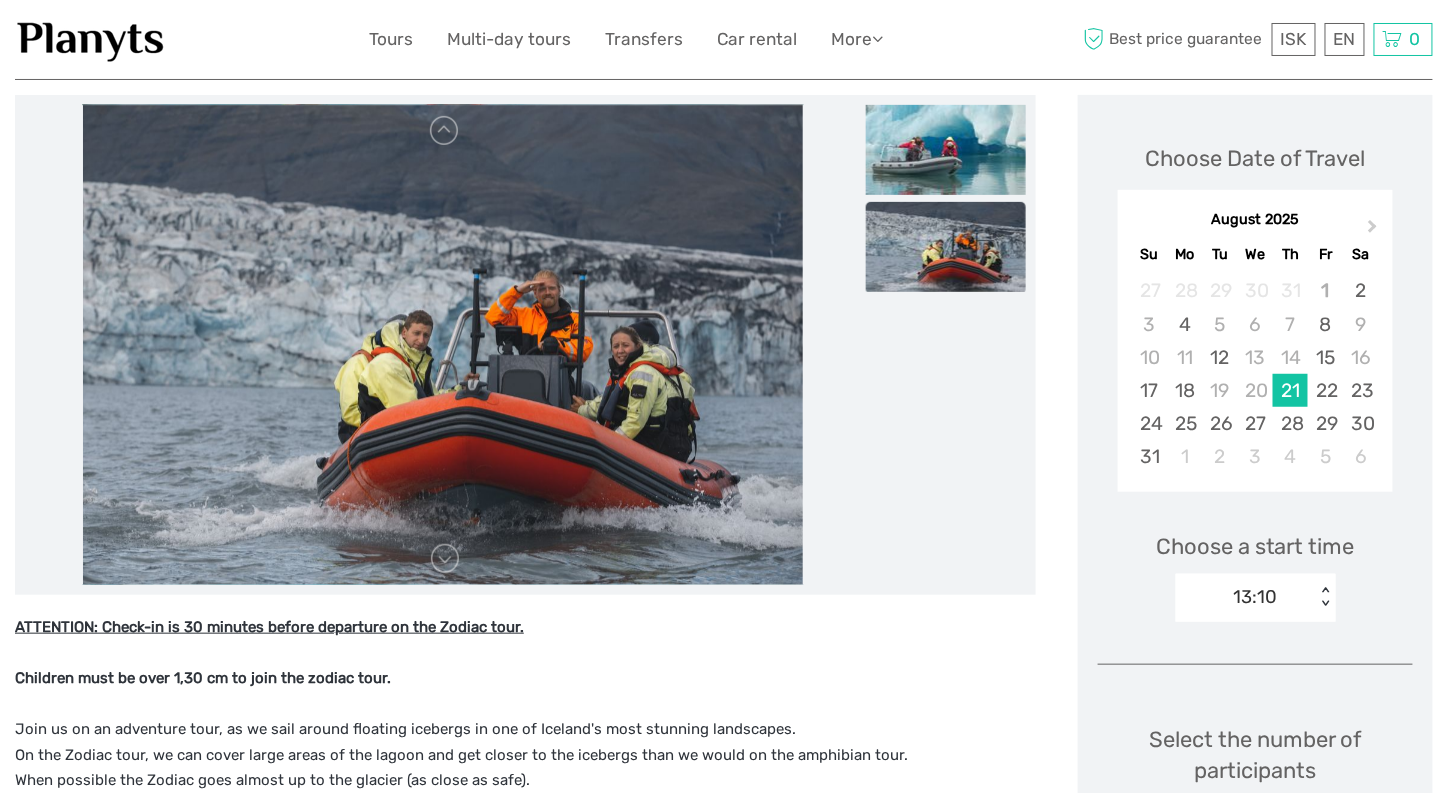 scroll, scrollTop: 200, scrollLeft: 0, axis: vertical 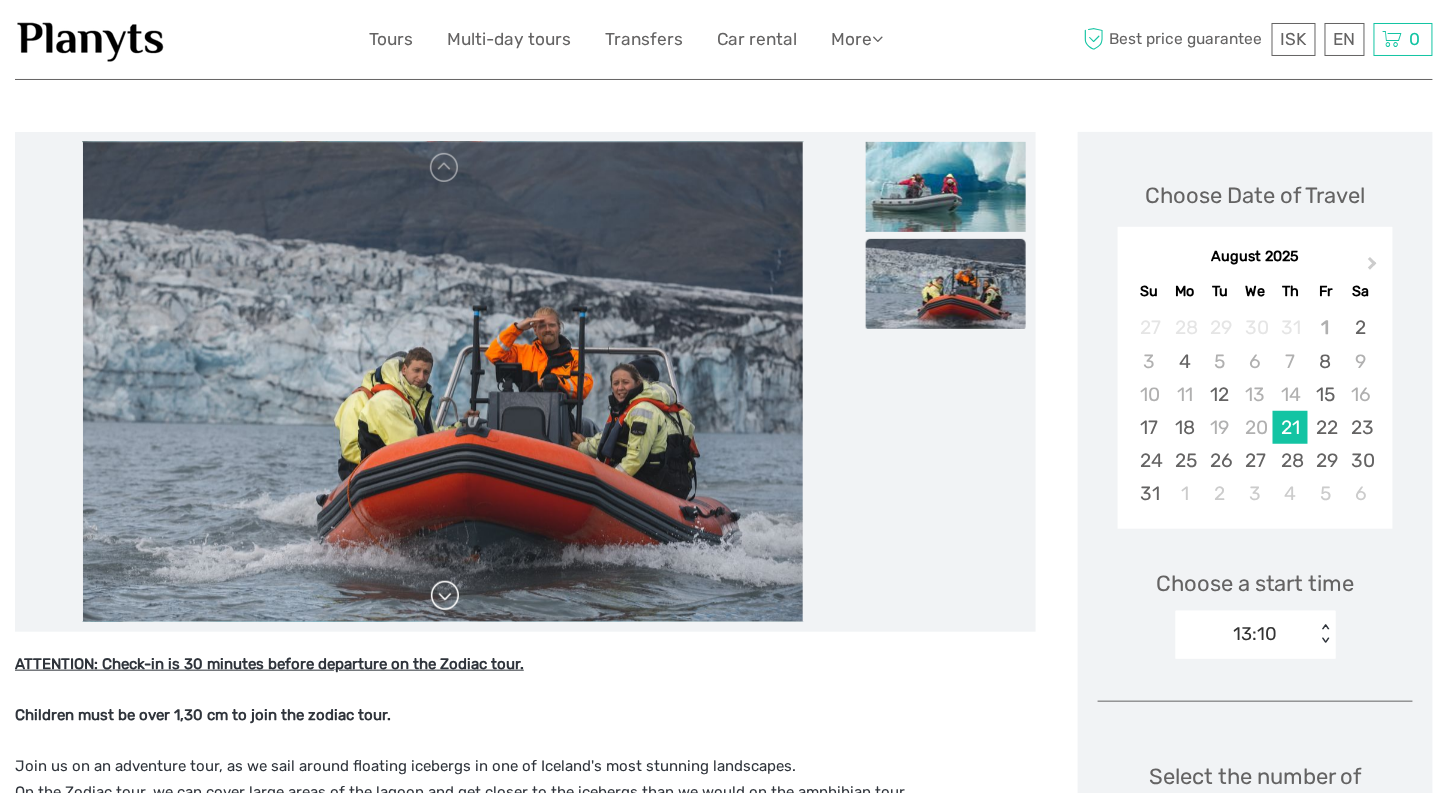 click at bounding box center [445, 596] 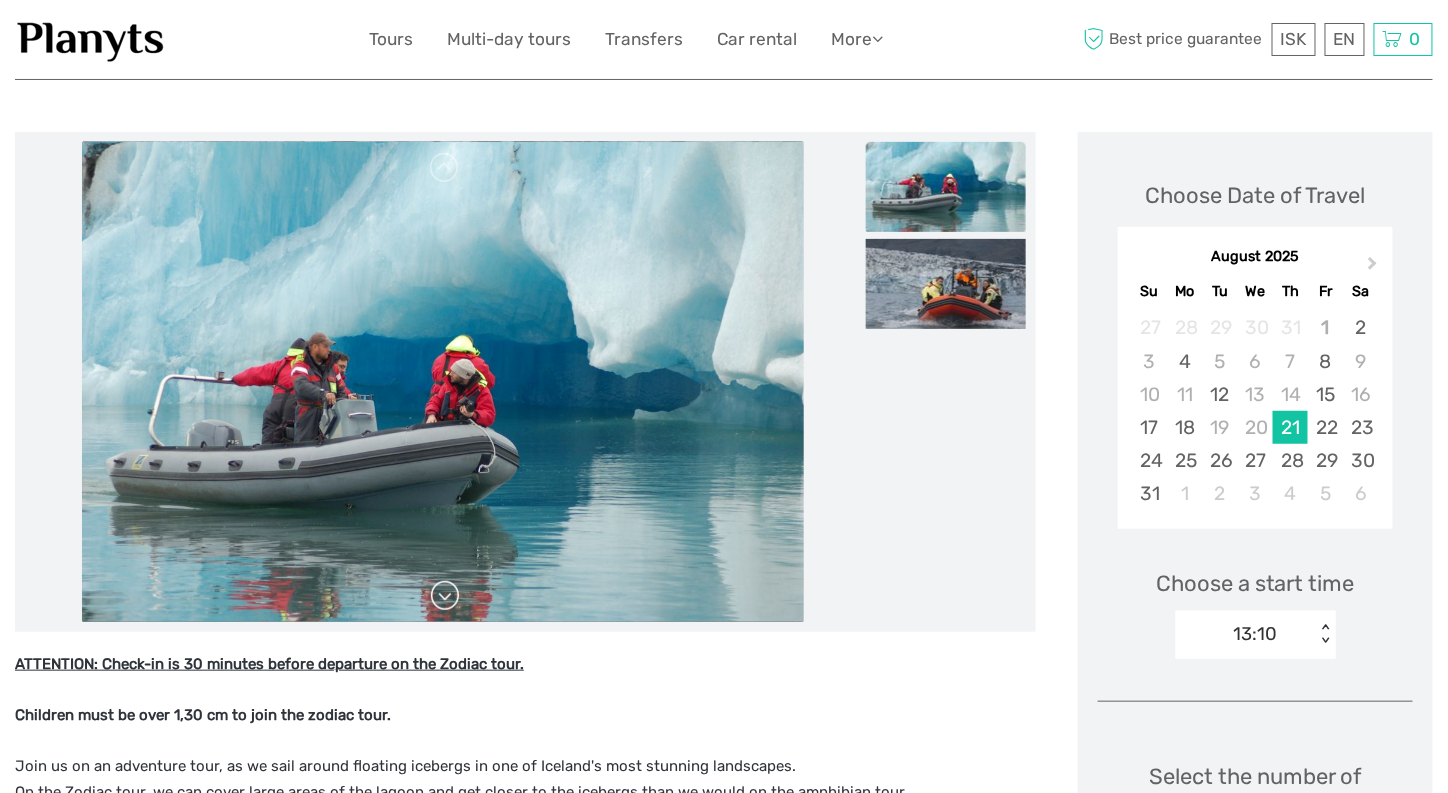 click at bounding box center (445, 596) 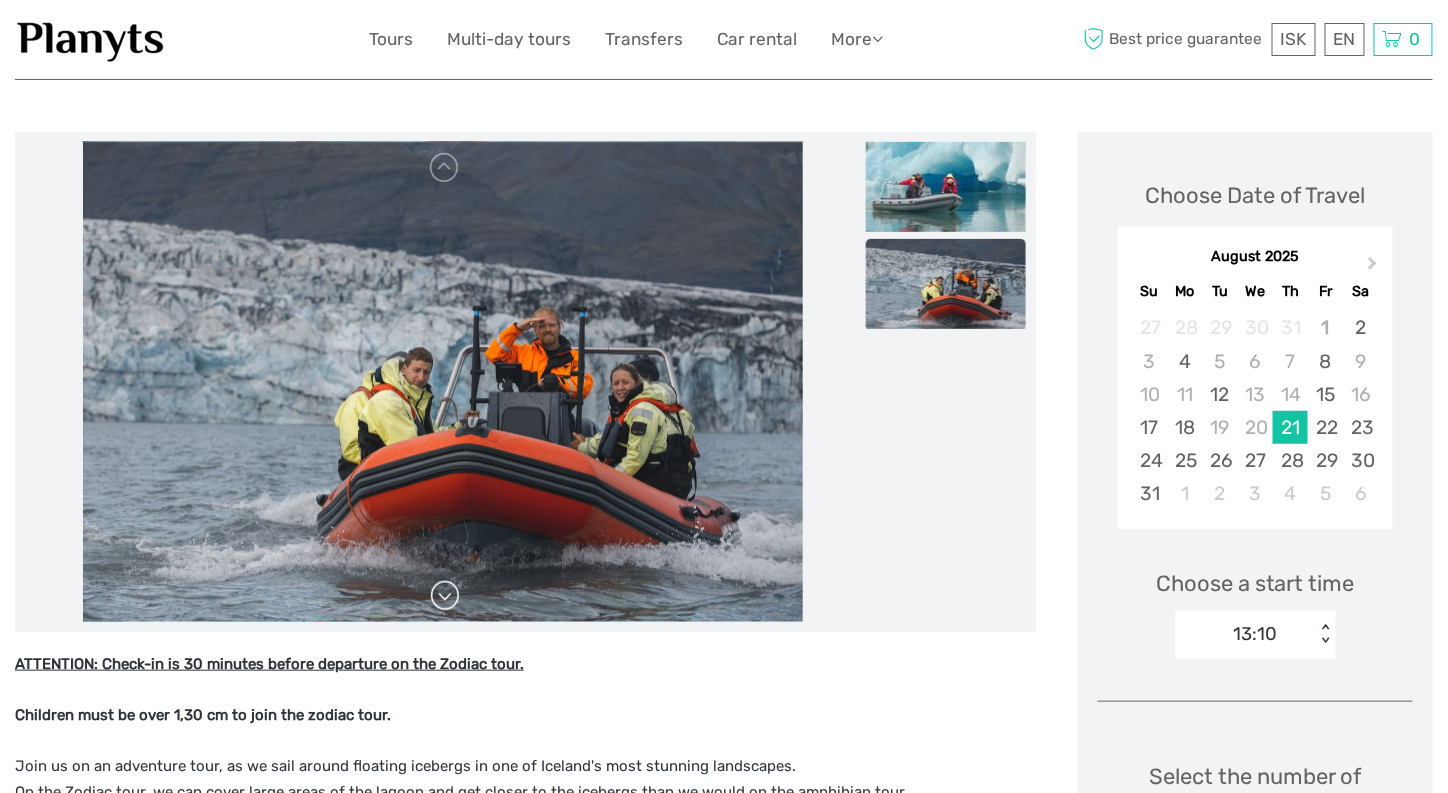 click at bounding box center [445, 596] 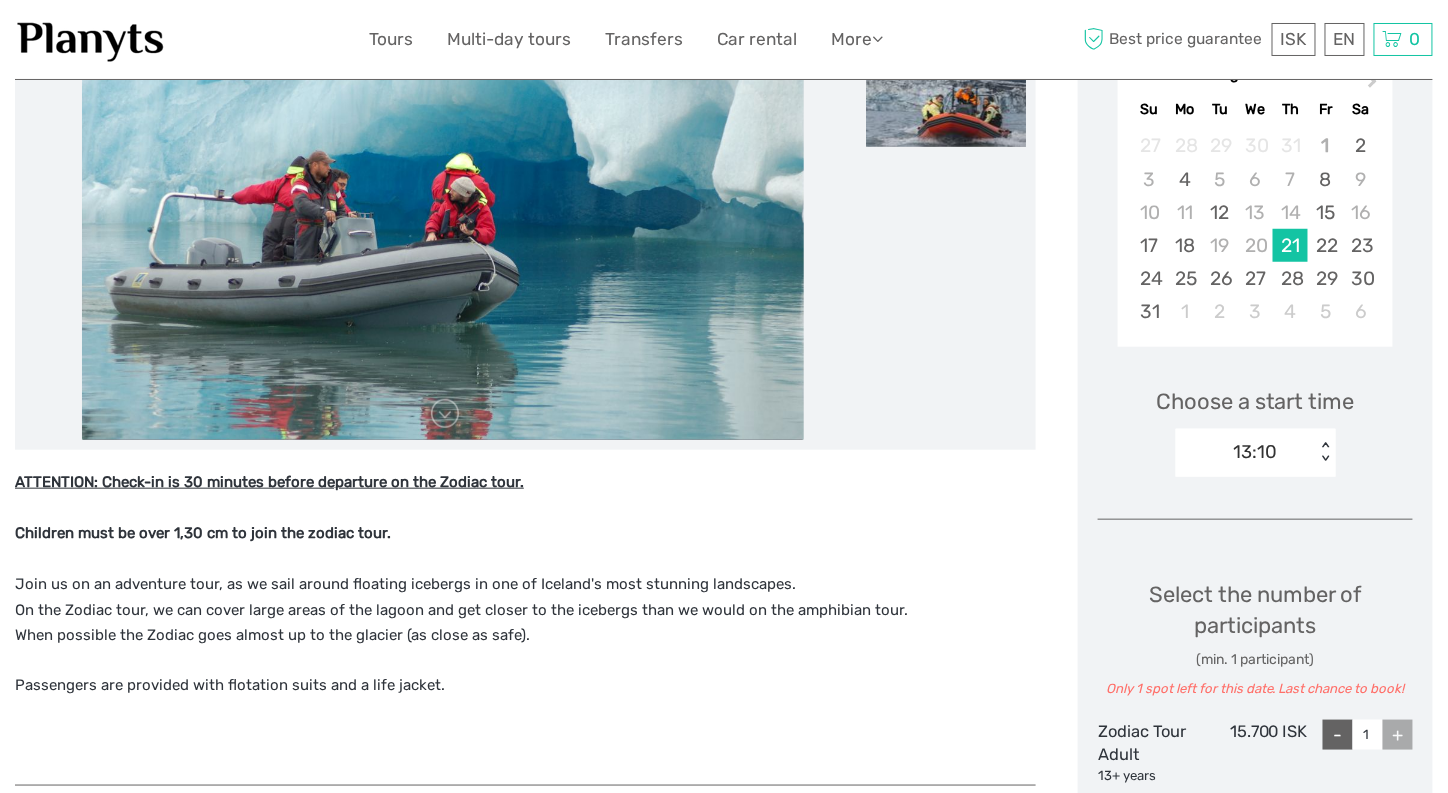 scroll, scrollTop: 500, scrollLeft: 0, axis: vertical 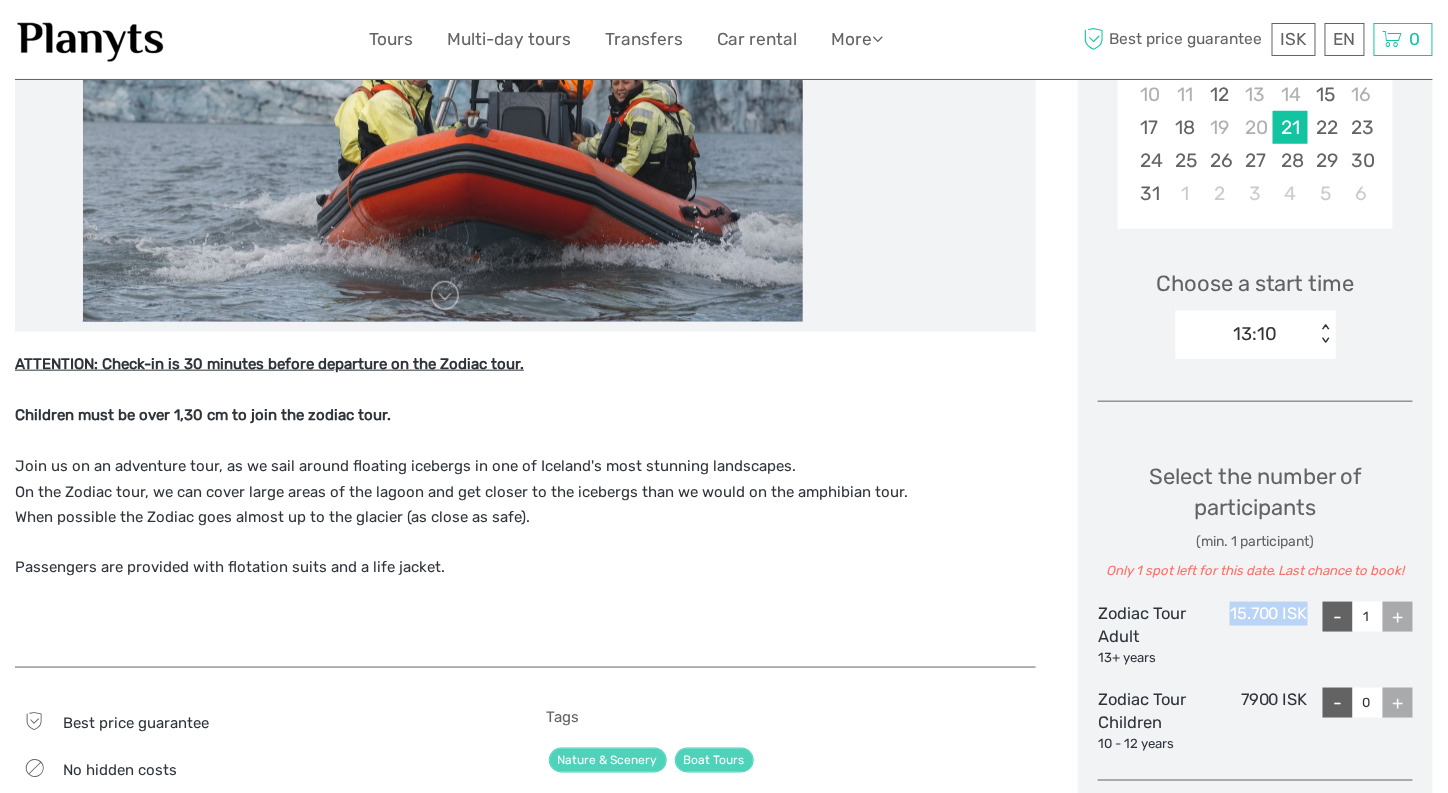 drag, startPoint x: 1230, startPoint y: 615, endPoint x: 1313, endPoint y: 617, distance: 83.02409 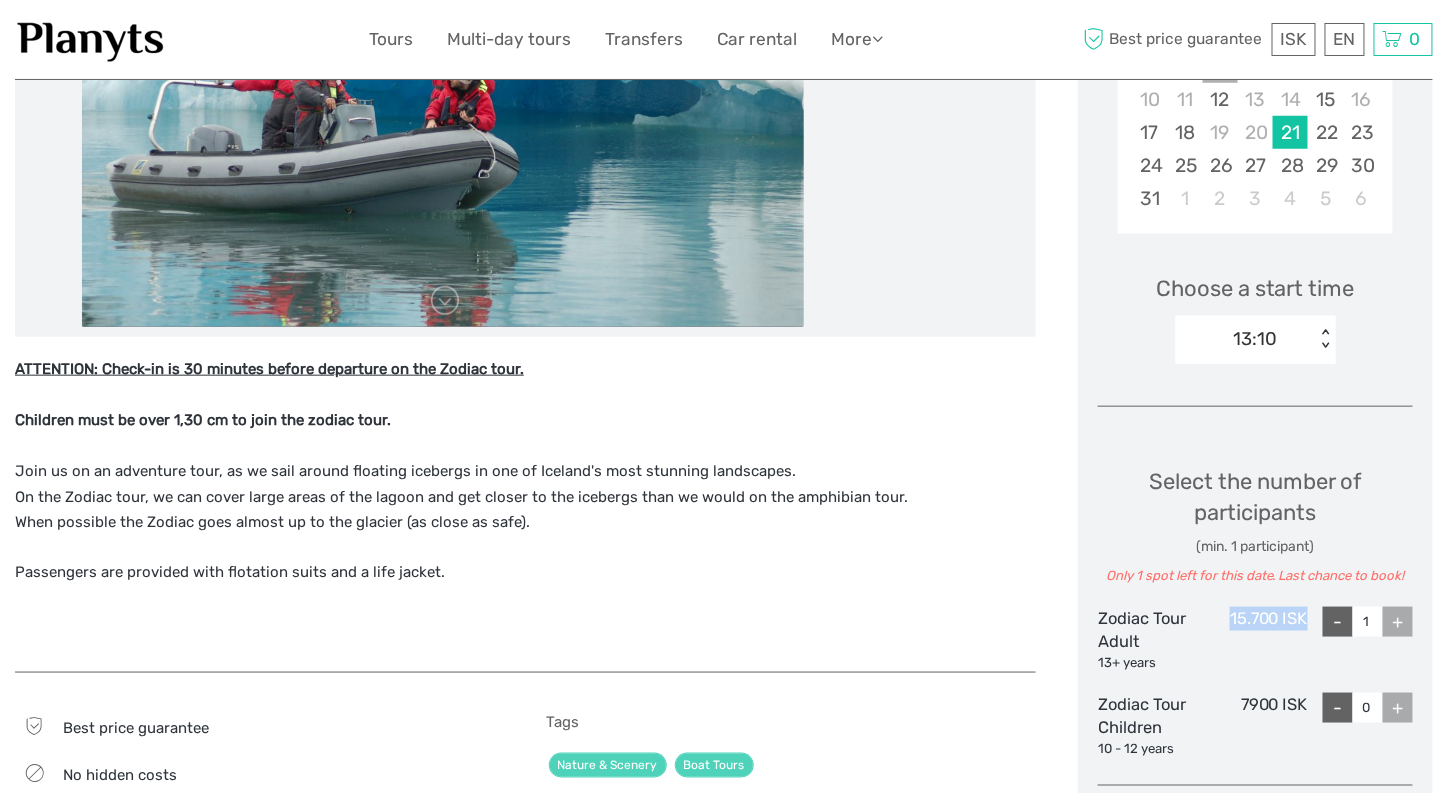 scroll, scrollTop: 500, scrollLeft: 0, axis: vertical 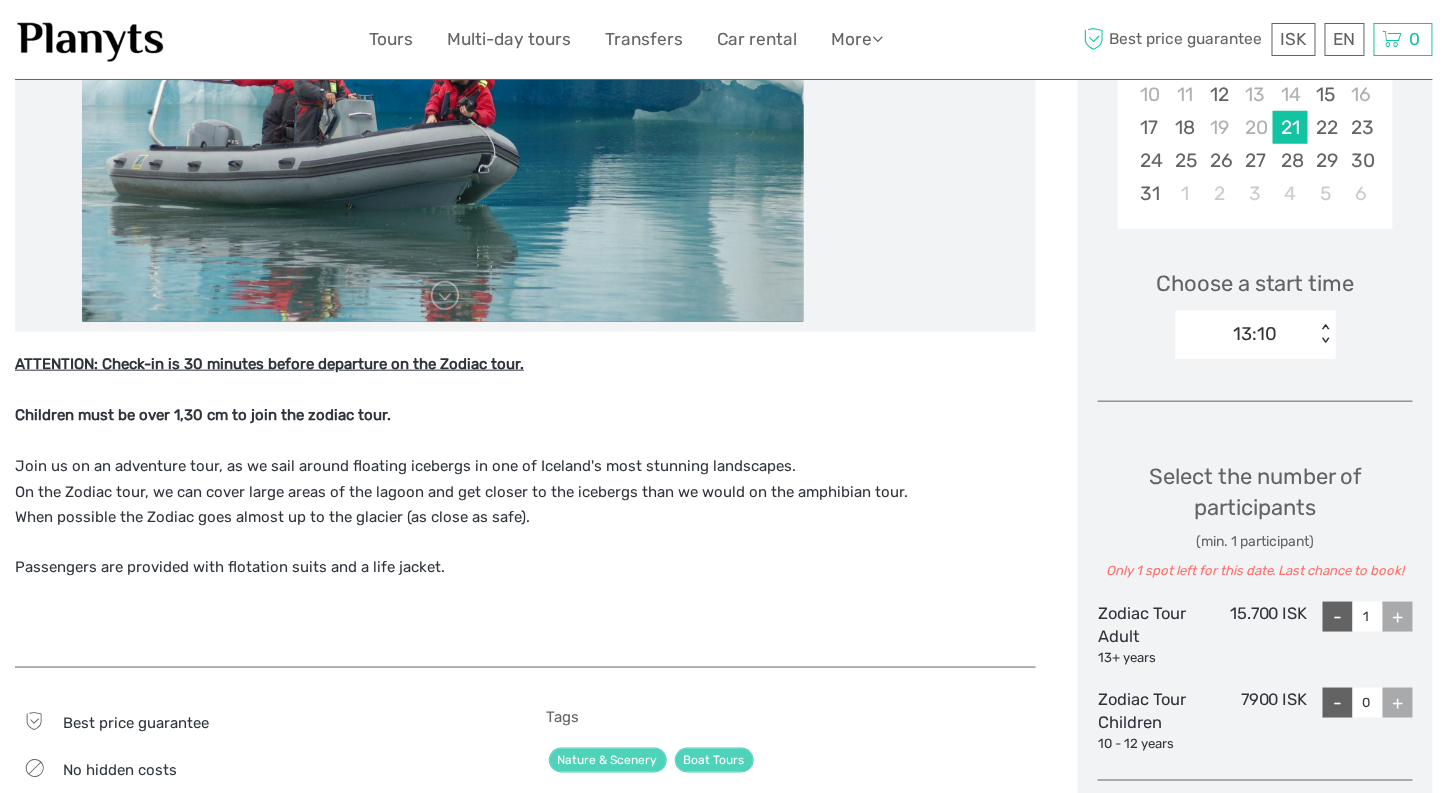 click on "13:10" at bounding box center [1245, 334] 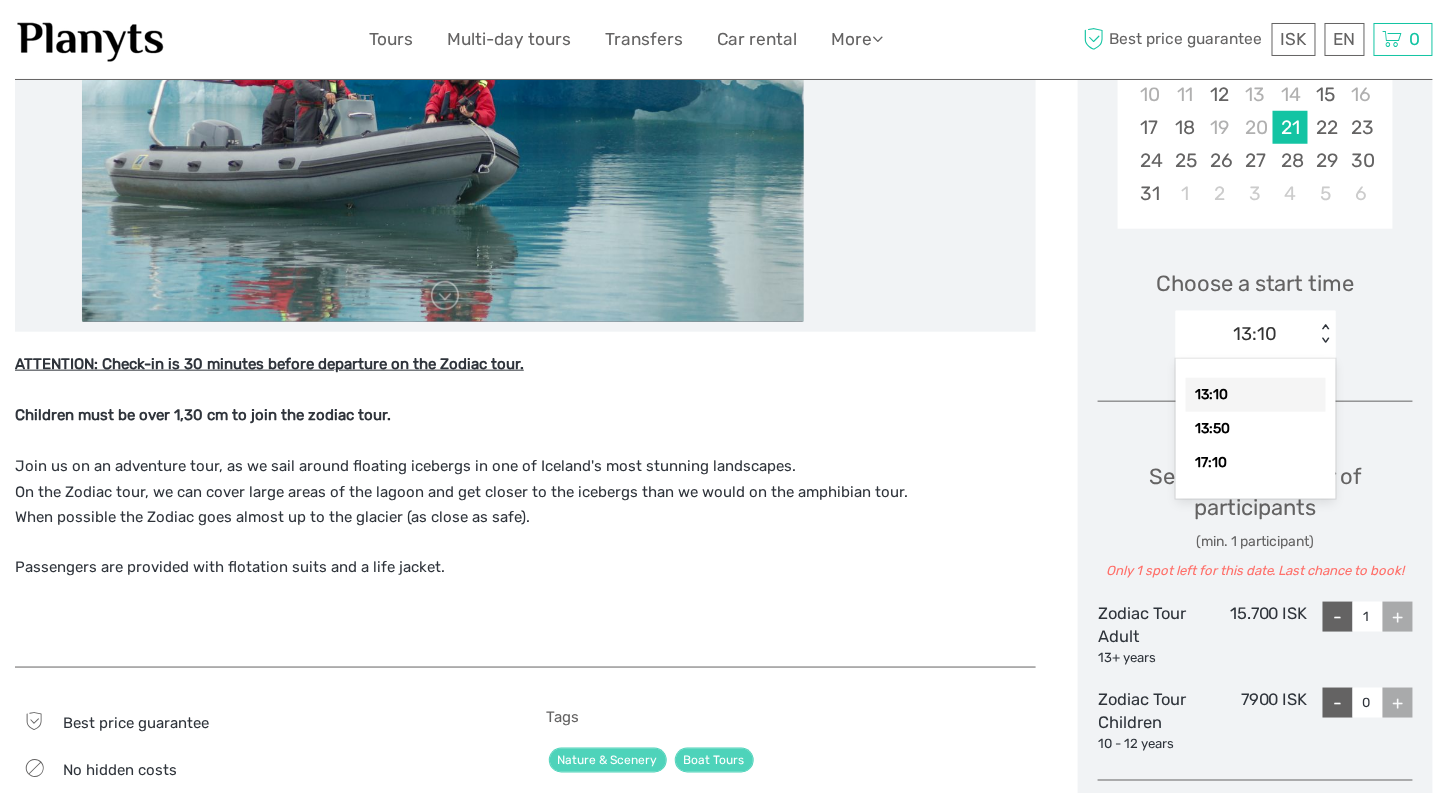 click on "13:10" at bounding box center [1256, 395] 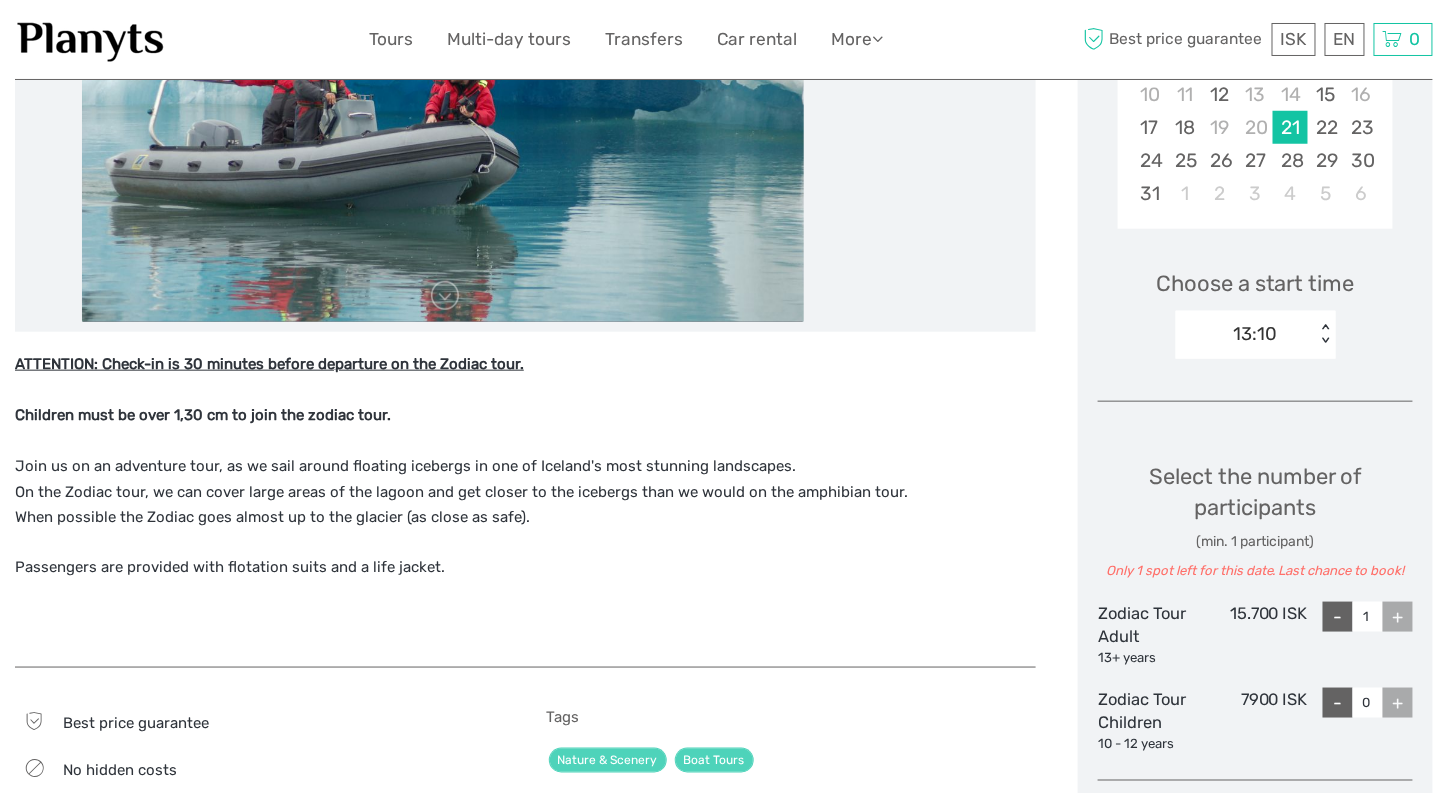 click on "+" at bounding box center (1398, 617) 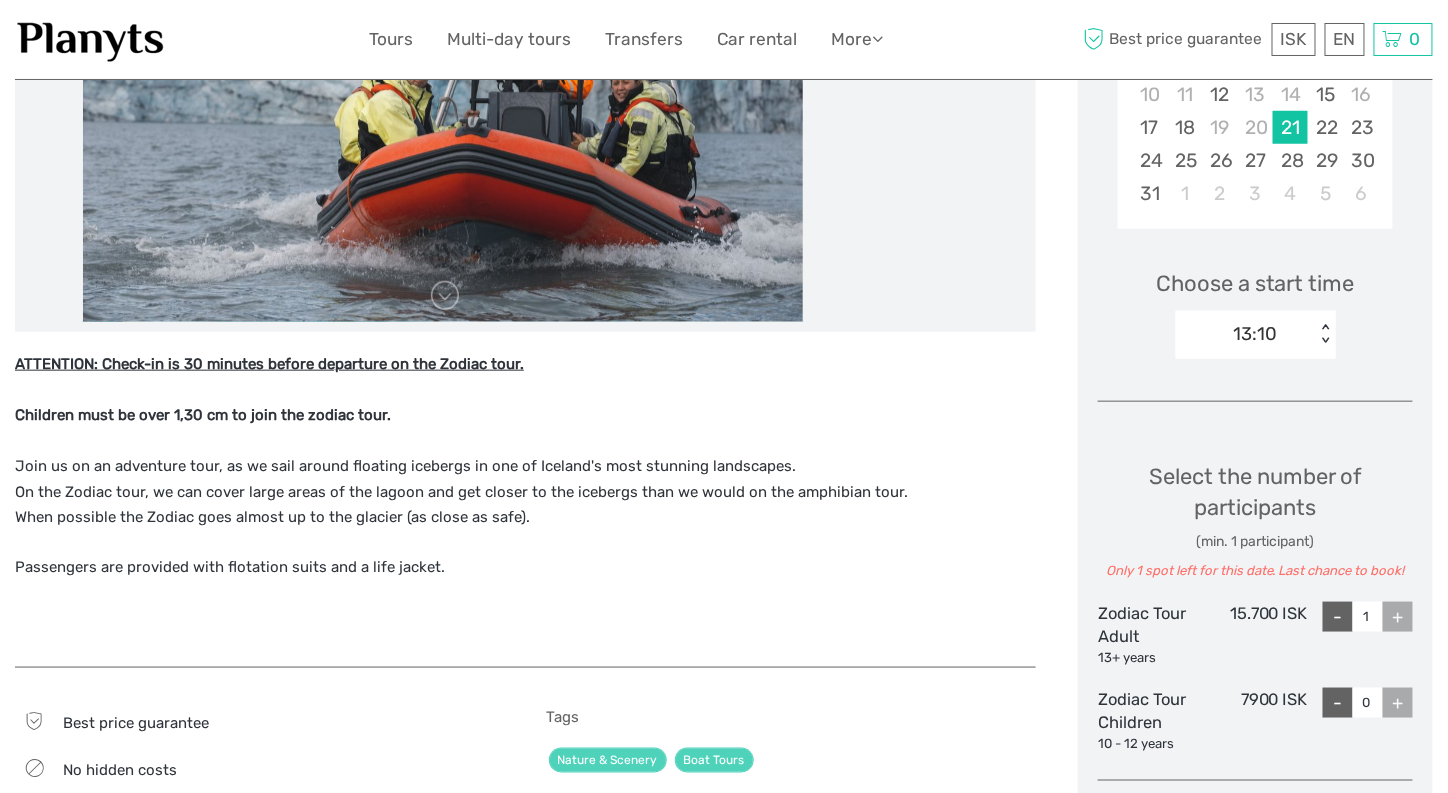 click on "+" at bounding box center (1398, 617) 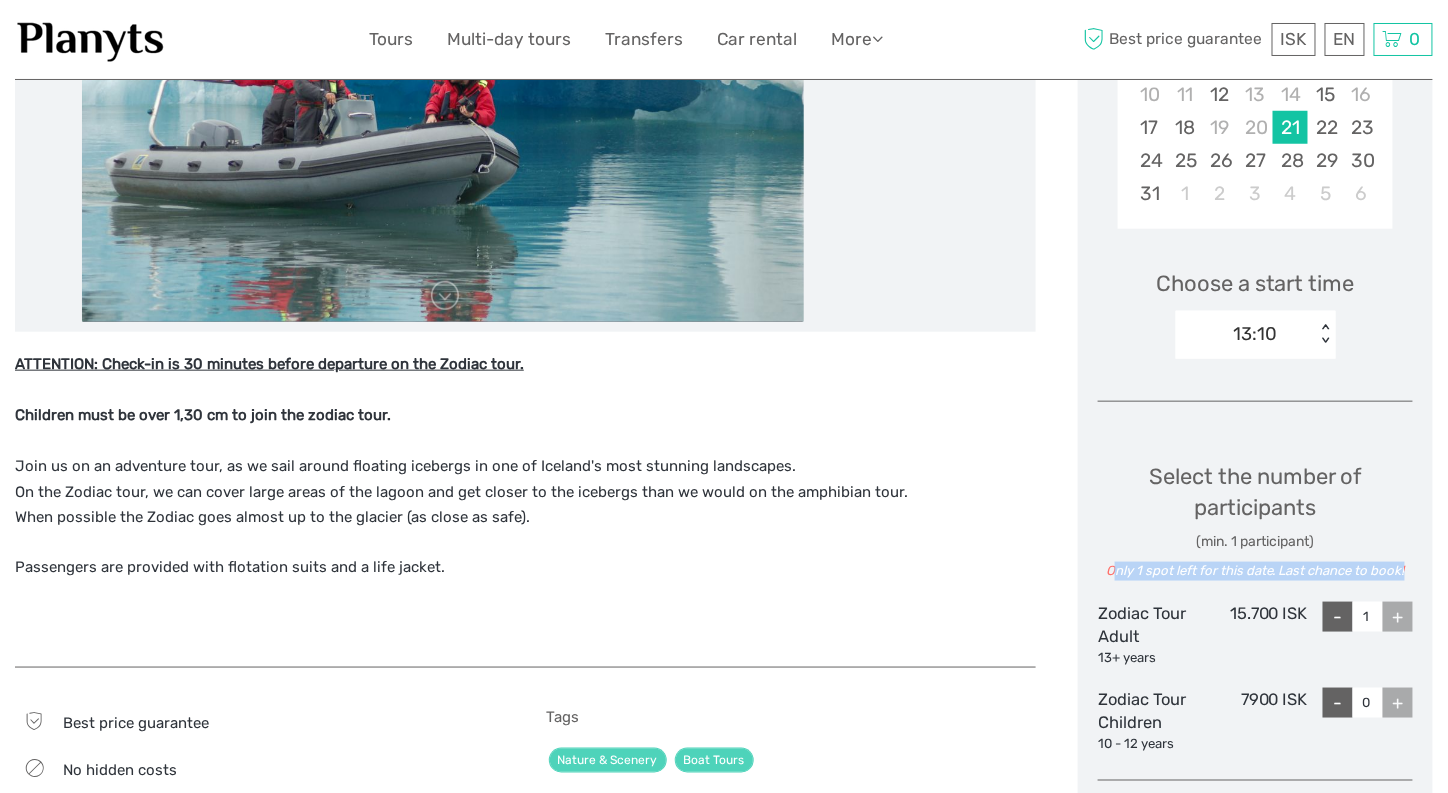 drag, startPoint x: 1110, startPoint y: 568, endPoint x: 1412, endPoint y: 570, distance: 302.00662 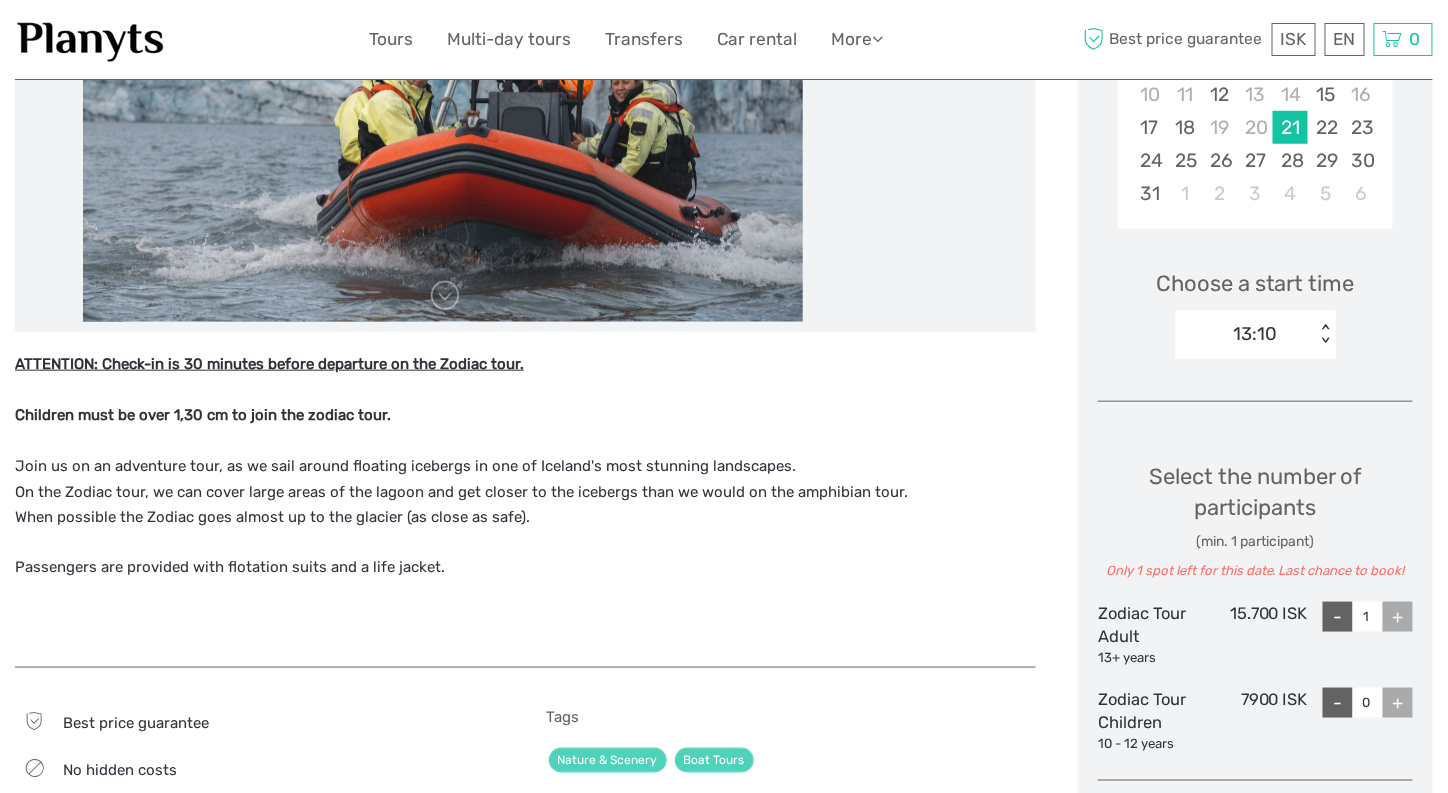 click on "< >" at bounding box center [1324, 334] 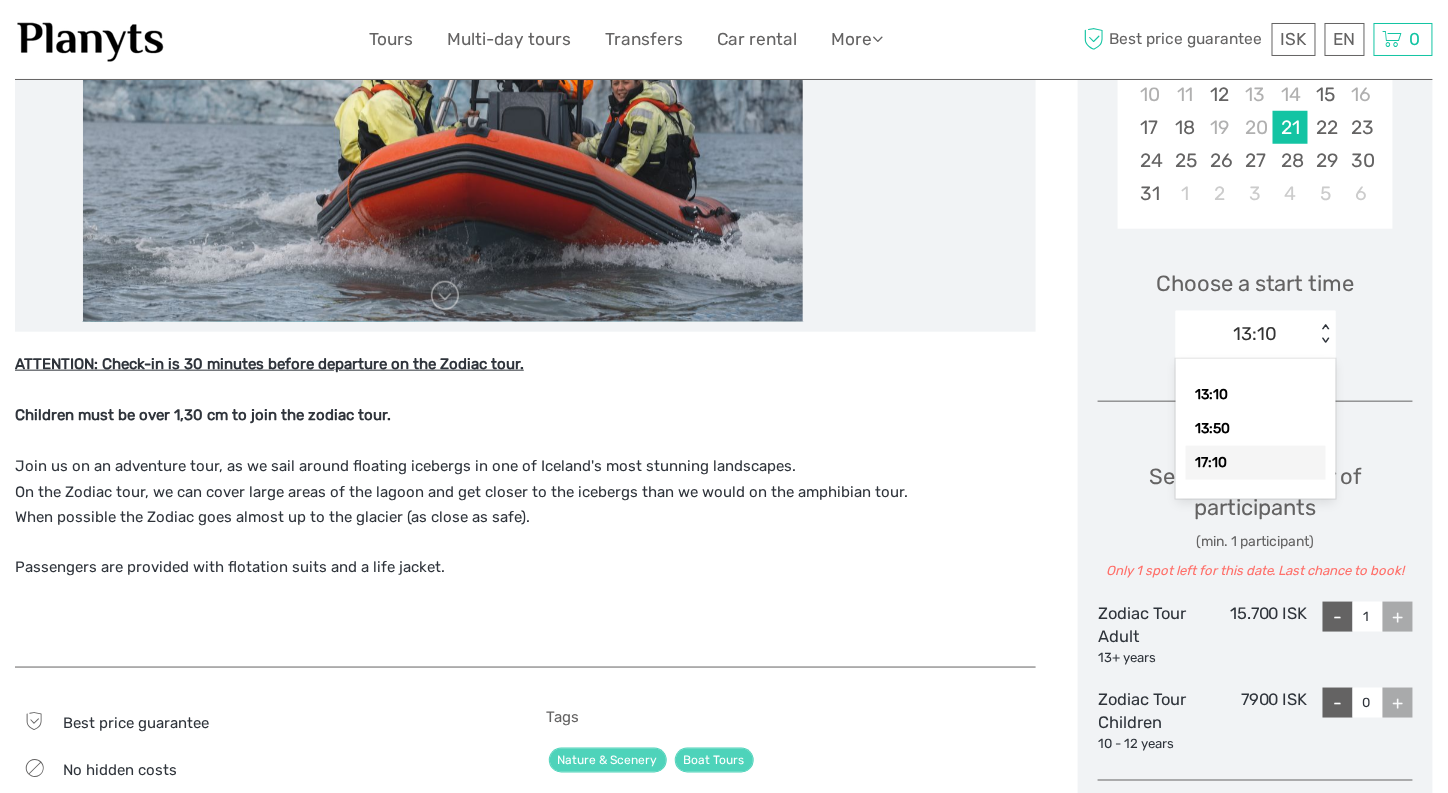 click on "17:10" at bounding box center [1256, 463] 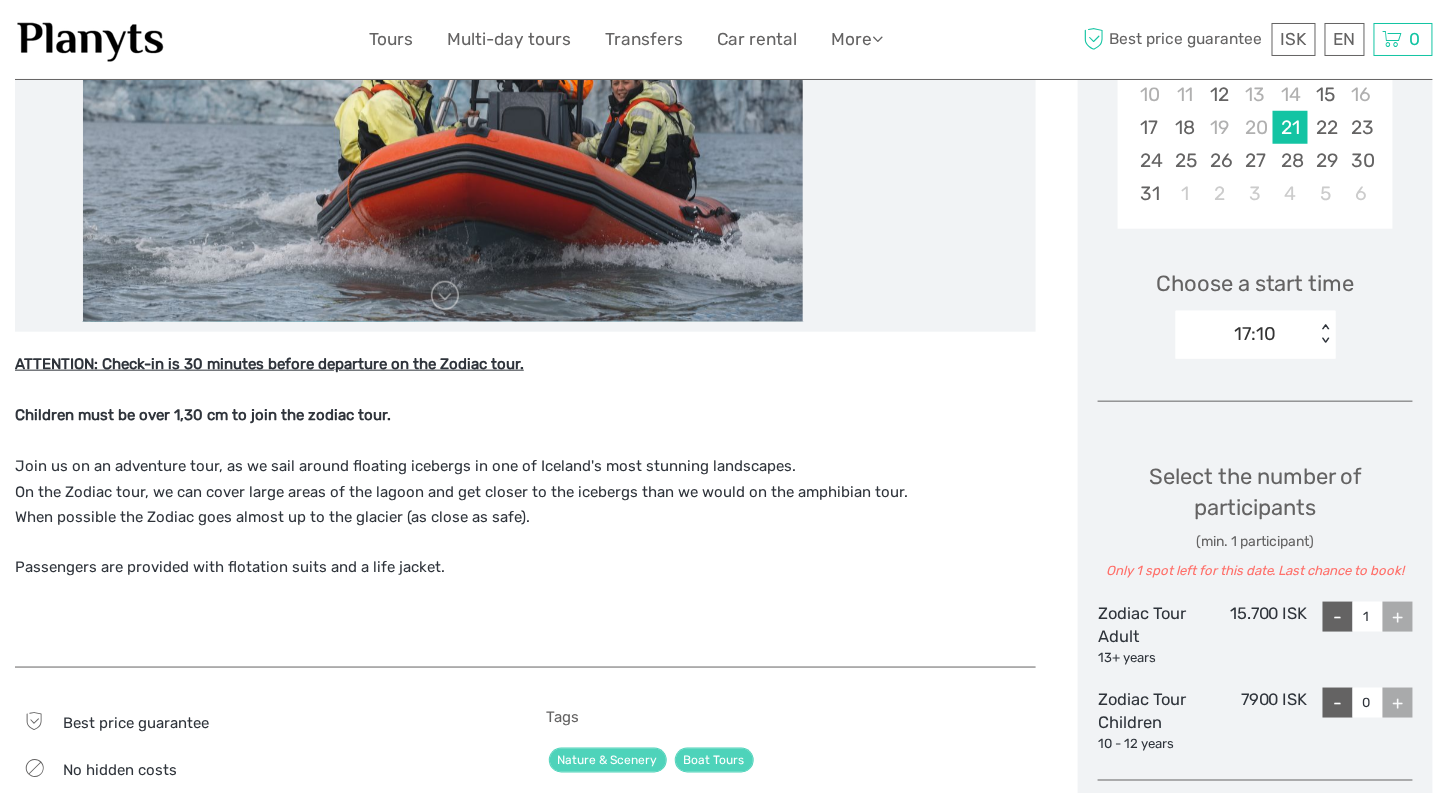 click on "+" at bounding box center (1398, 617) 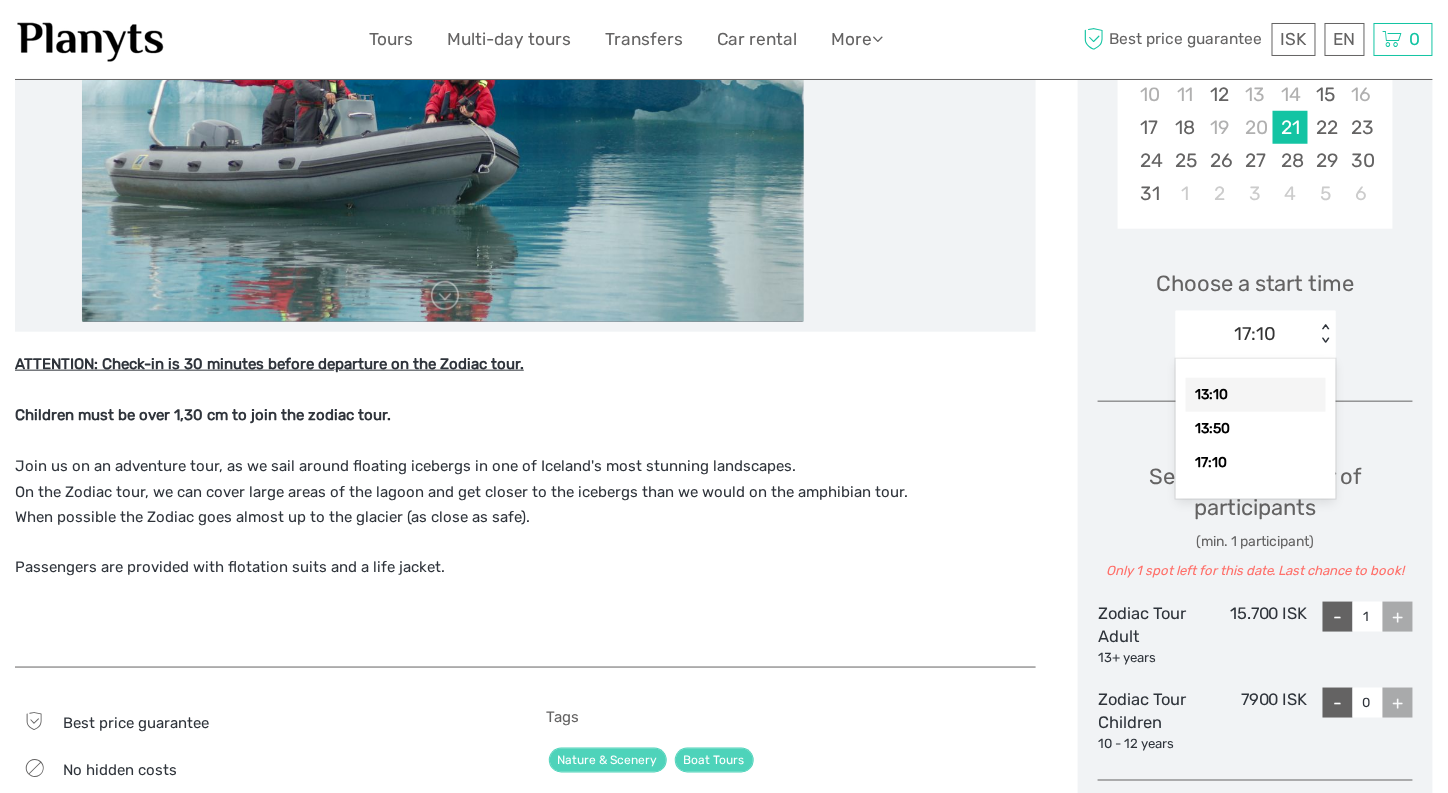 click on "13:10" at bounding box center [1256, 395] 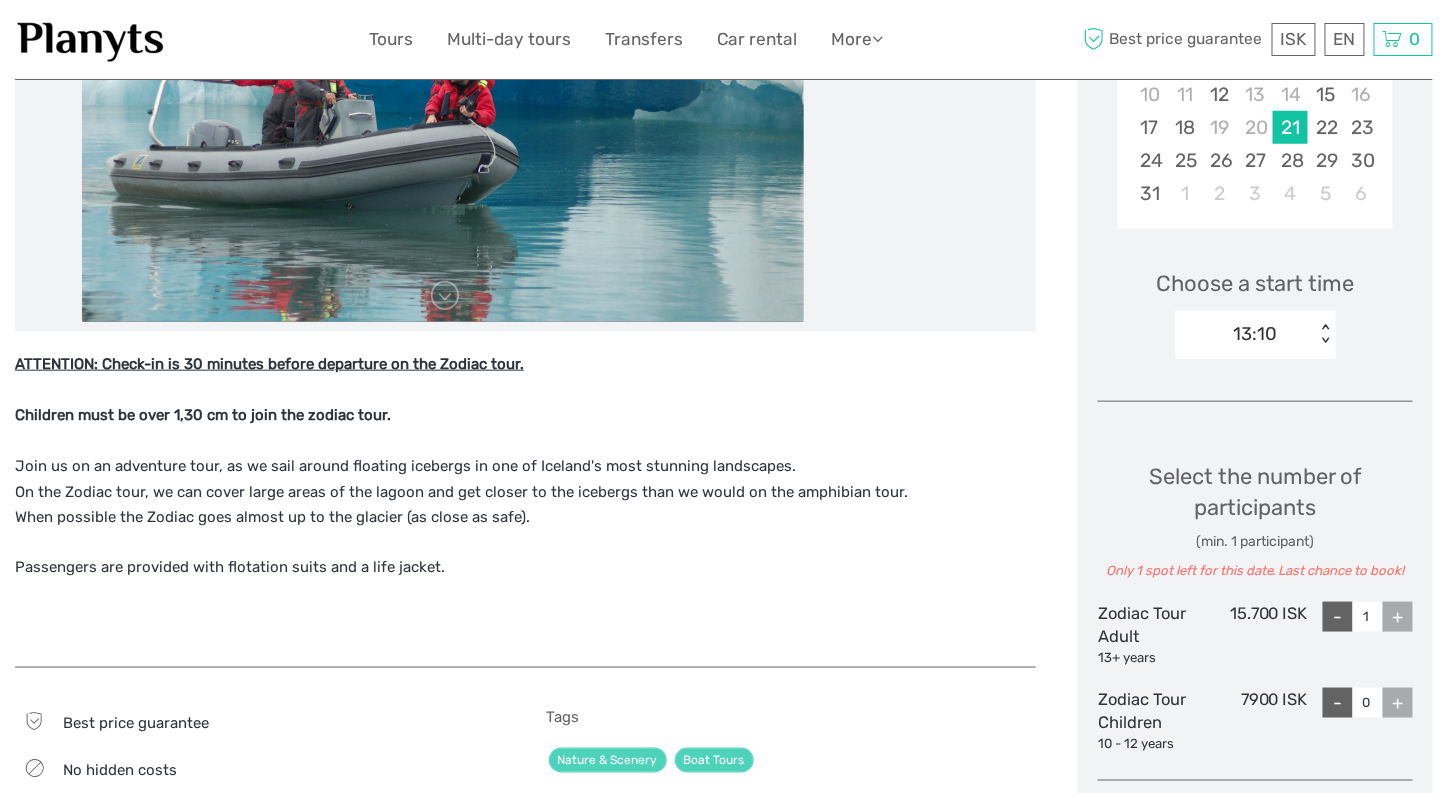 click on "+" at bounding box center (1398, 617) 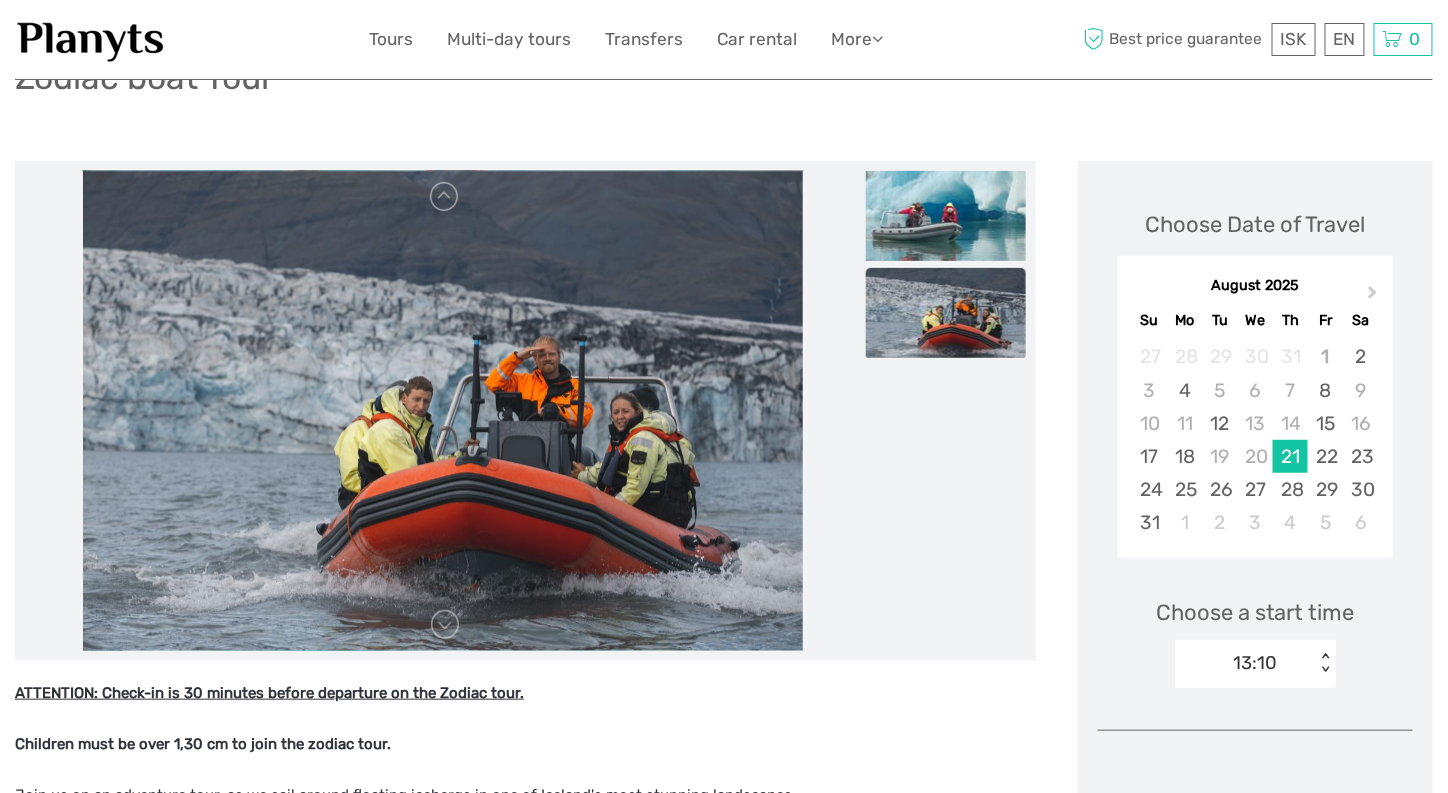 scroll, scrollTop: 300, scrollLeft: 0, axis: vertical 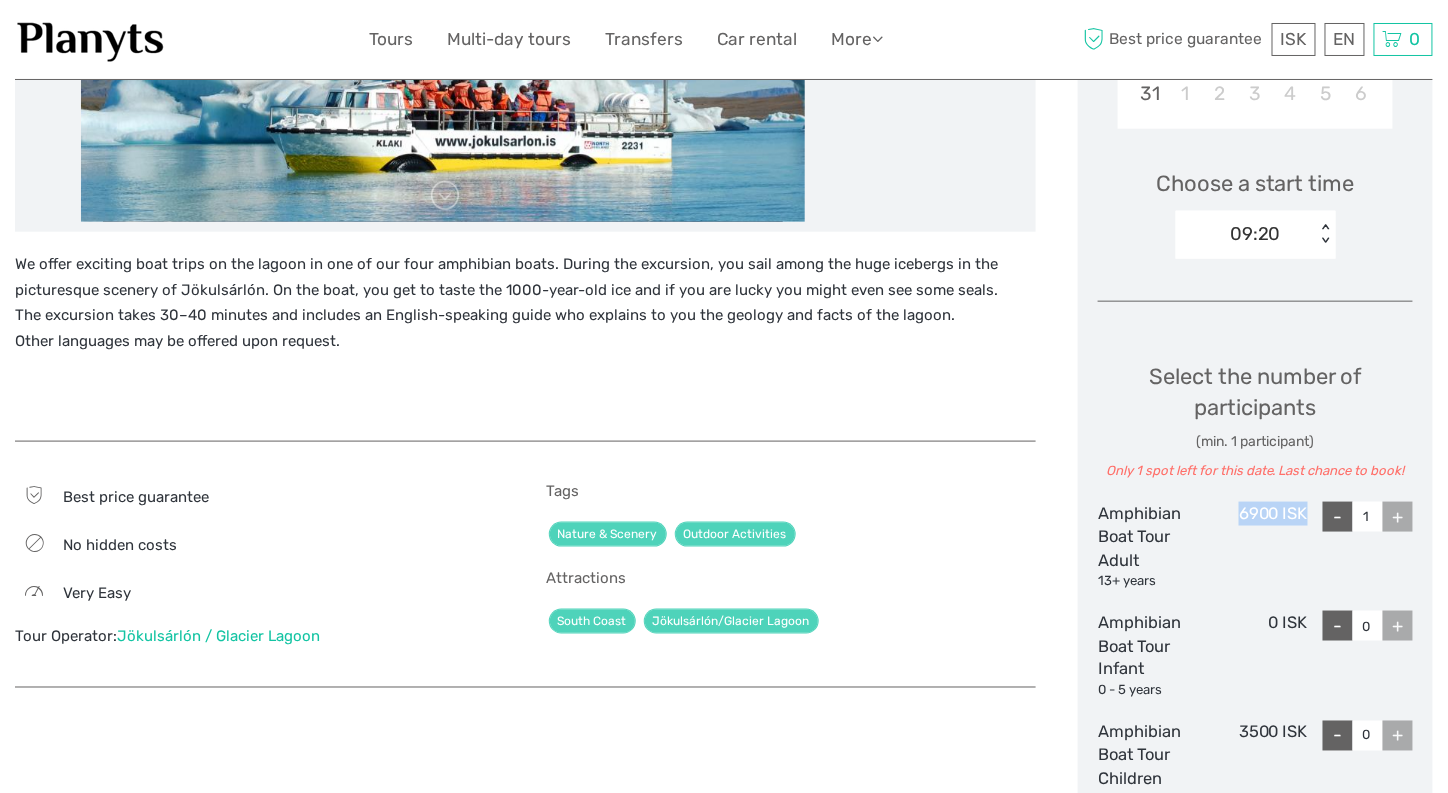drag, startPoint x: 1241, startPoint y: 511, endPoint x: 1308, endPoint y: 508, distance: 67.06713 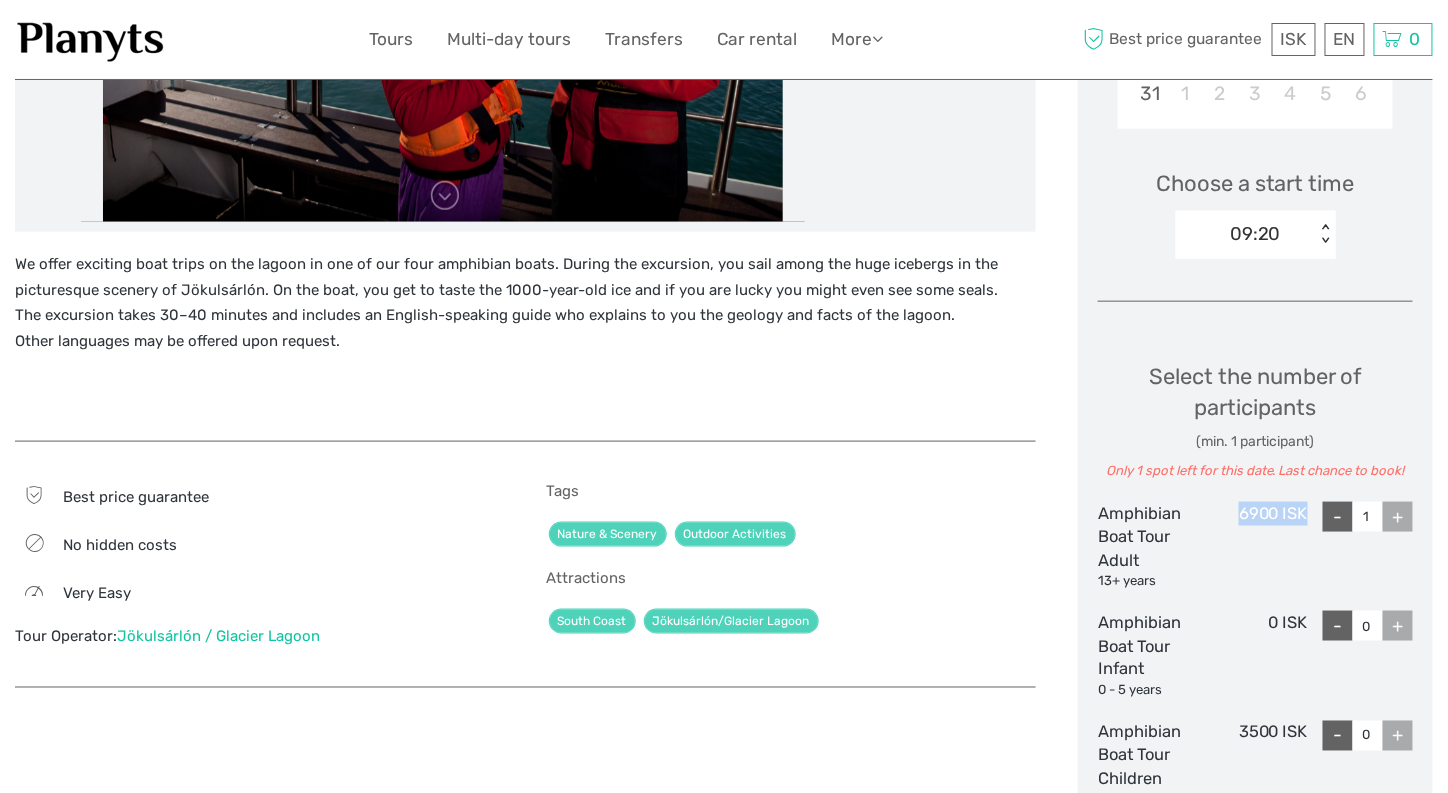 copy on "6900 ISK" 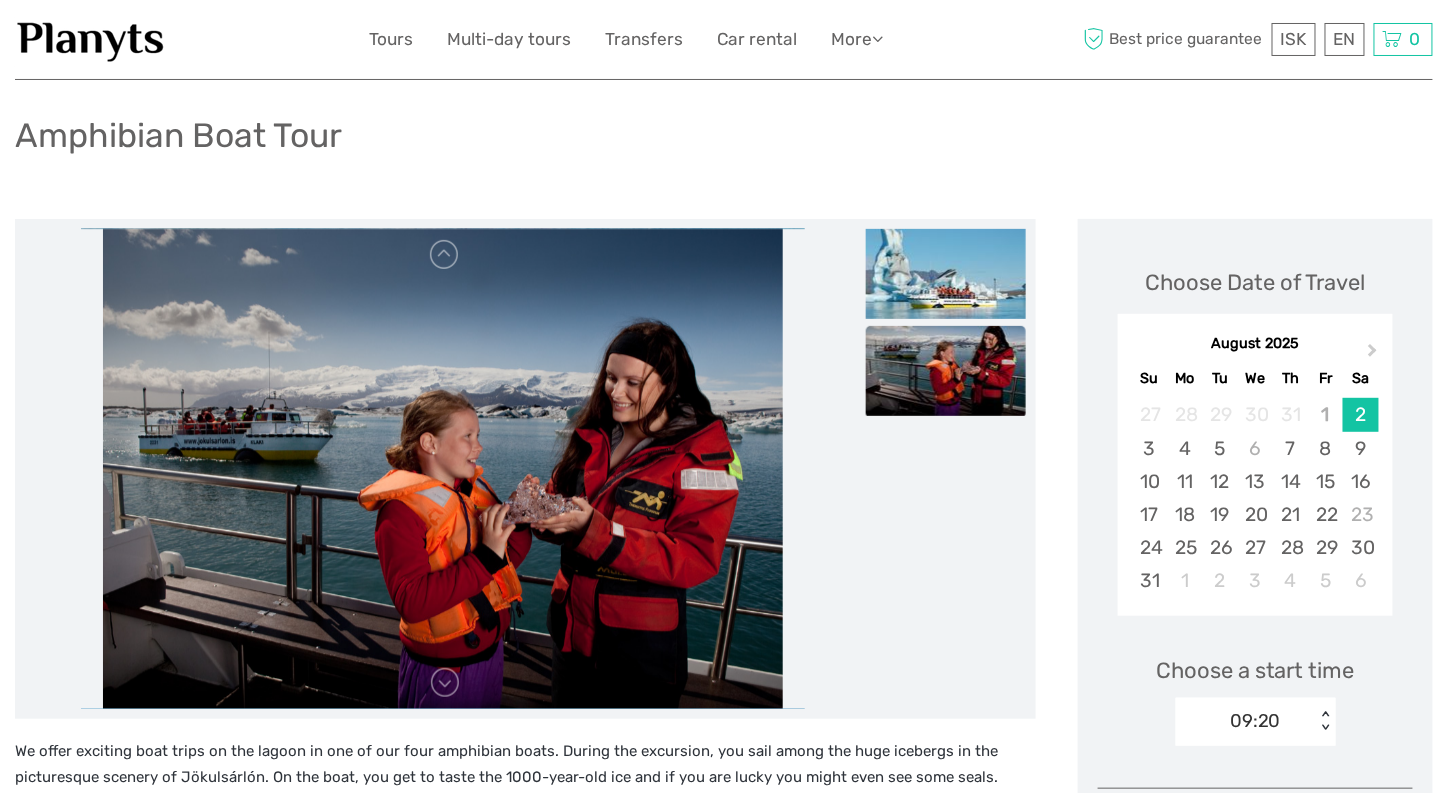 scroll, scrollTop: 200, scrollLeft: 0, axis: vertical 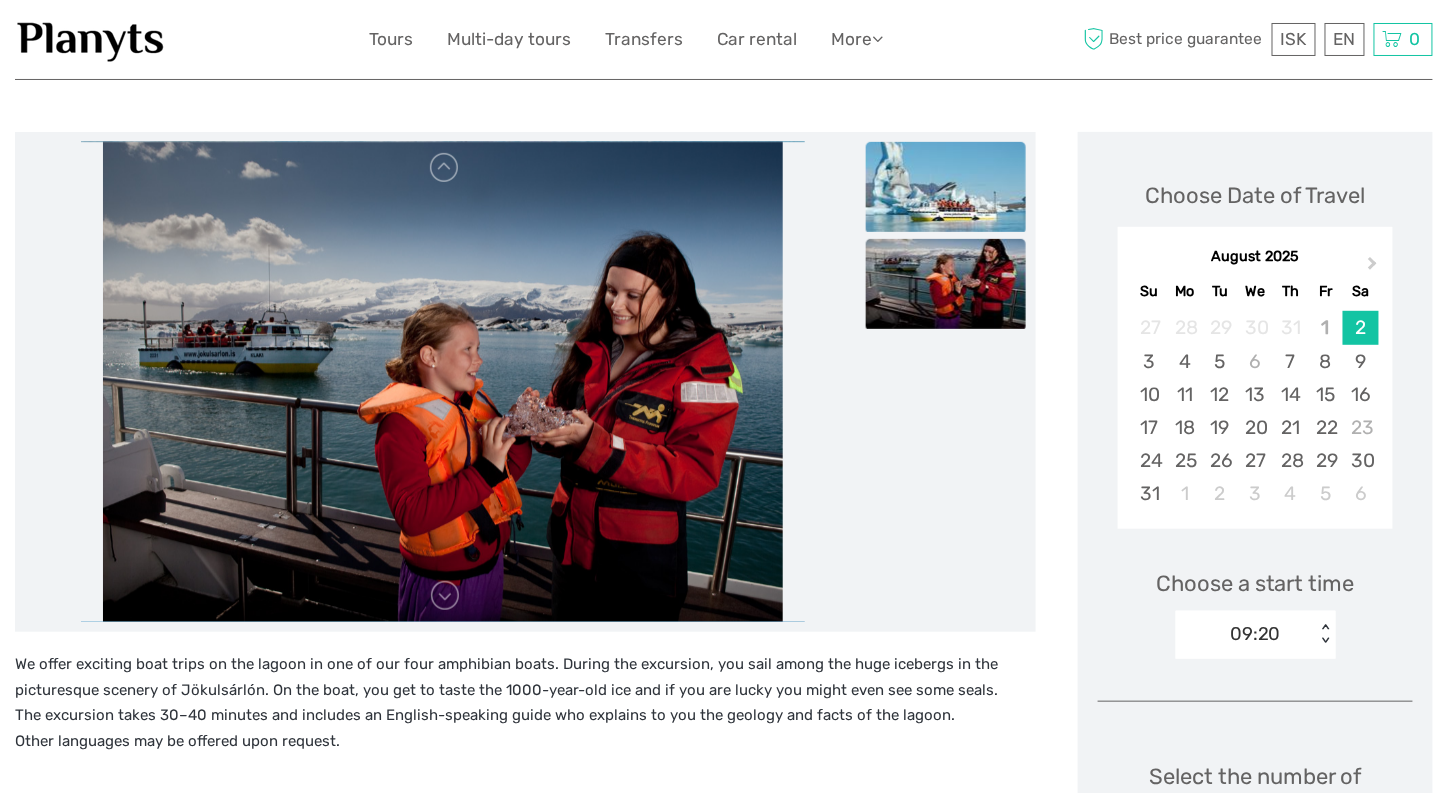 click at bounding box center [946, 187] 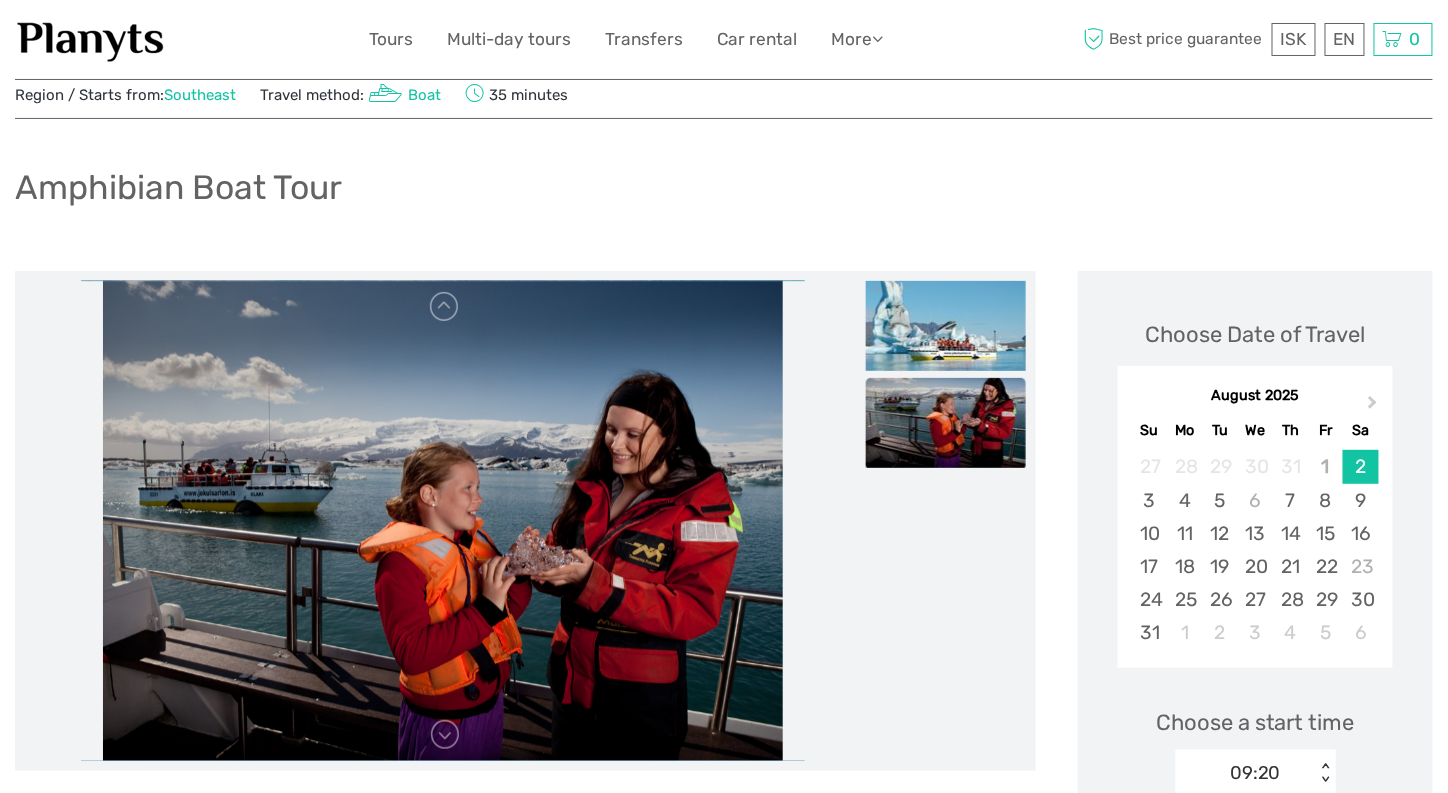 scroll, scrollTop: 0, scrollLeft: 0, axis: both 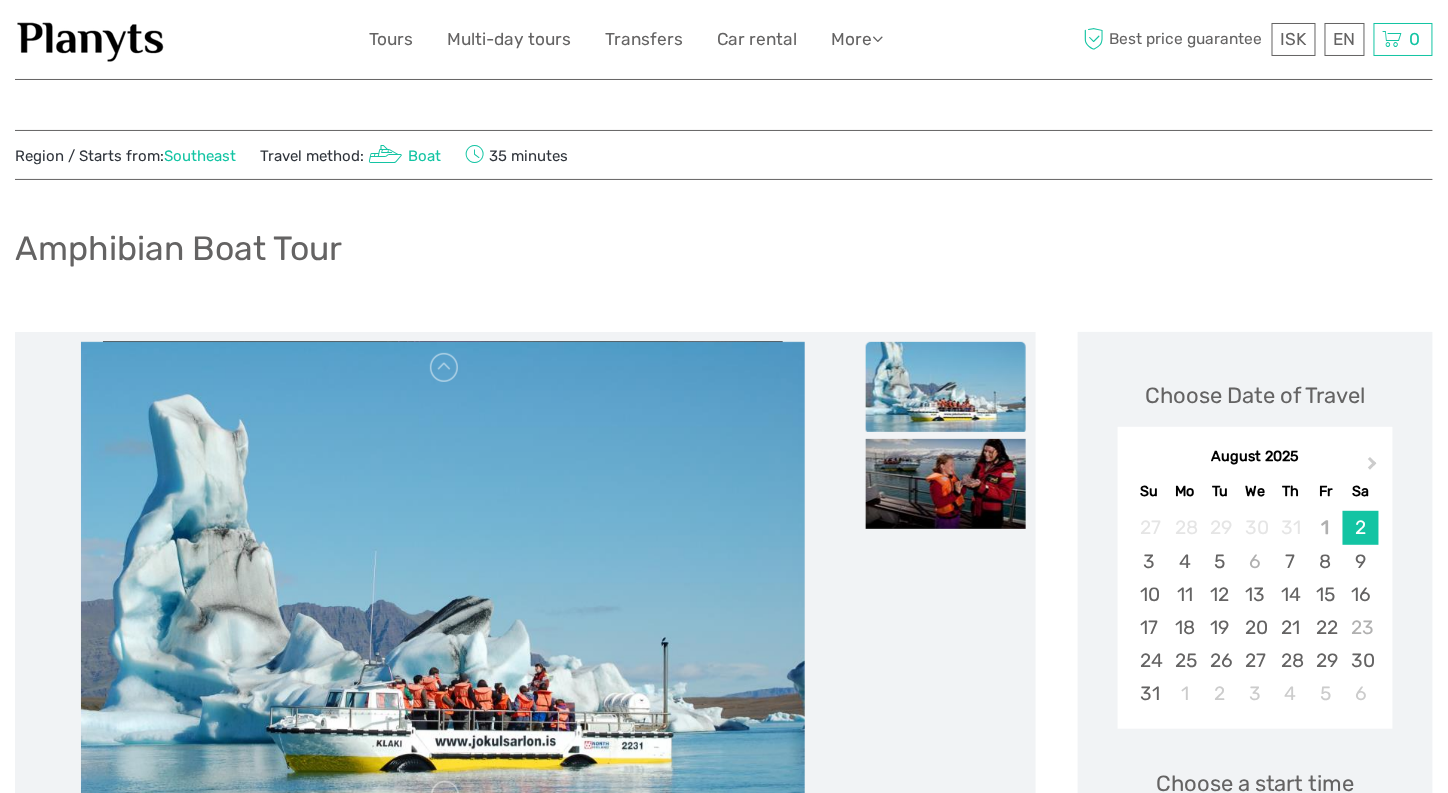 click at bounding box center (442, 582) 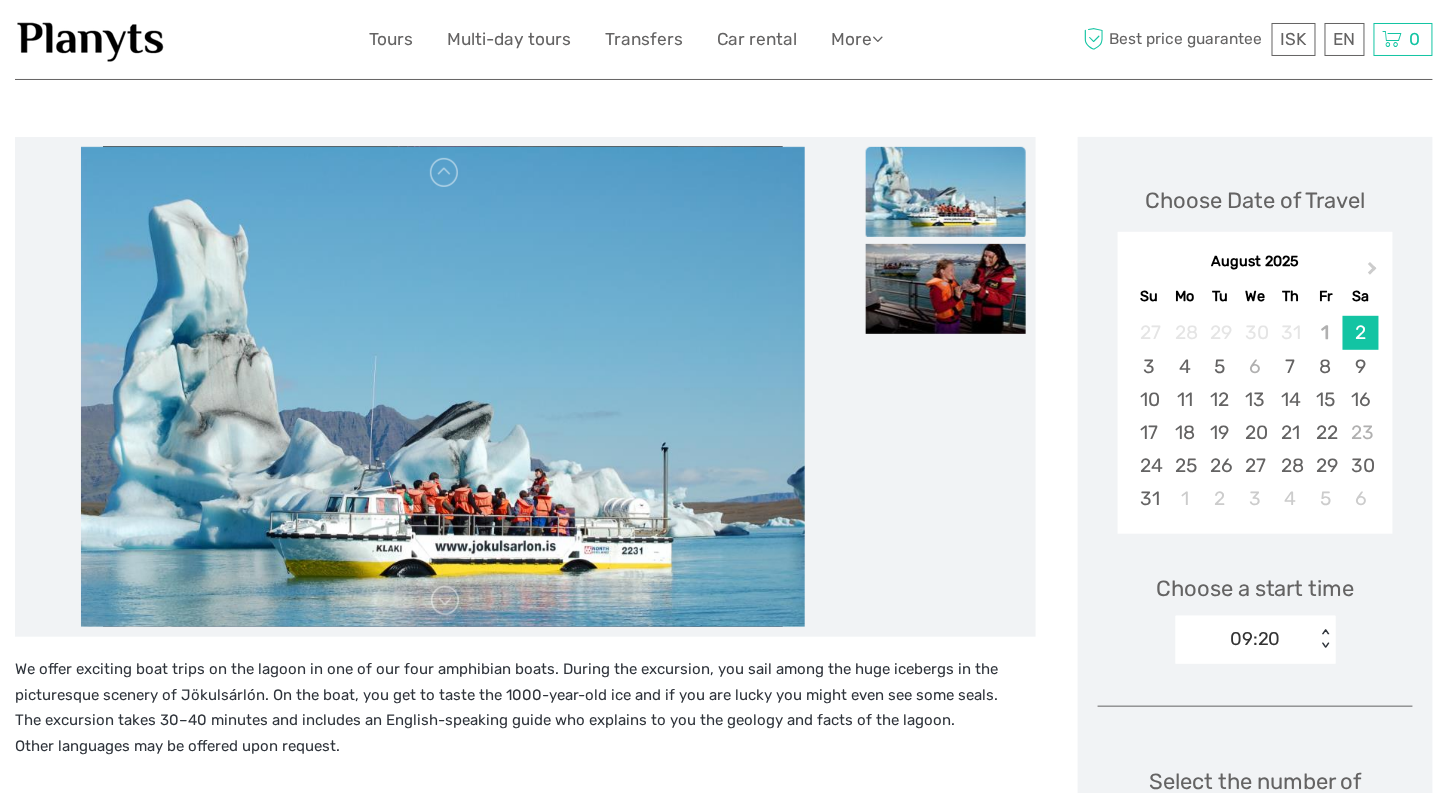 scroll, scrollTop: 200, scrollLeft: 0, axis: vertical 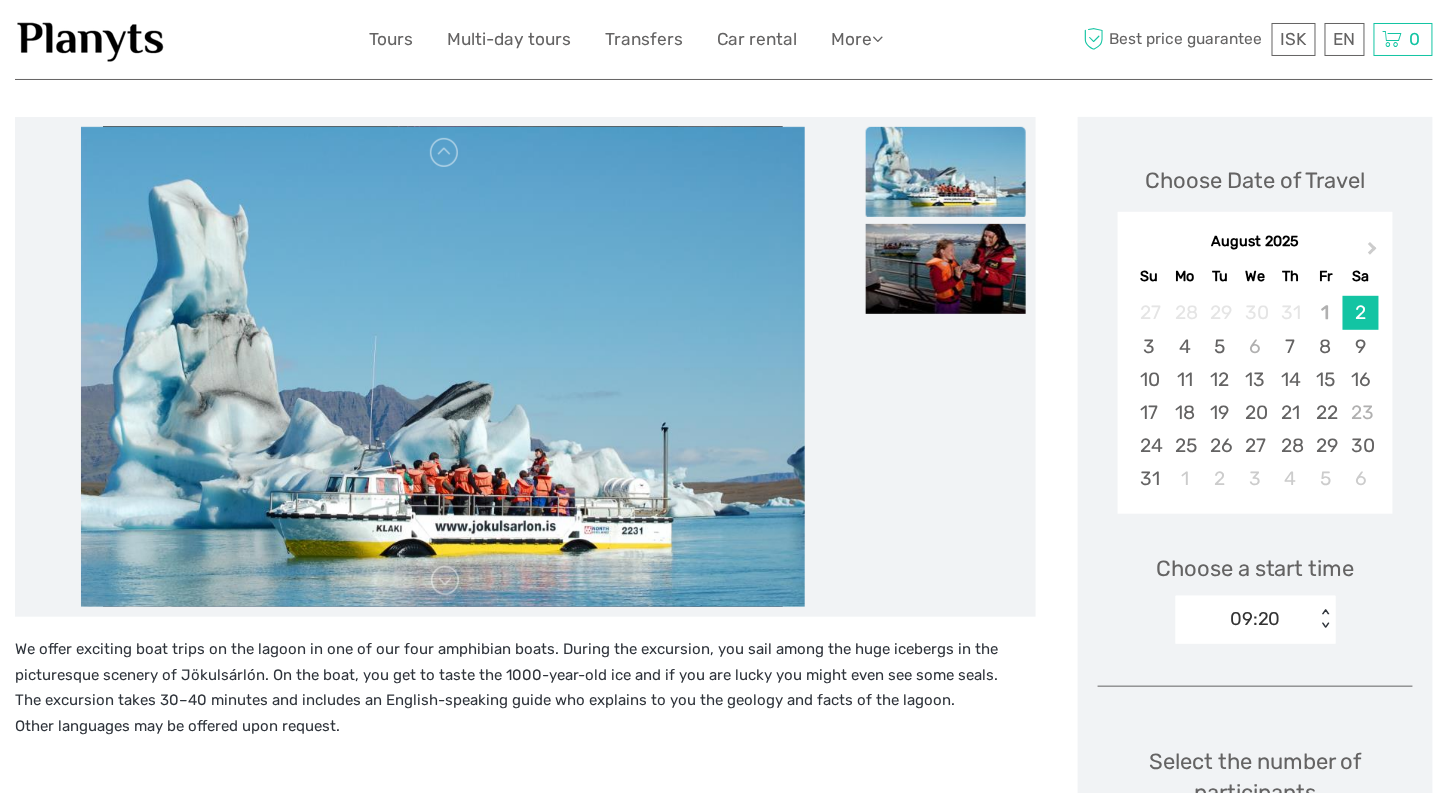 click on "09:20 < >" at bounding box center (1256, 620) 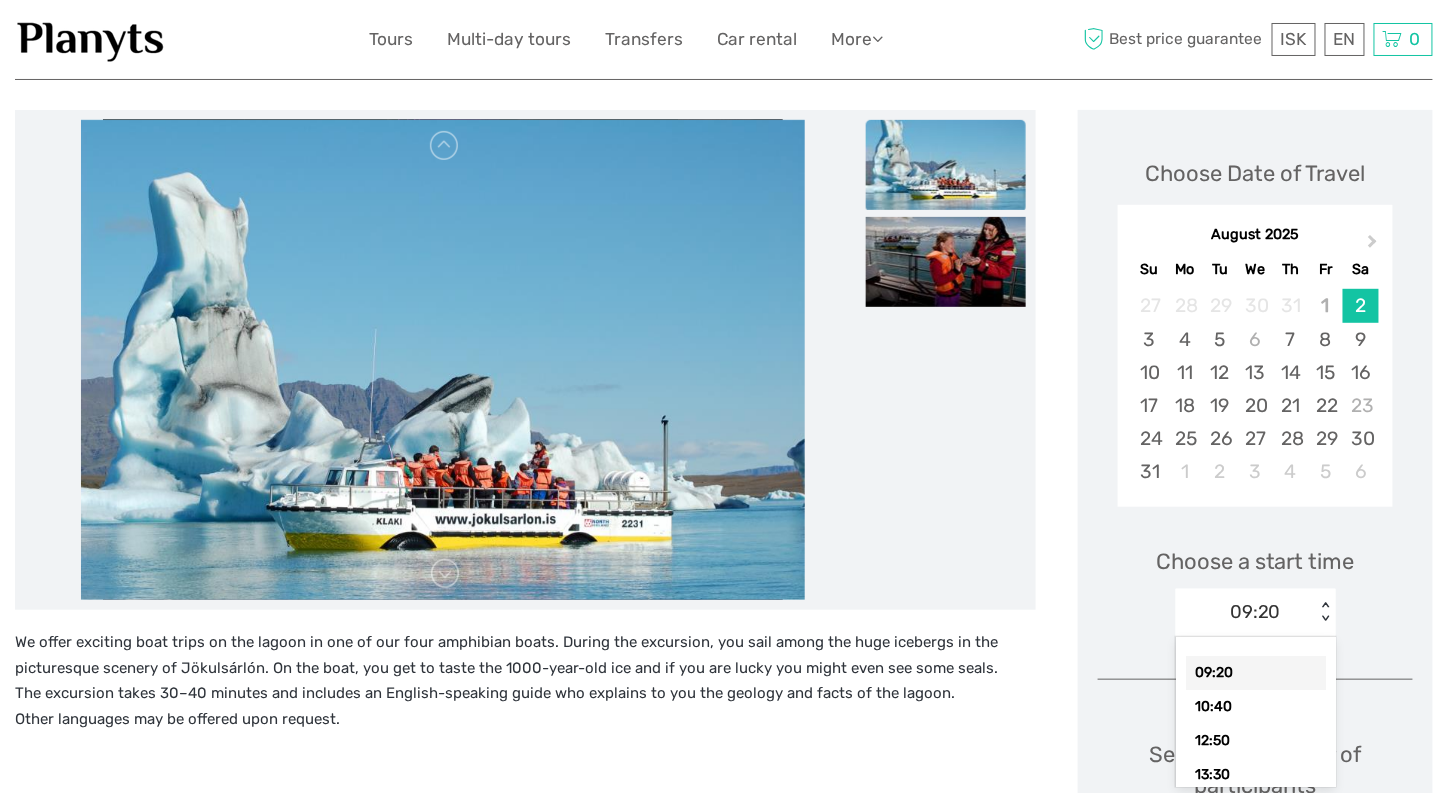 scroll, scrollTop: 322, scrollLeft: 0, axis: vertical 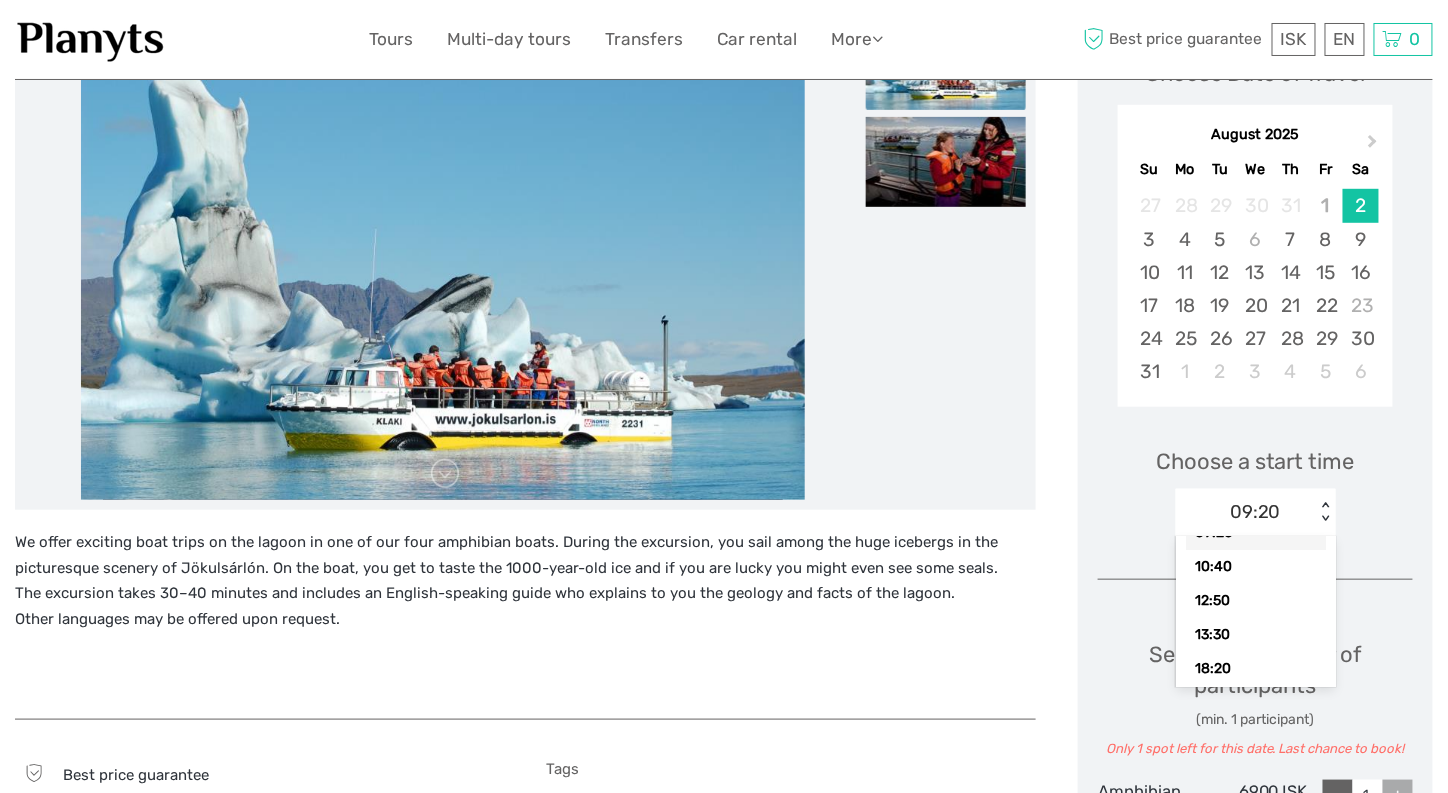 click on "Choose Date of Travel Next Month August [YEAR] Su Mo Tu We Th Fr Sa 27 28 29 30 31 1 2 3 4 5 6 7 8 9 10 11 12 13 14 15 16 17 18 19 20 21 22 23 24 25 26 27 28 29 30 31 1 2 3 4 5 6 Choose a start time option 09:20 selected, 1 of 5. 5 results available. Use Up and Down to choose options, press Enter to select the currently focused option, press Escape to exit the menu, press Tab to select the option and exit the menu. 09:20 < > 09:20 10:40 12:50 13:30 18:20 Select the number of participants (min. 1 participant) Only 1 spot  left for this date. Last chance to book! Amphibian Boat Tour Adult 13+ years 6900 ISK - 1 + Amphibian Boat Tour Infant 0 - 5 years 0 ISK - 0 + Amphibian Boat Tour Children 6 - 12 years 3500 ISK - 0 + Total :  6900 ISK Best price guarantee ADD TO CART EXPRESS CHECKOUT" at bounding box center (1255, 672) 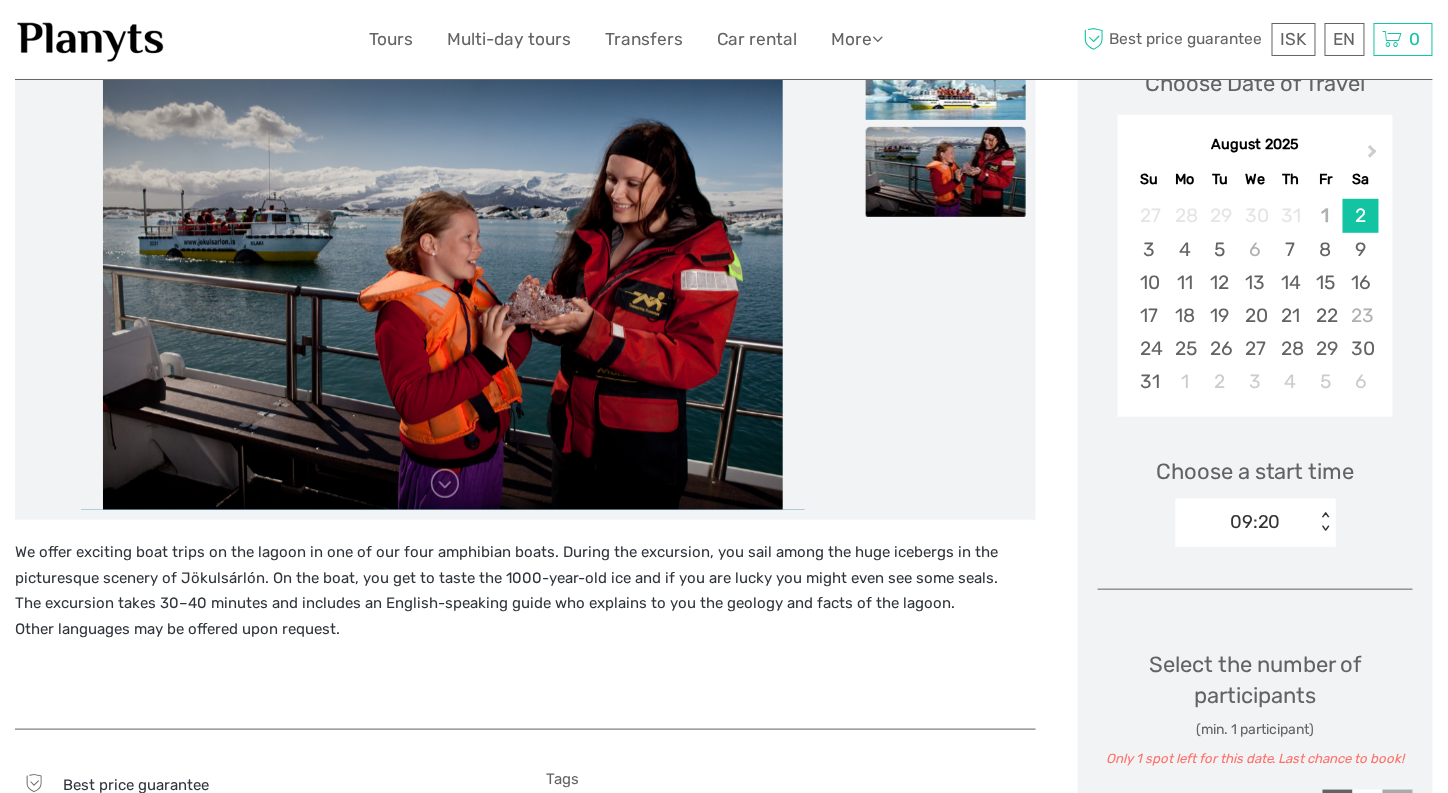 scroll, scrollTop: 400, scrollLeft: 0, axis: vertical 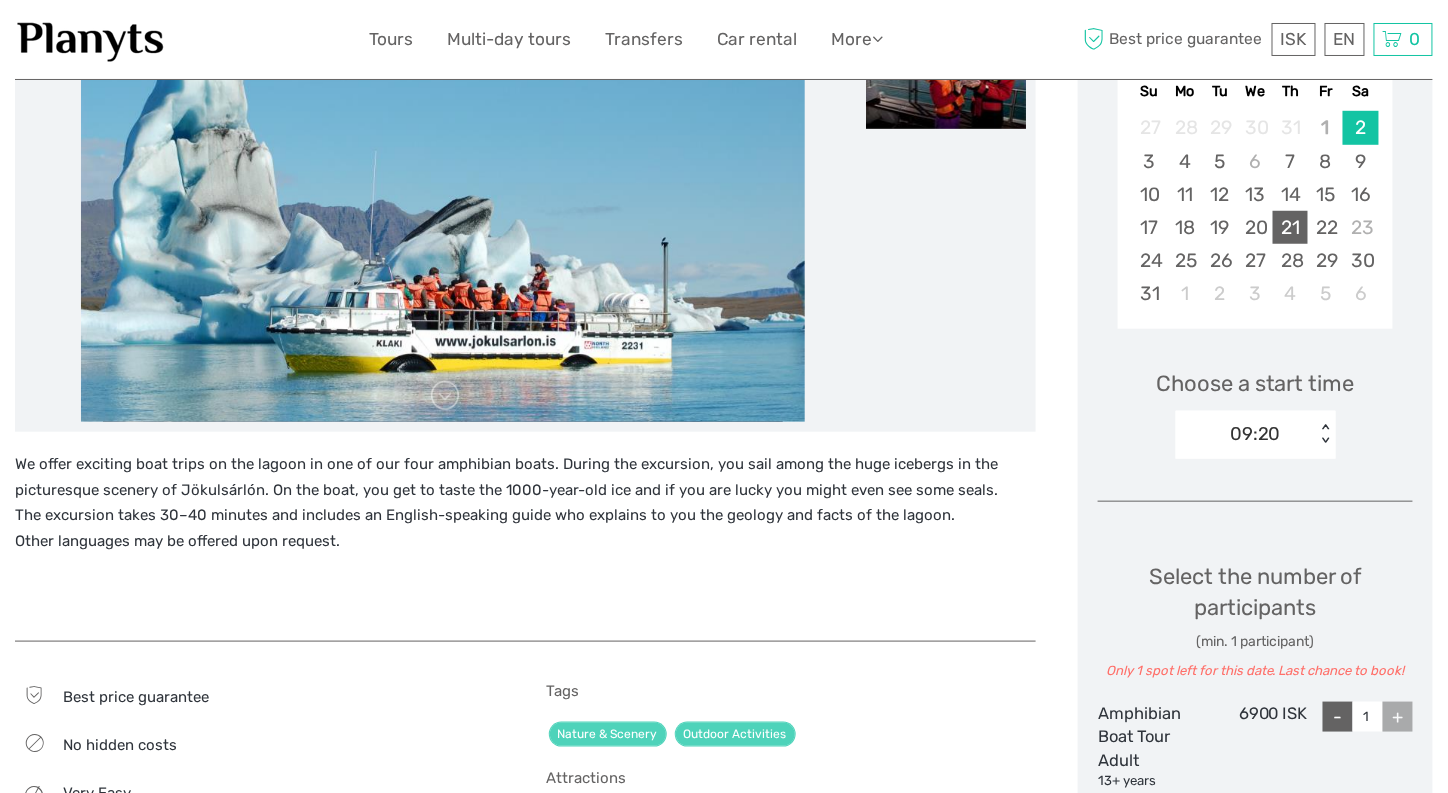 click on "21" at bounding box center [1290, 227] 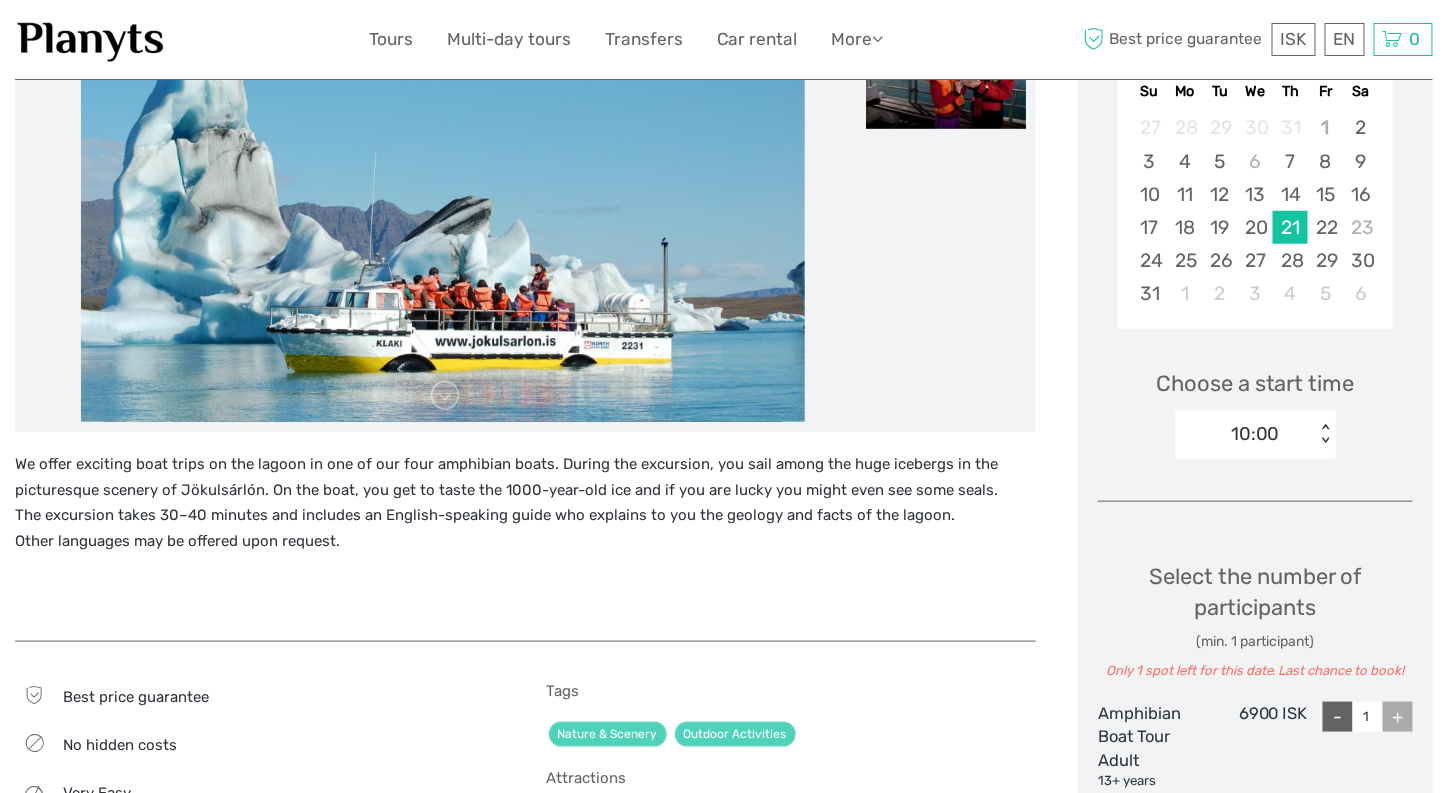 click on "< >" at bounding box center (1324, 434) 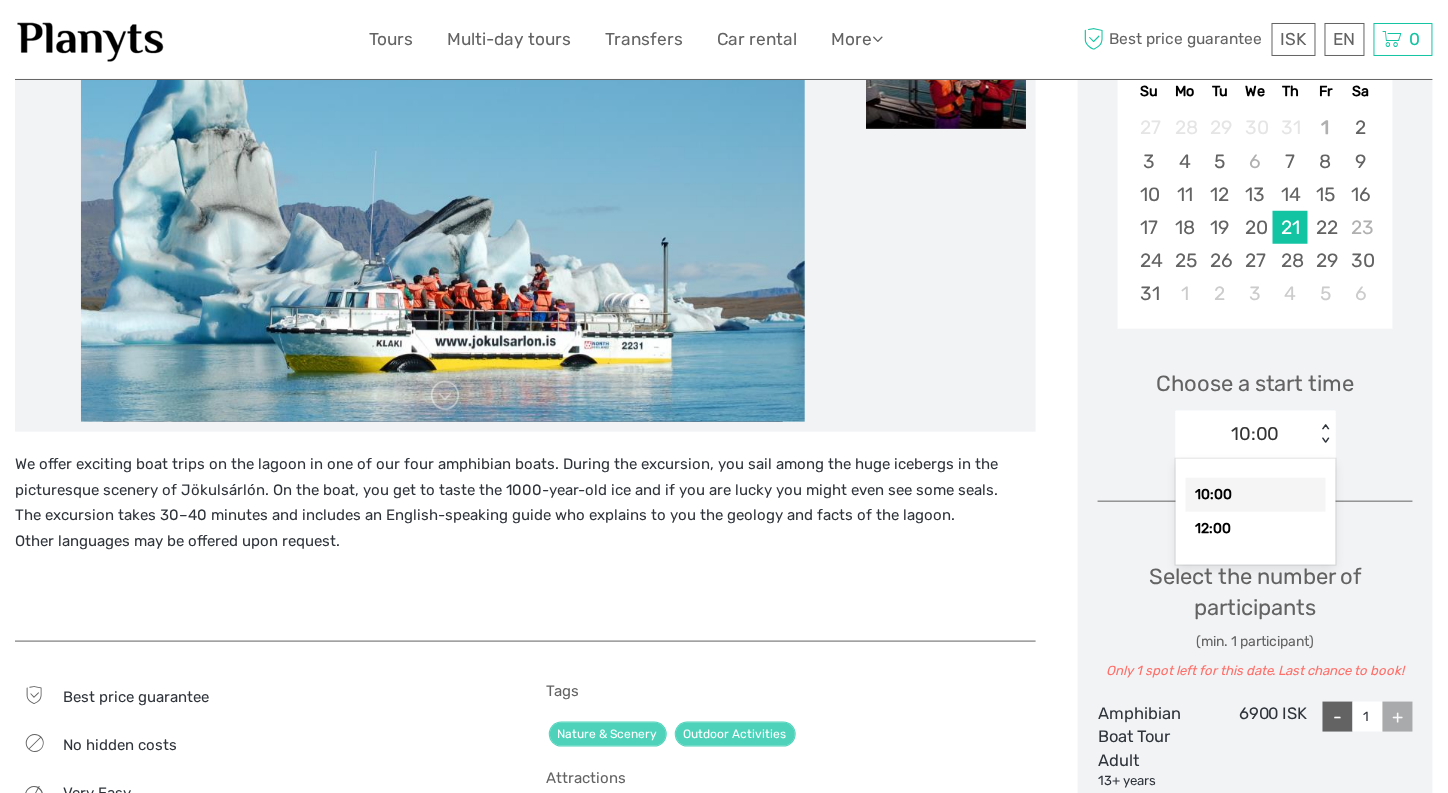 click on "10:00" at bounding box center (1256, 495) 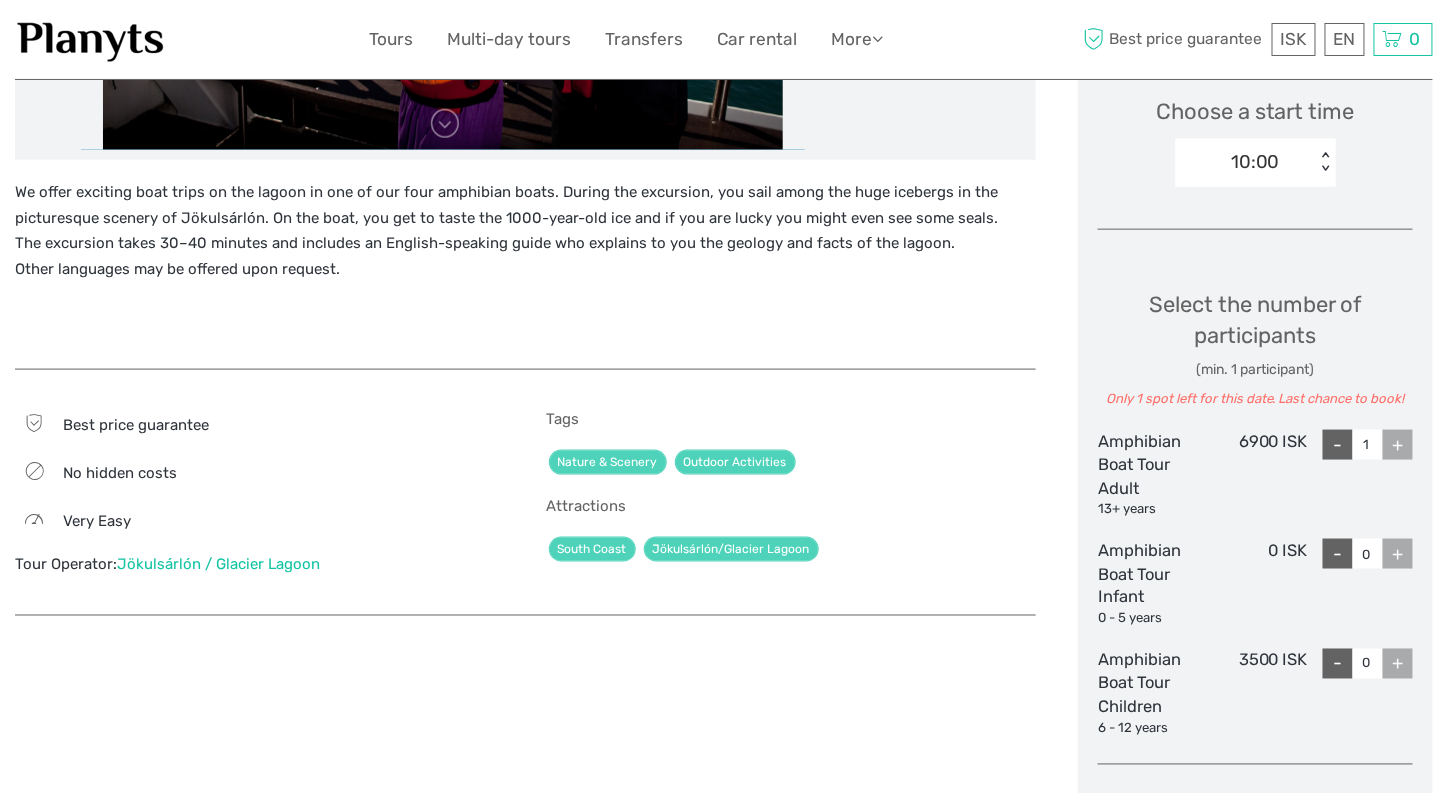 scroll, scrollTop: 700, scrollLeft: 0, axis: vertical 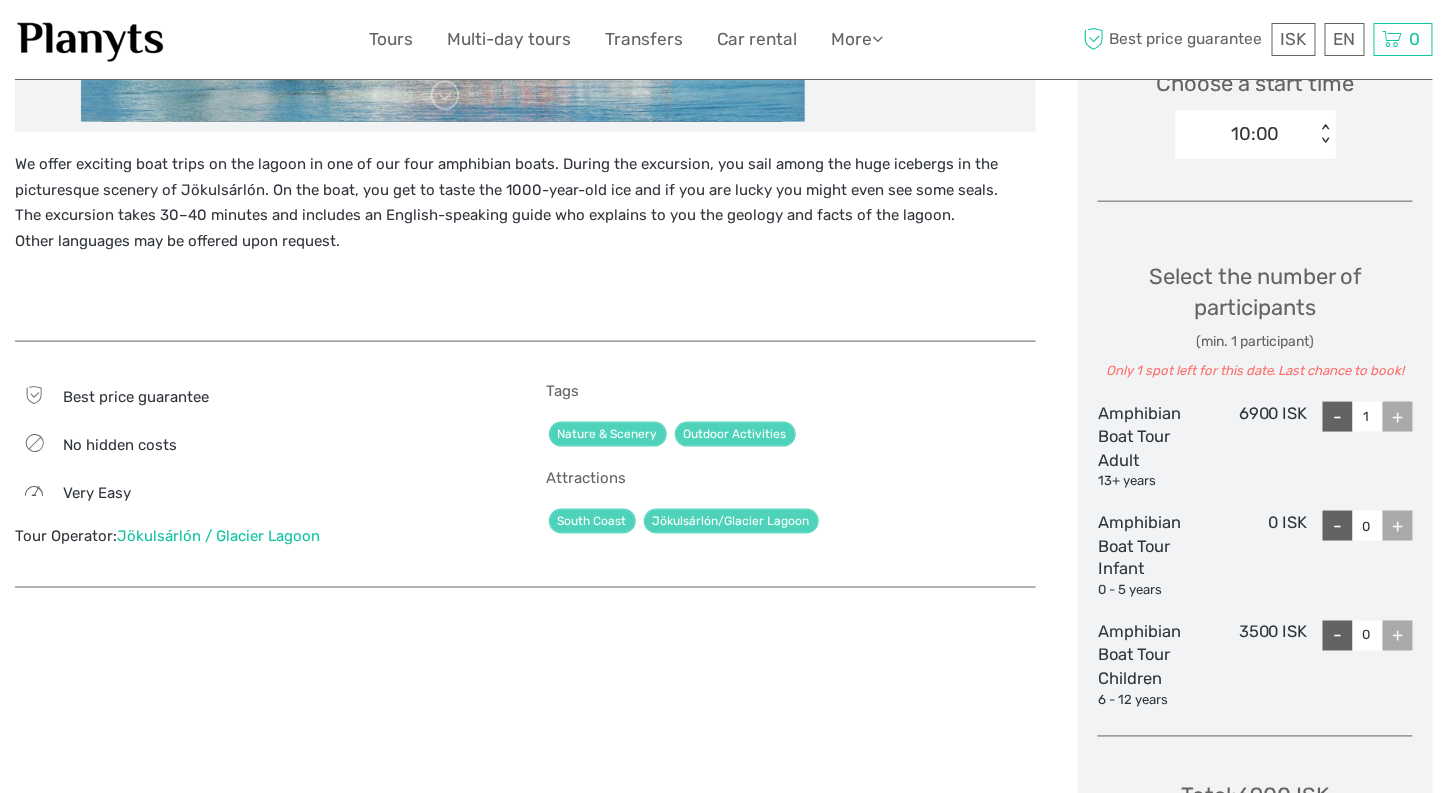 click on "+" at bounding box center (1398, 417) 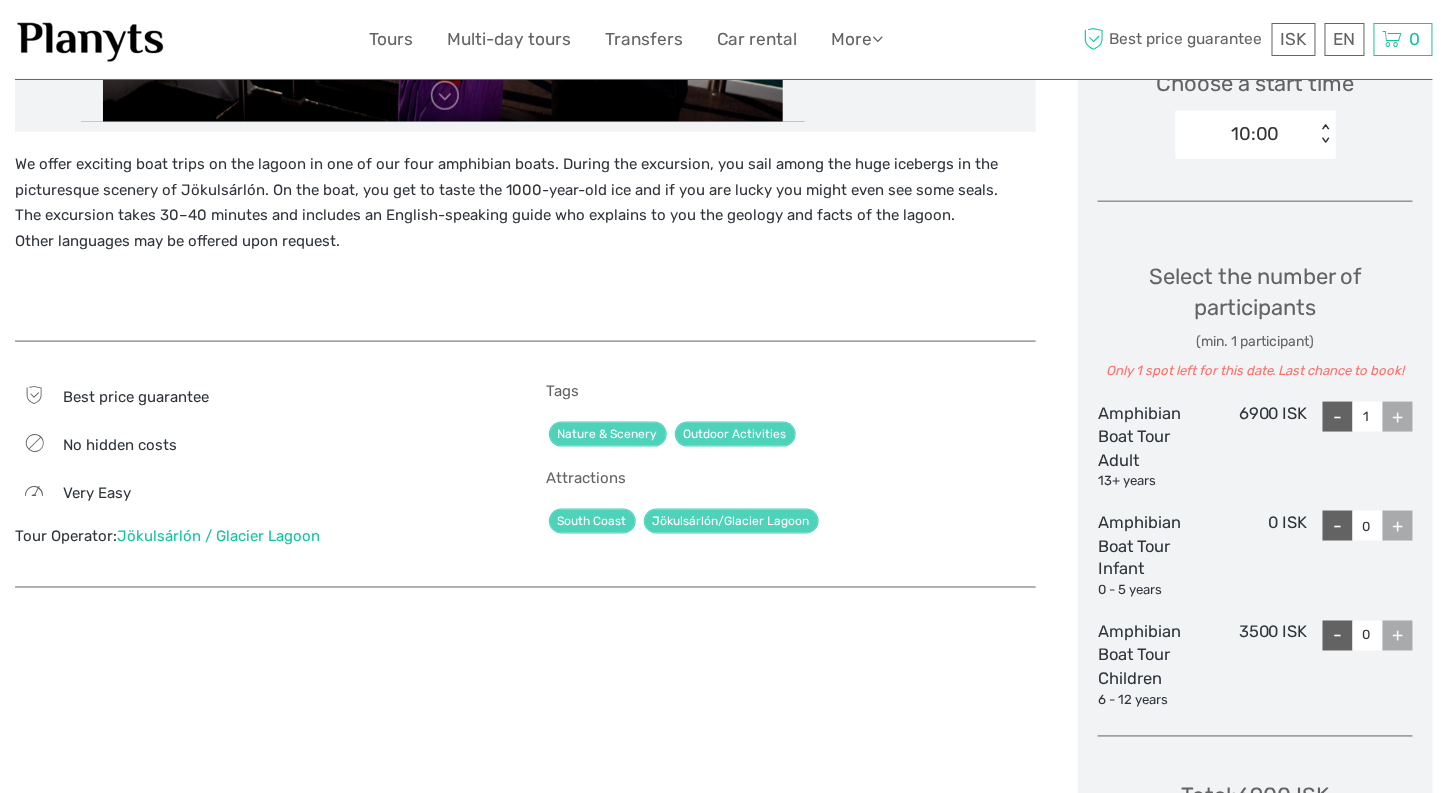 click on "+" at bounding box center (1398, 417) 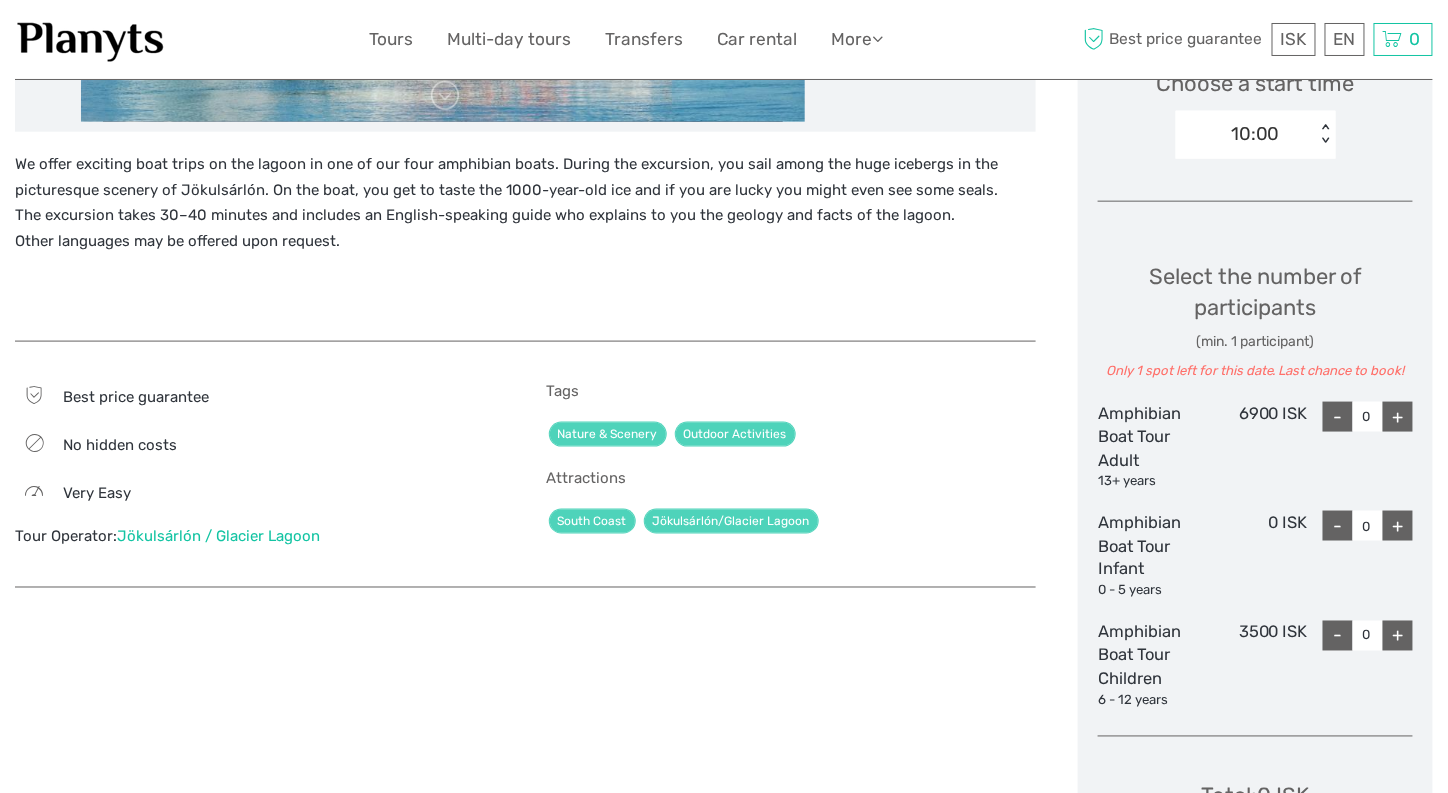 click on "+" at bounding box center (1398, 417) 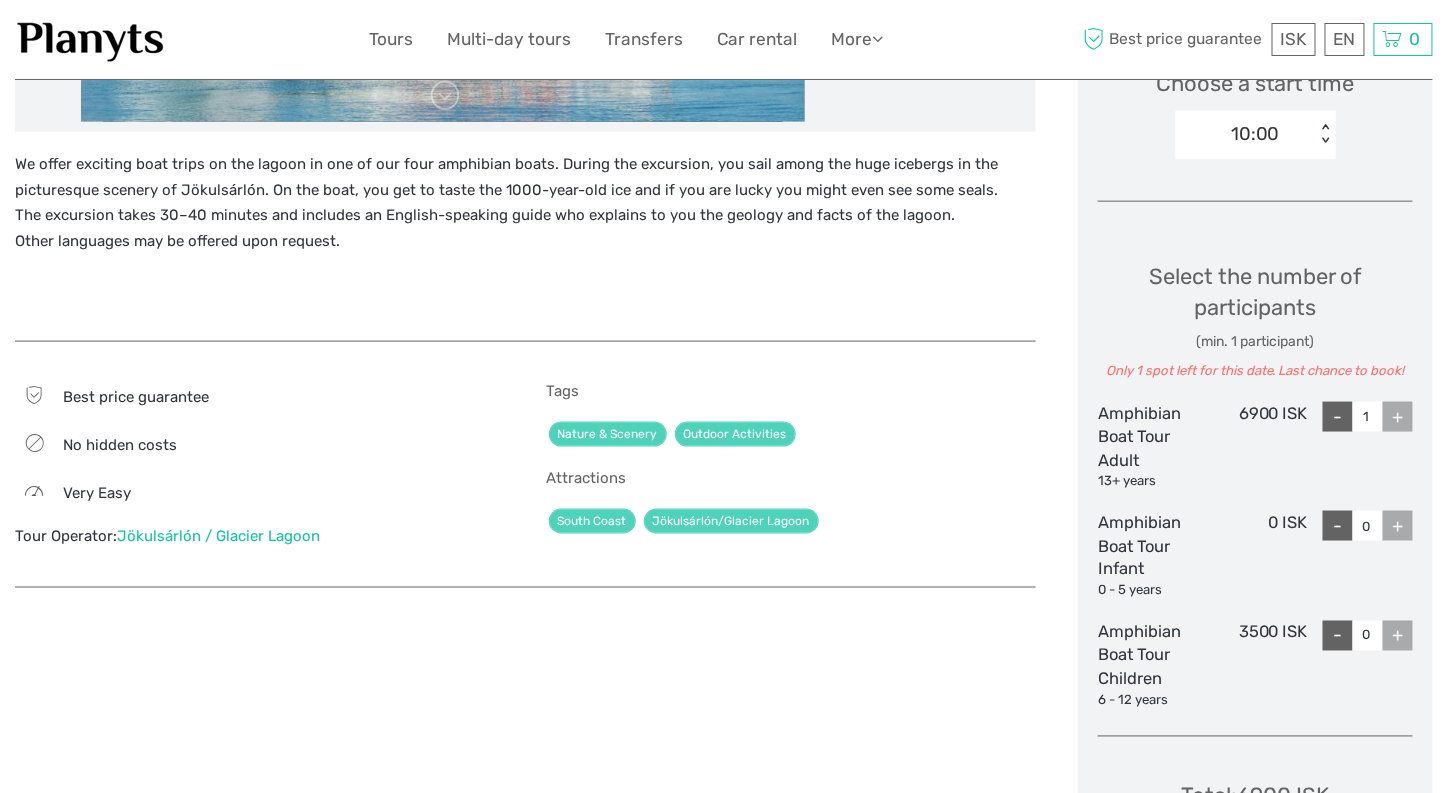 click on "+" at bounding box center (1398, 526) 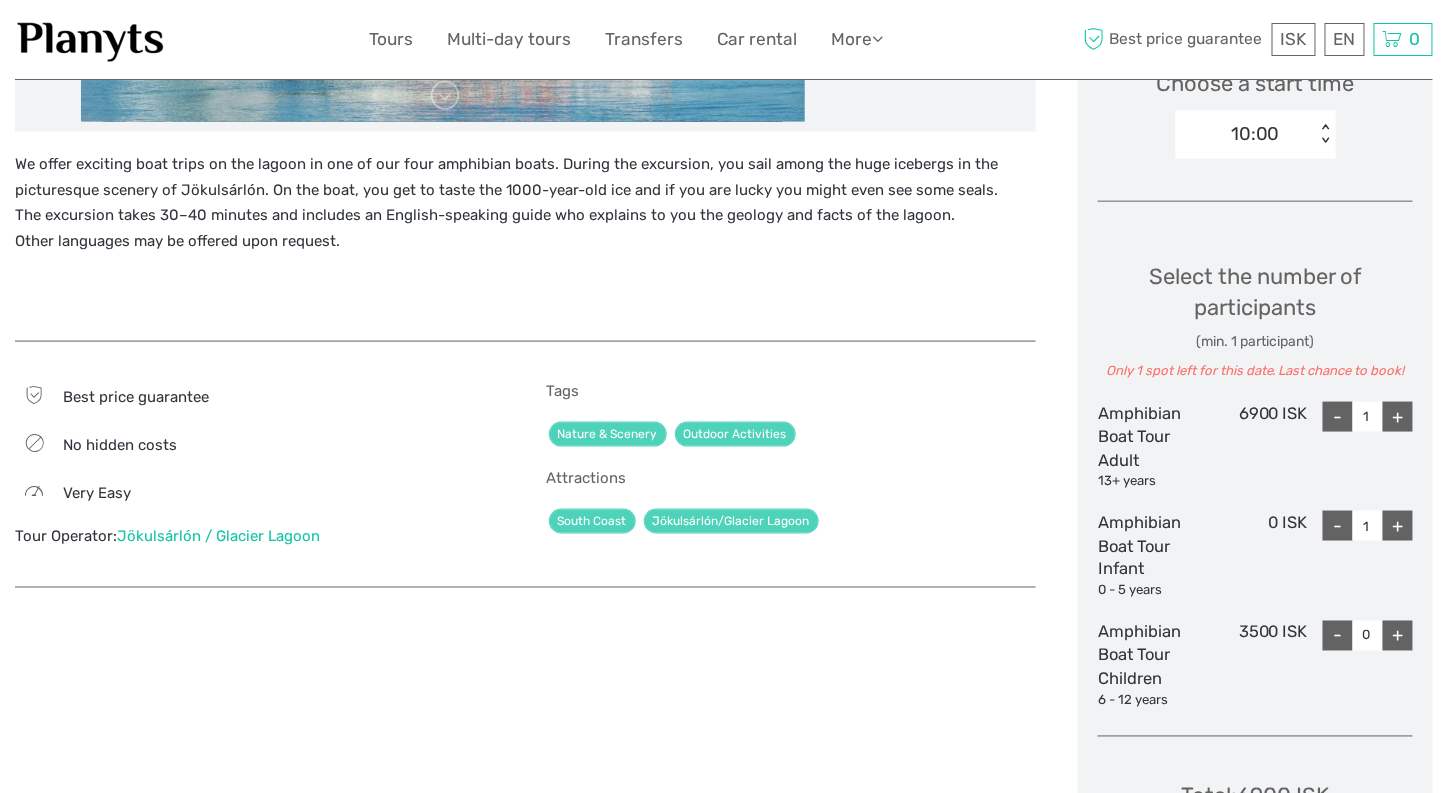 click on "+" at bounding box center [1398, 526] 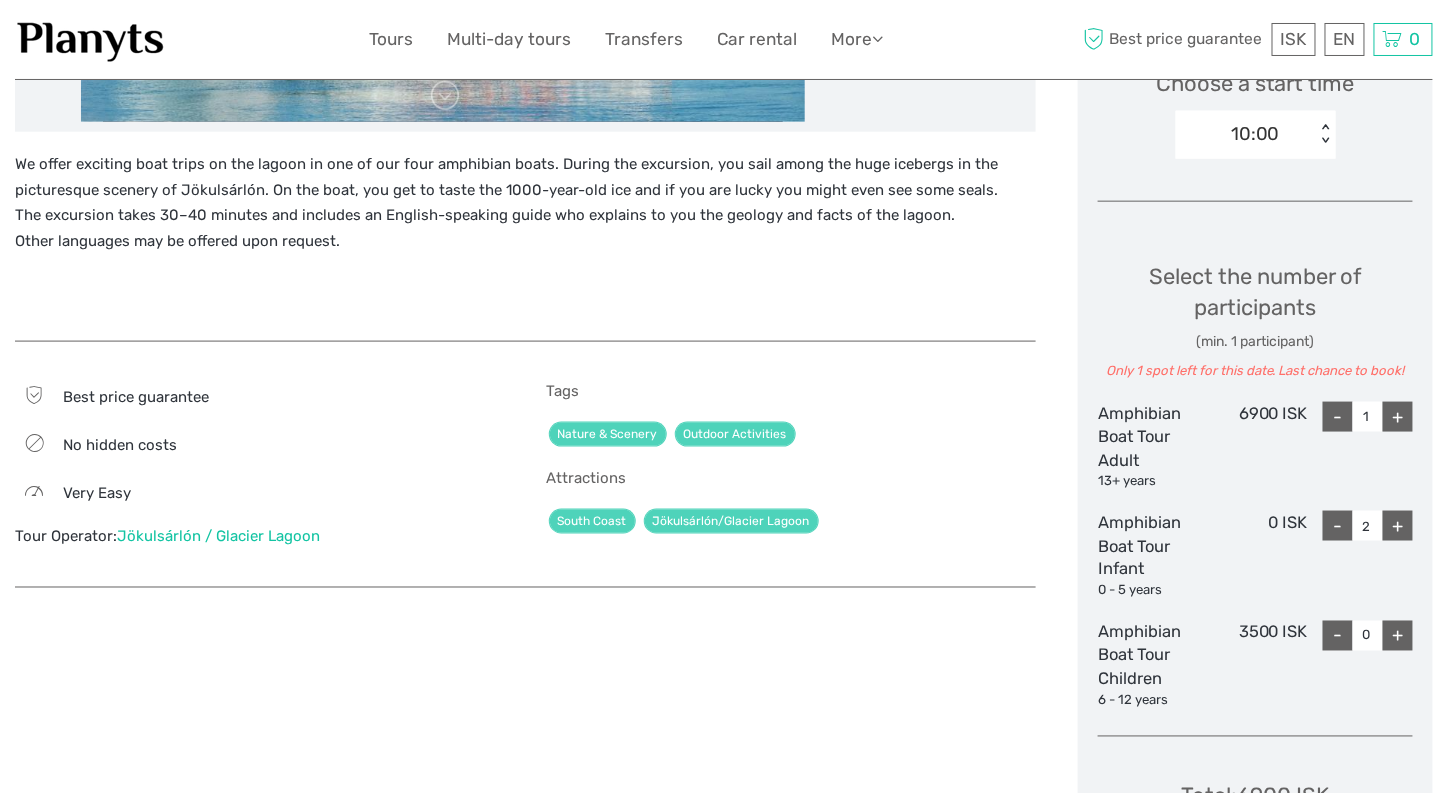 click on "+" at bounding box center [1398, 526] 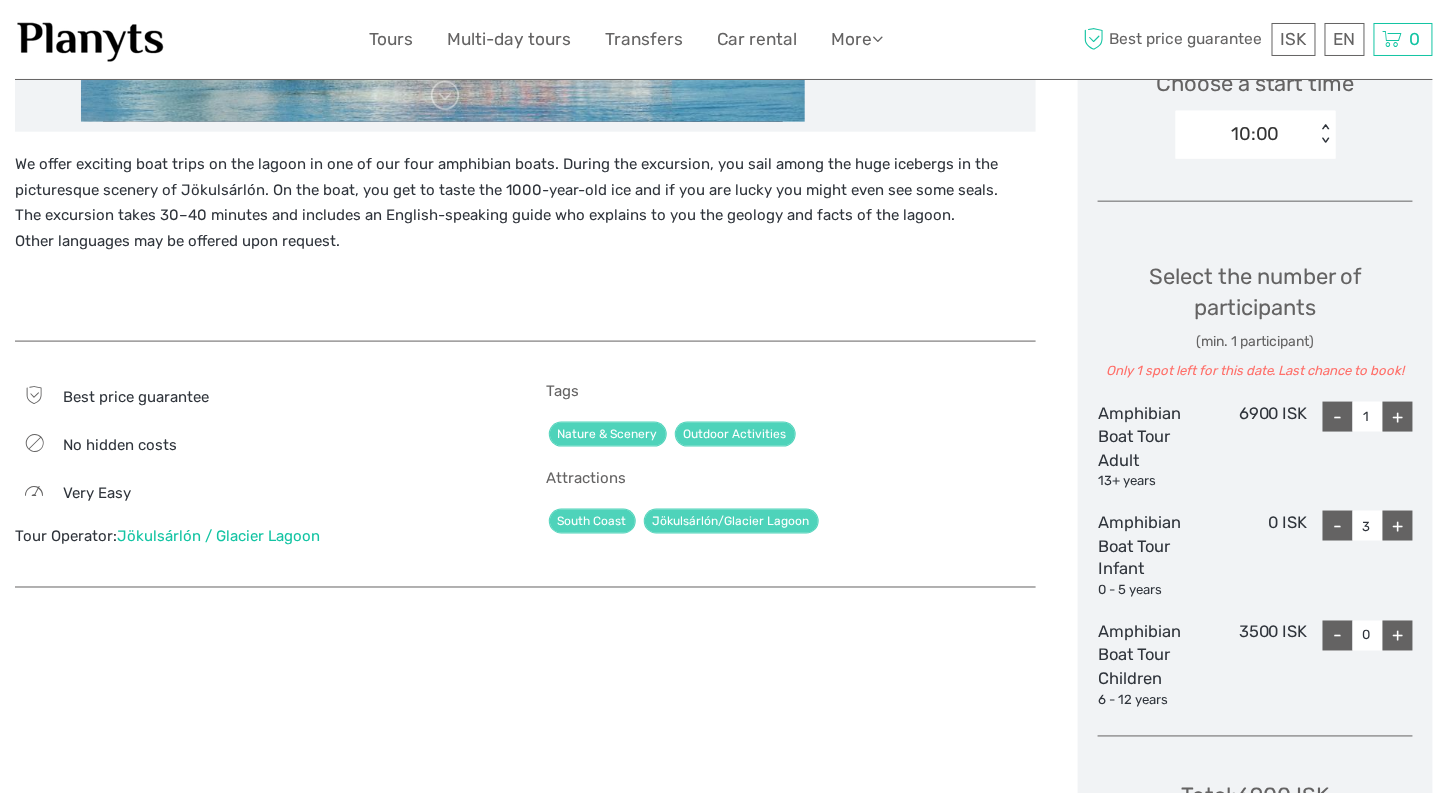 click on "+" at bounding box center (1398, 526) 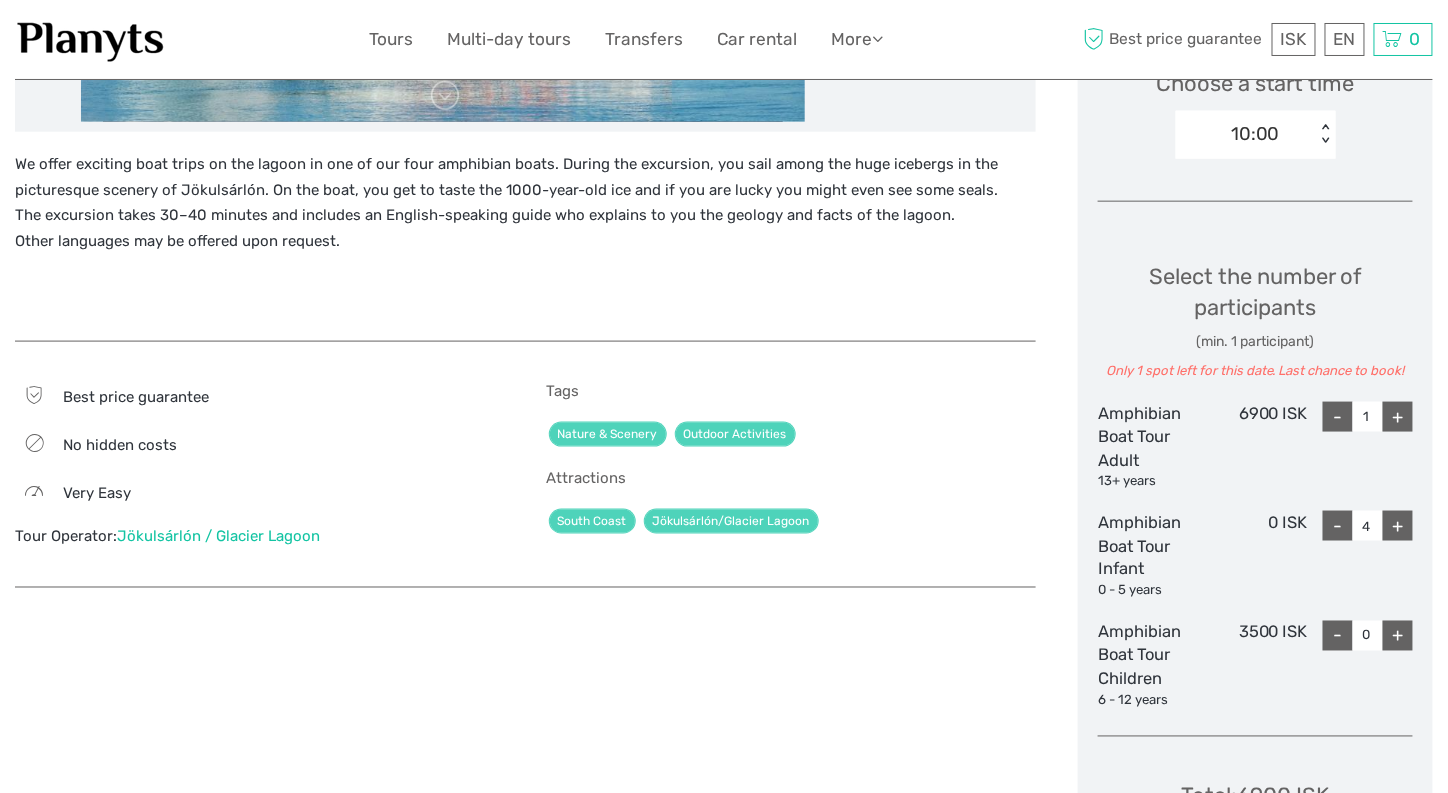click on "+" at bounding box center (1398, 526) 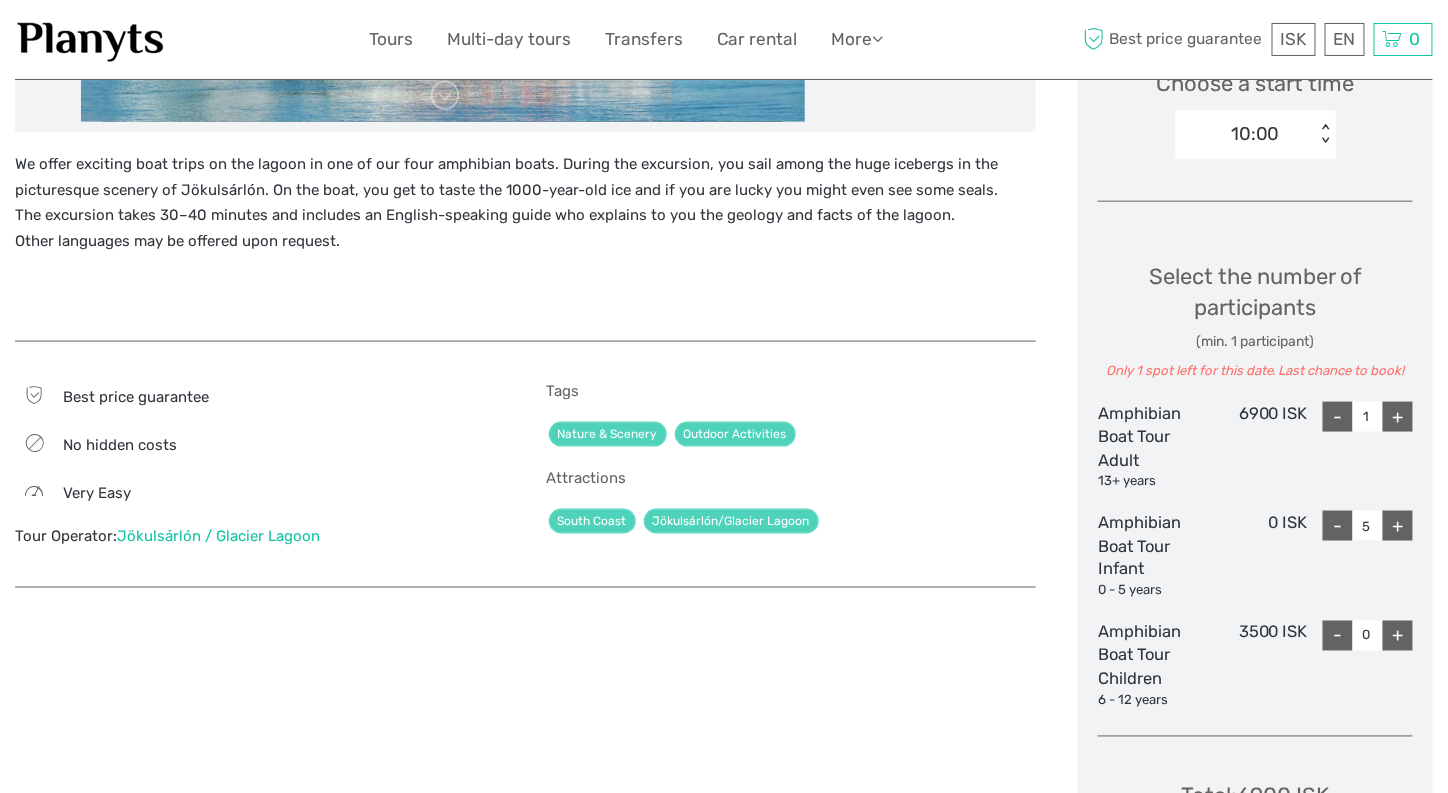 click on "+" at bounding box center [1398, 526] 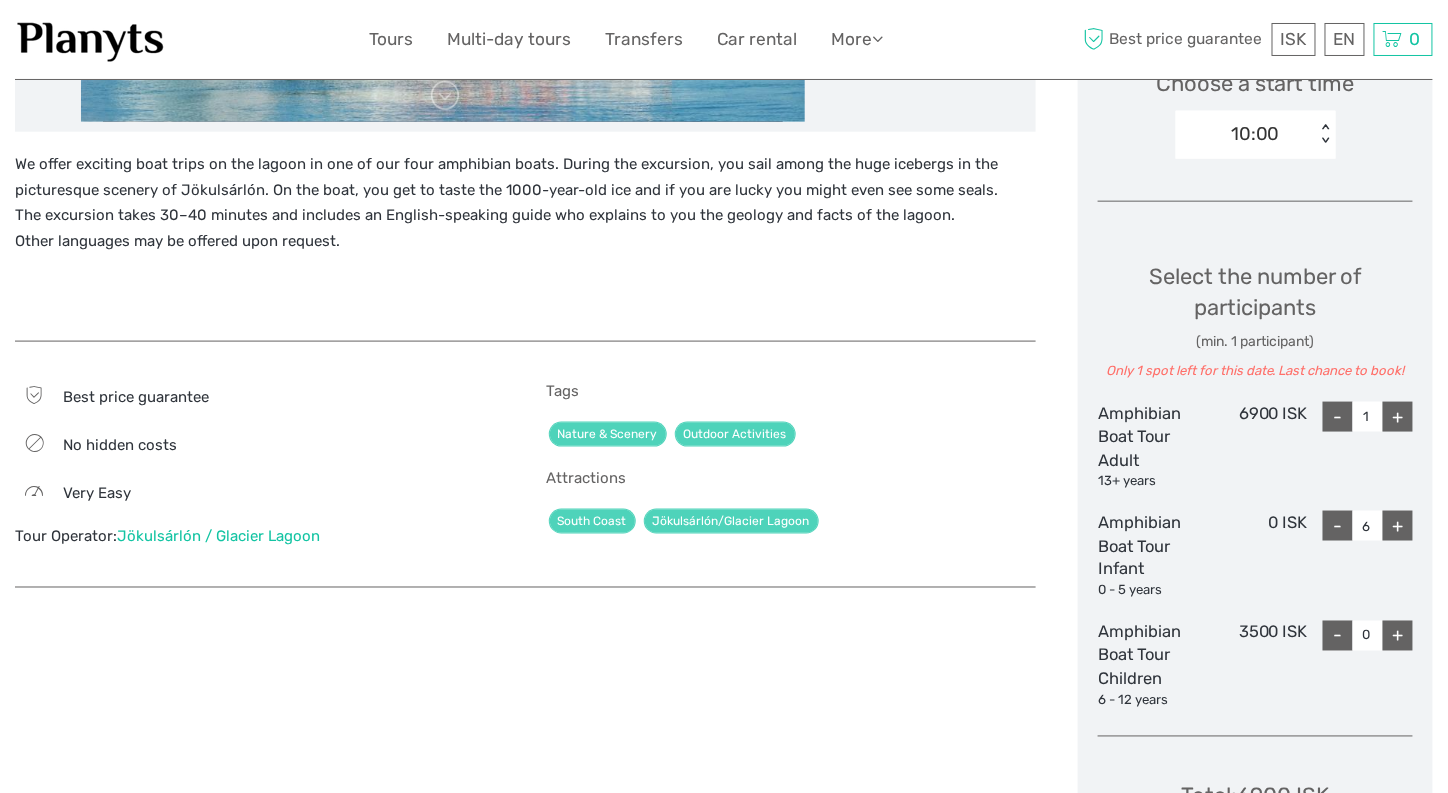 click on "+" at bounding box center (1398, 526) 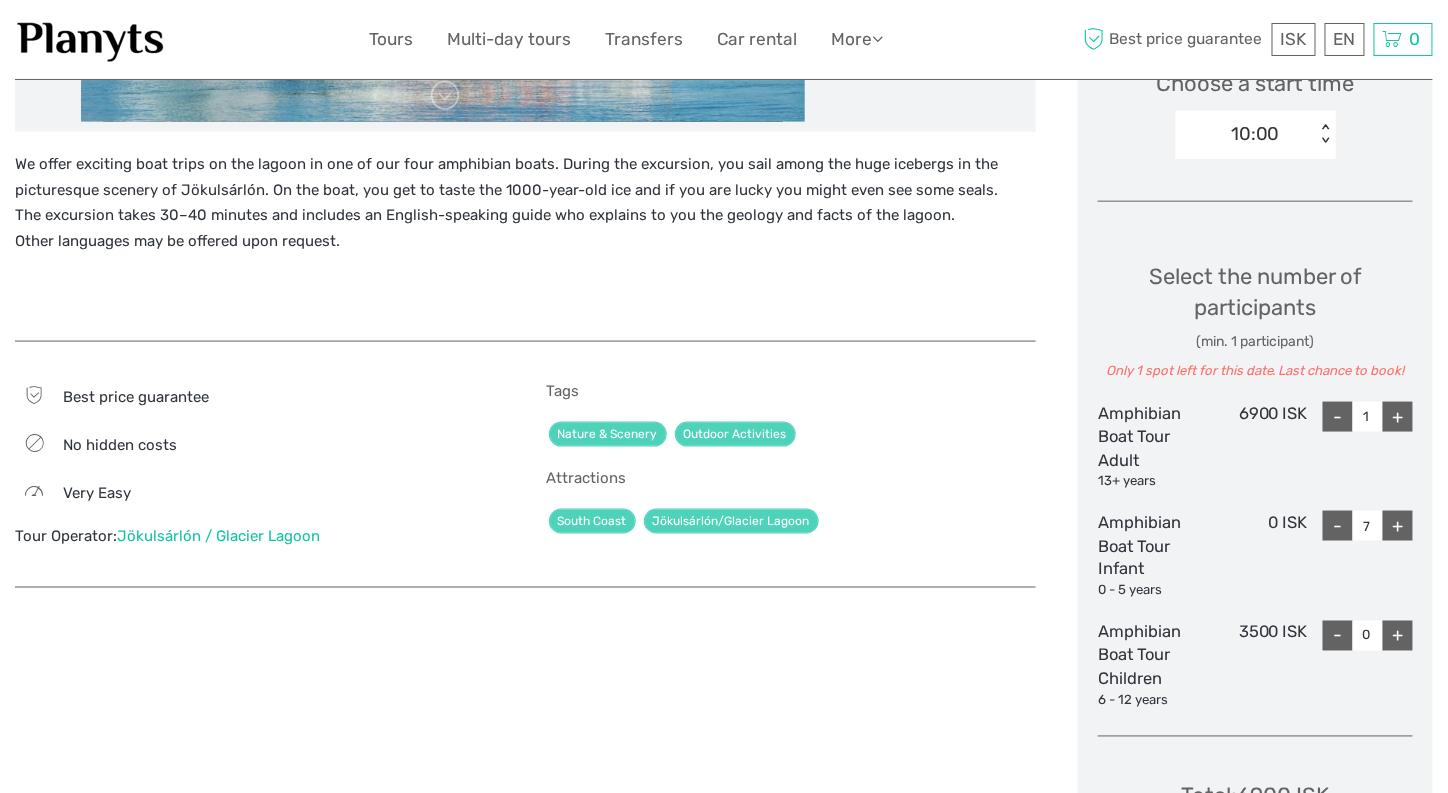 click on "+" at bounding box center (1398, 526) 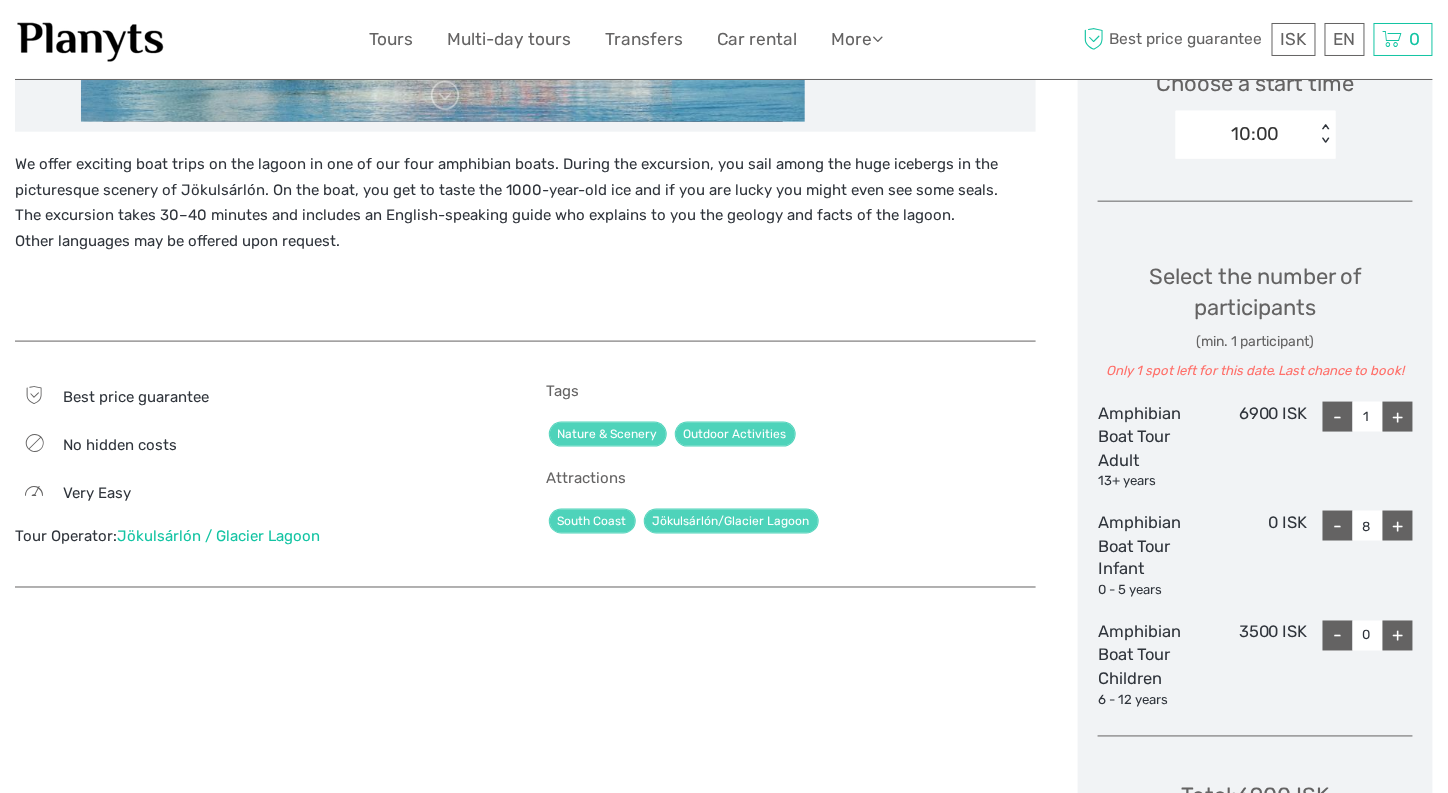 click on "+" at bounding box center (1398, 526) 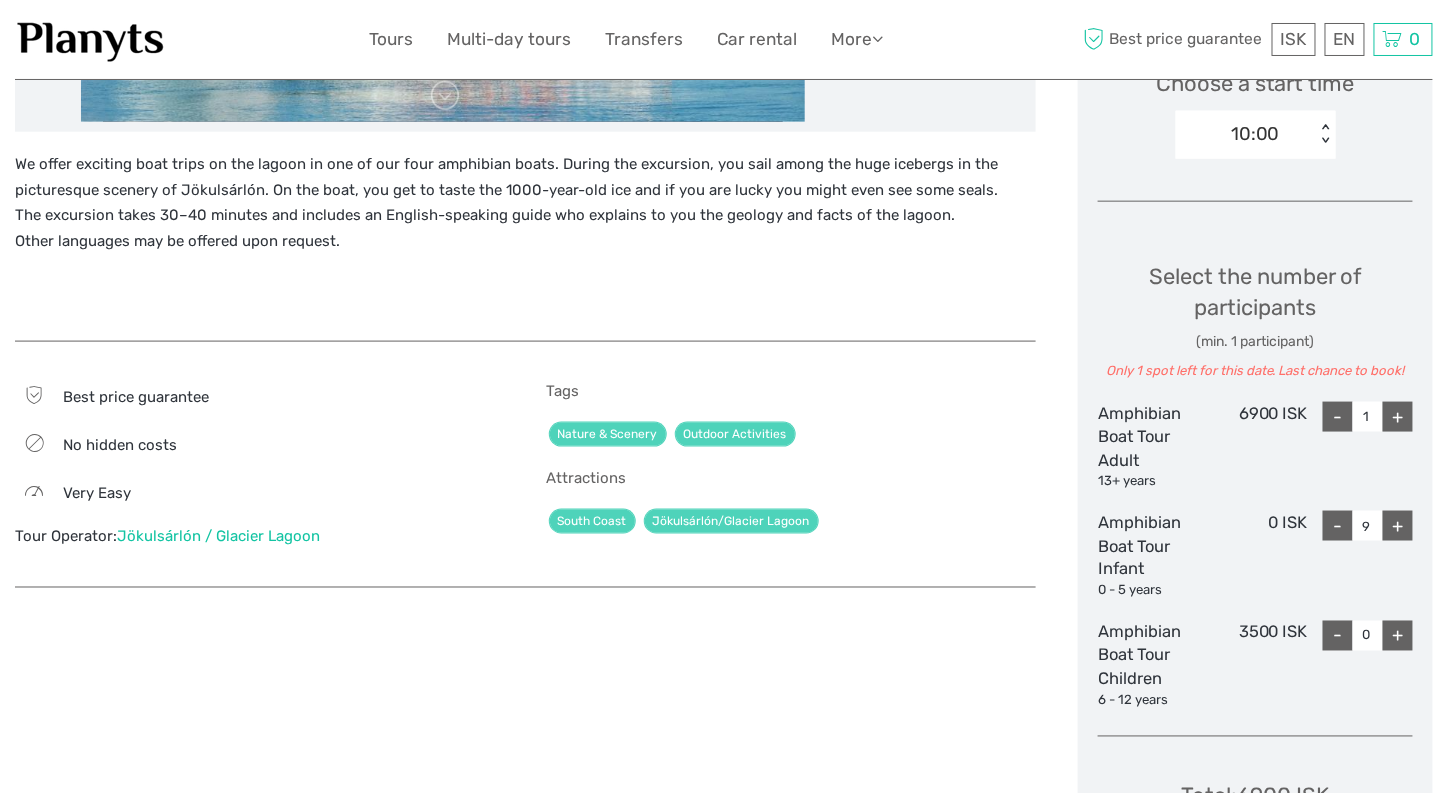 click on "+" at bounding box center [1398, 526] 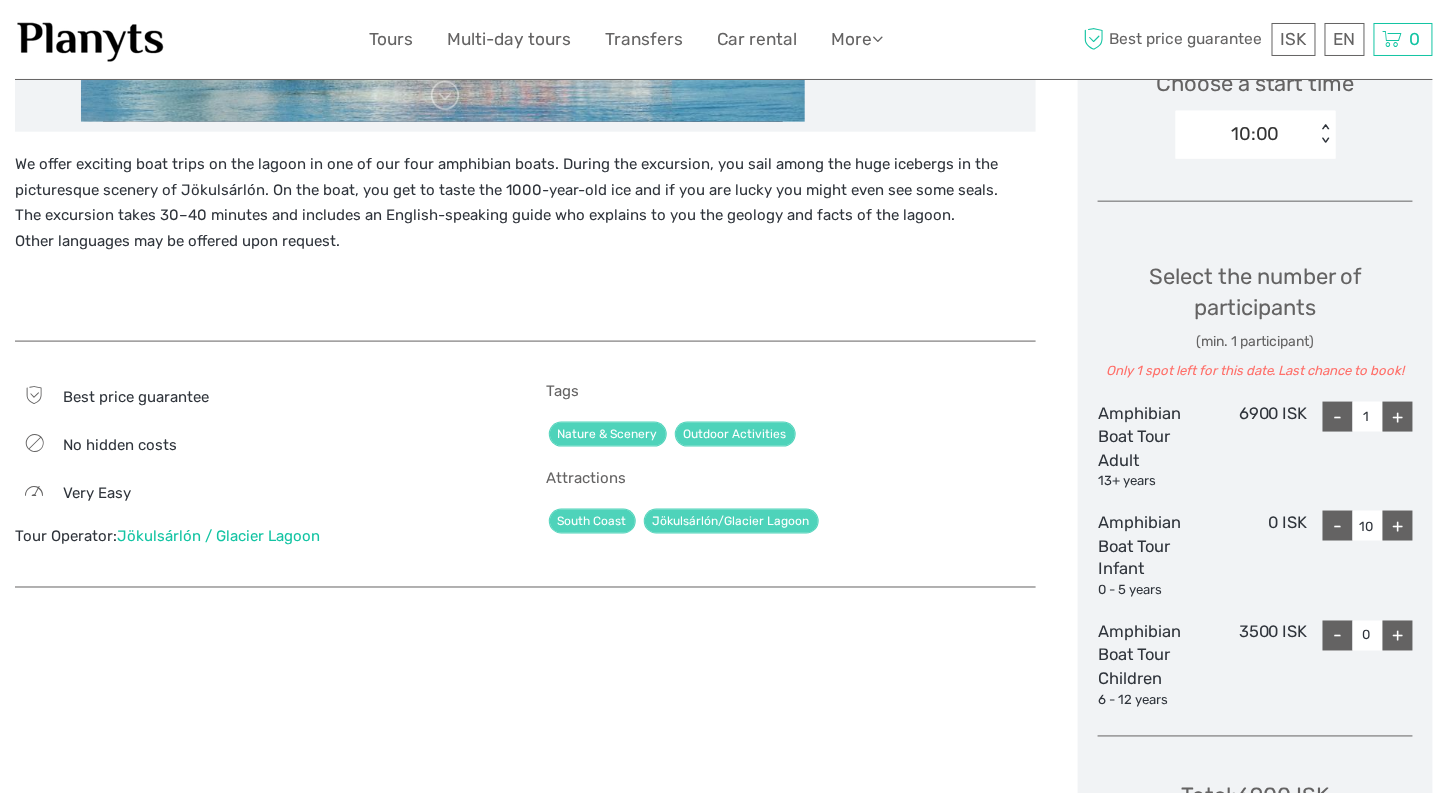 click on "+" at bounding box center (1398, 526) 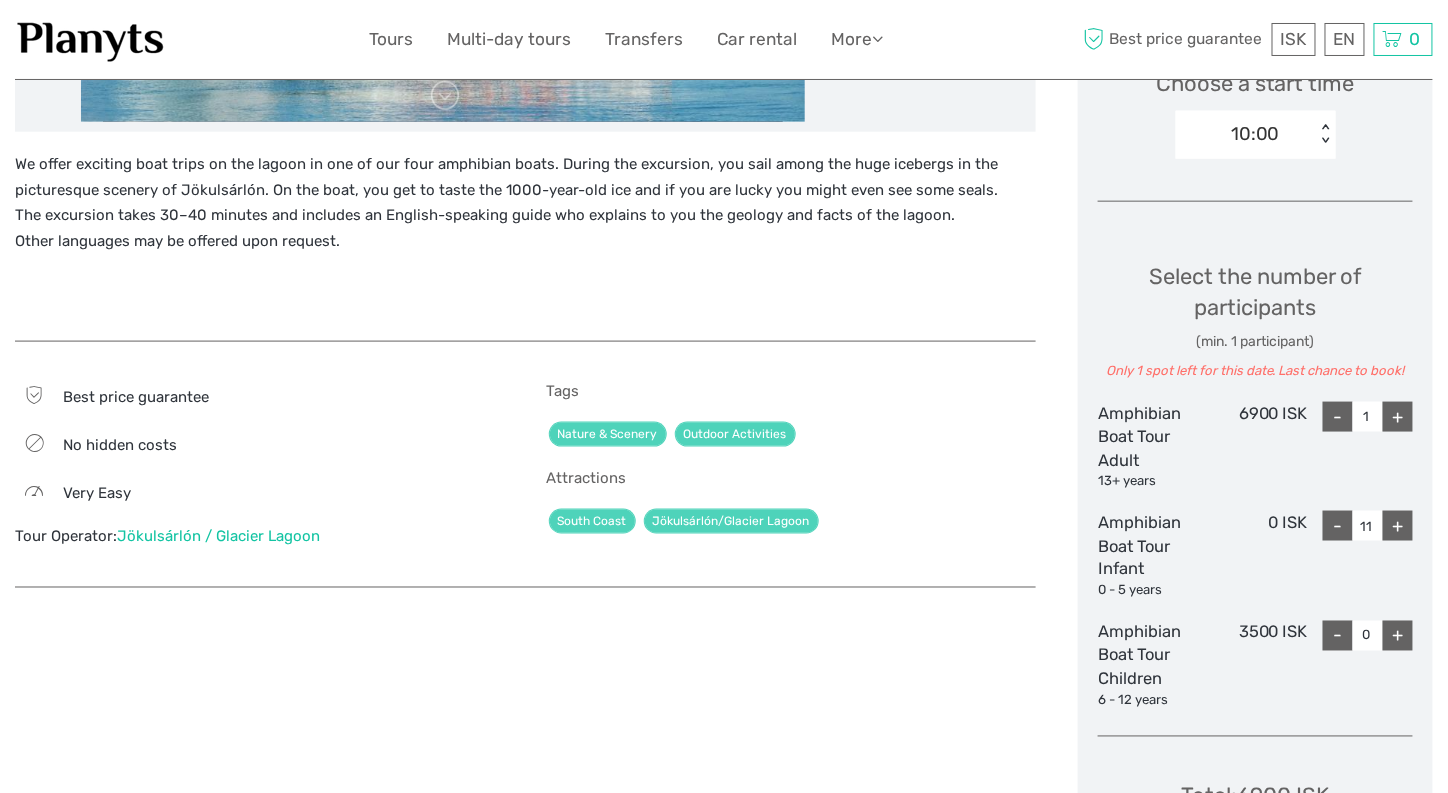 click on "+" at bounding box center (1398, 526) 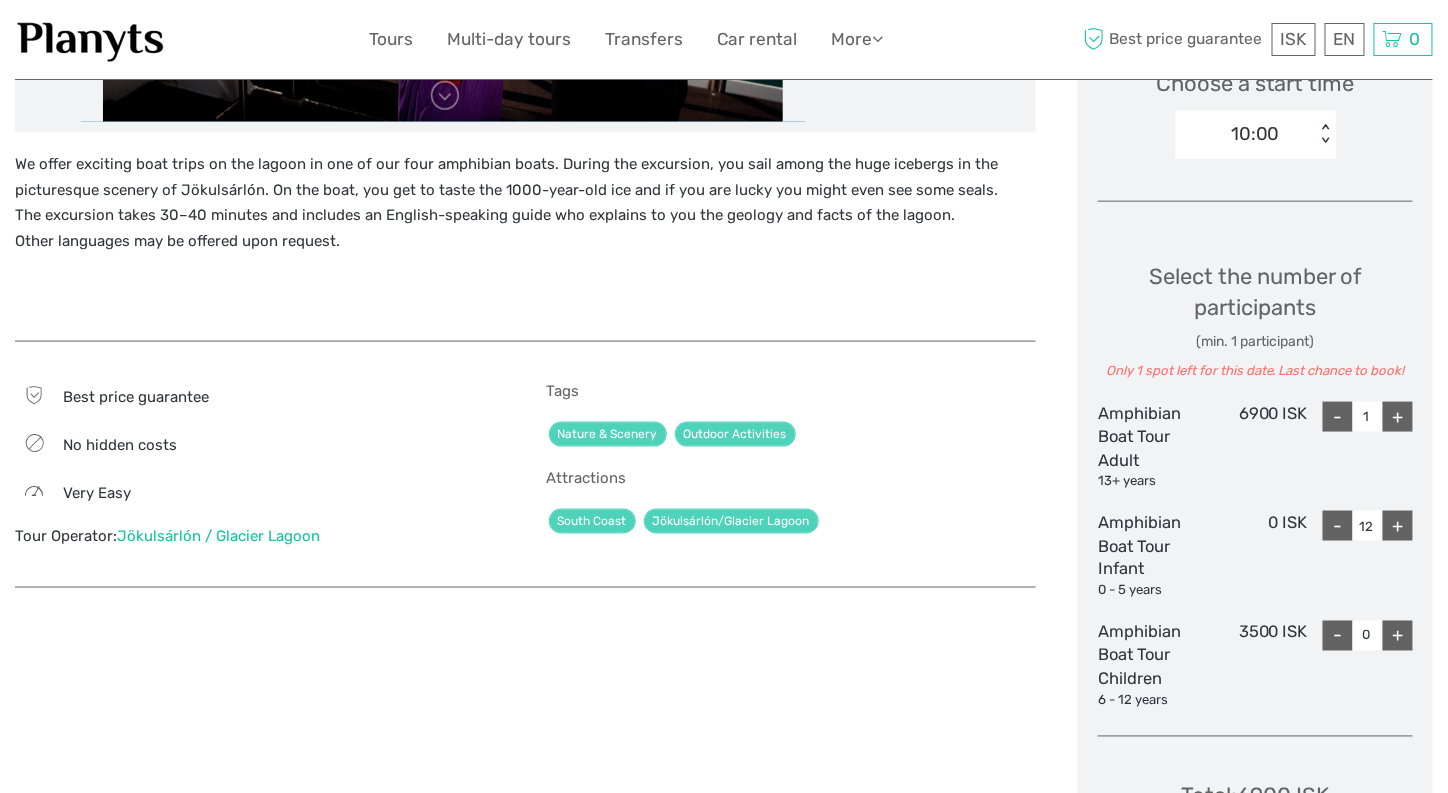 click on "+" at bounding box center (1398, 636) 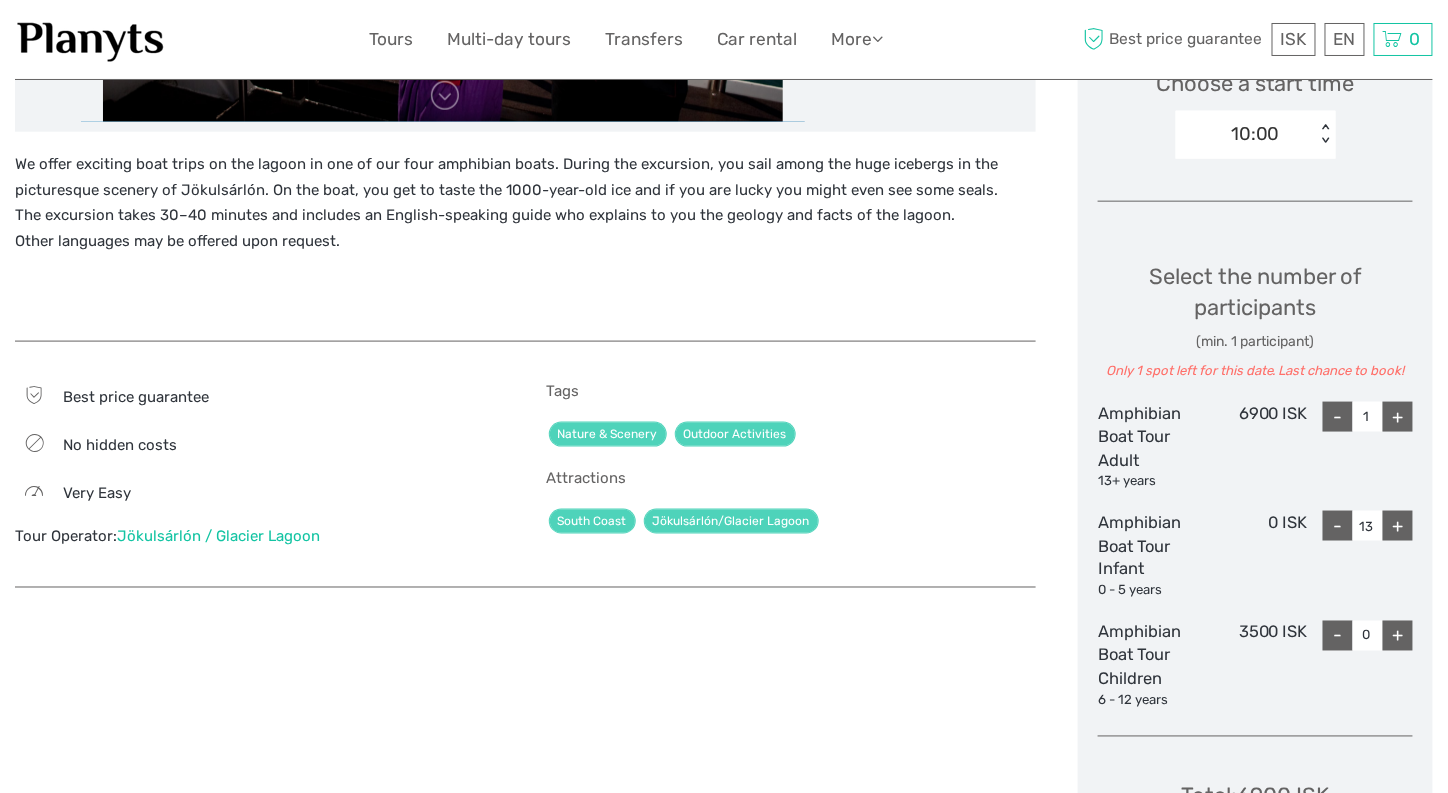 click on "+" at bounding box center [1398, 526] 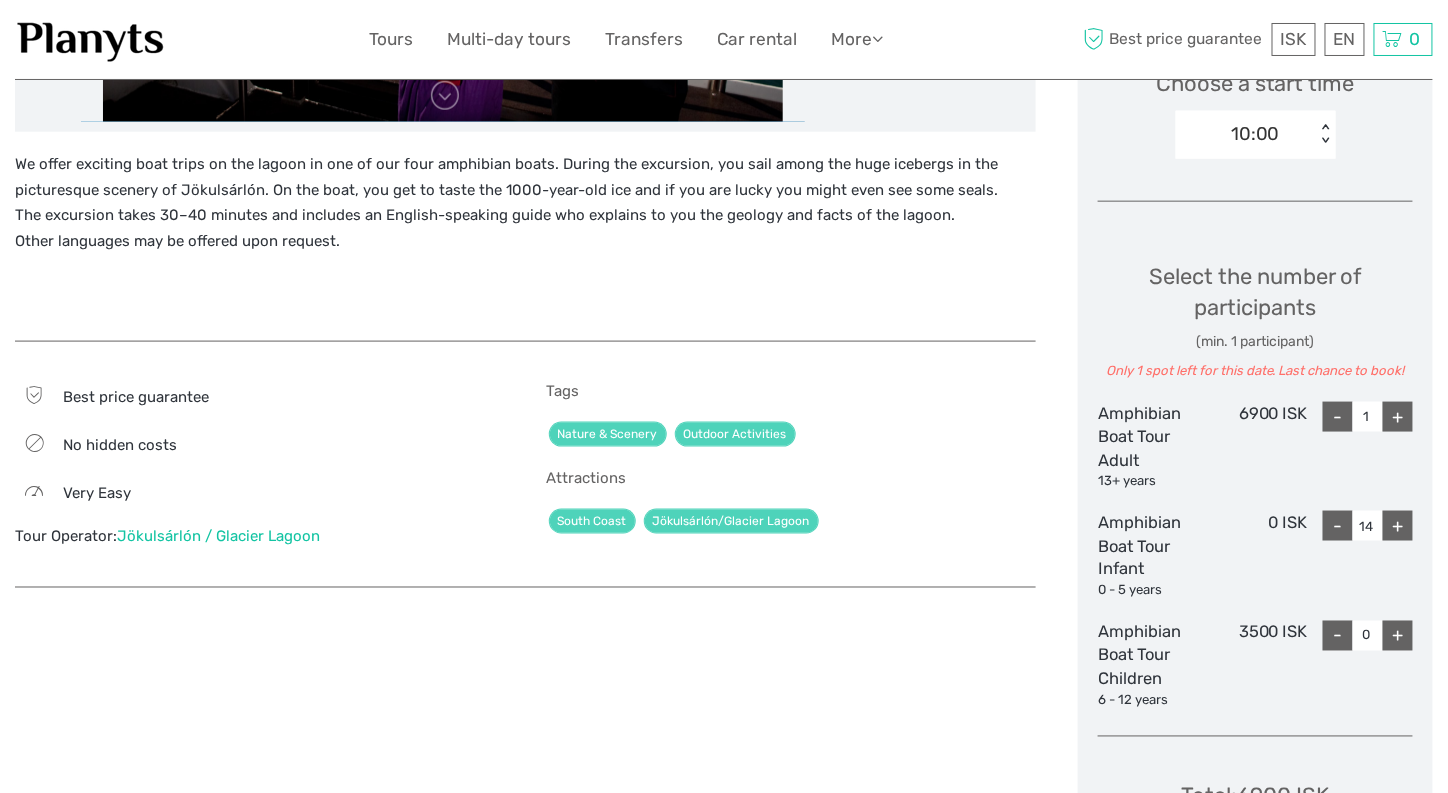 click on "+" at bounding box center [1398, 526] 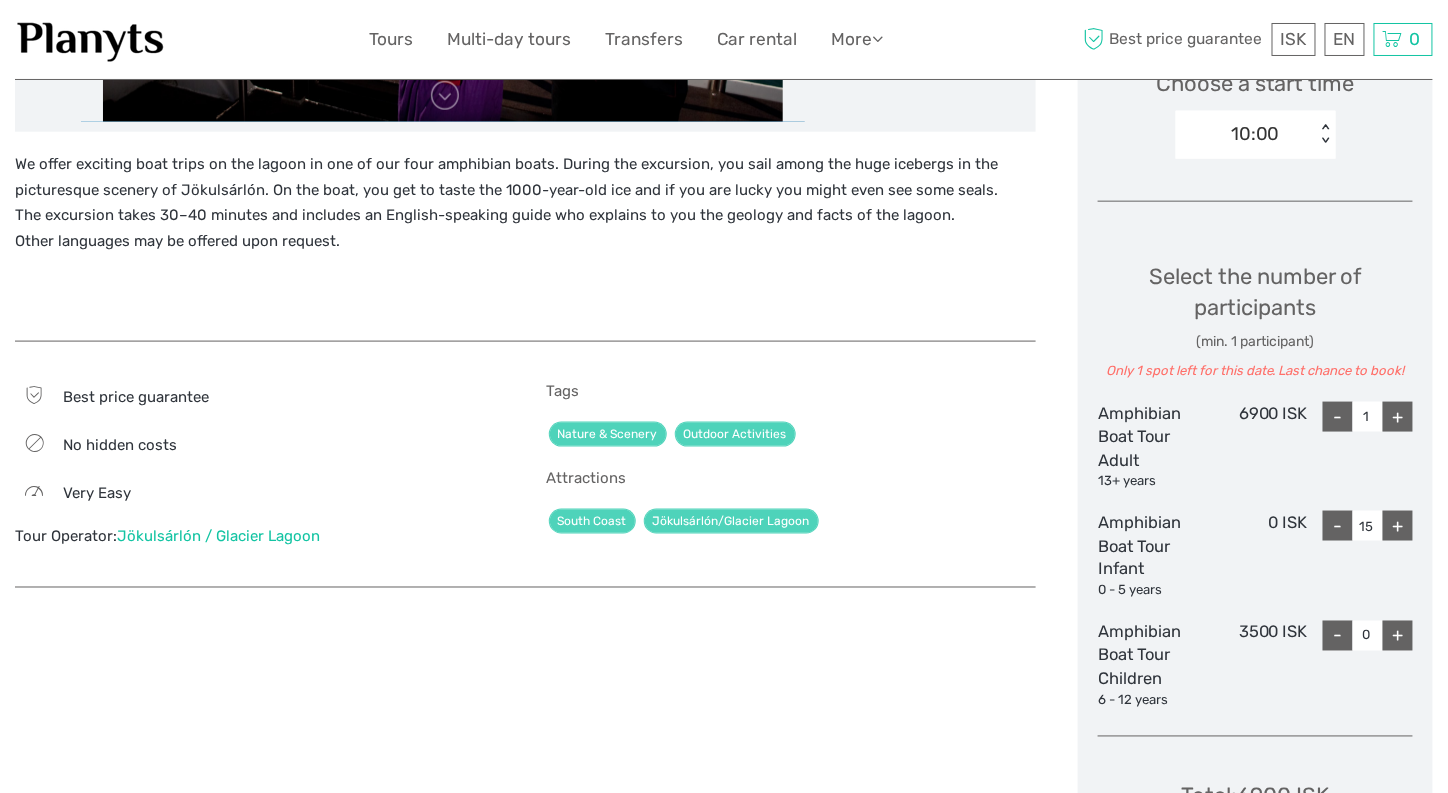 click on "+" at bounding box center (1398, 526) 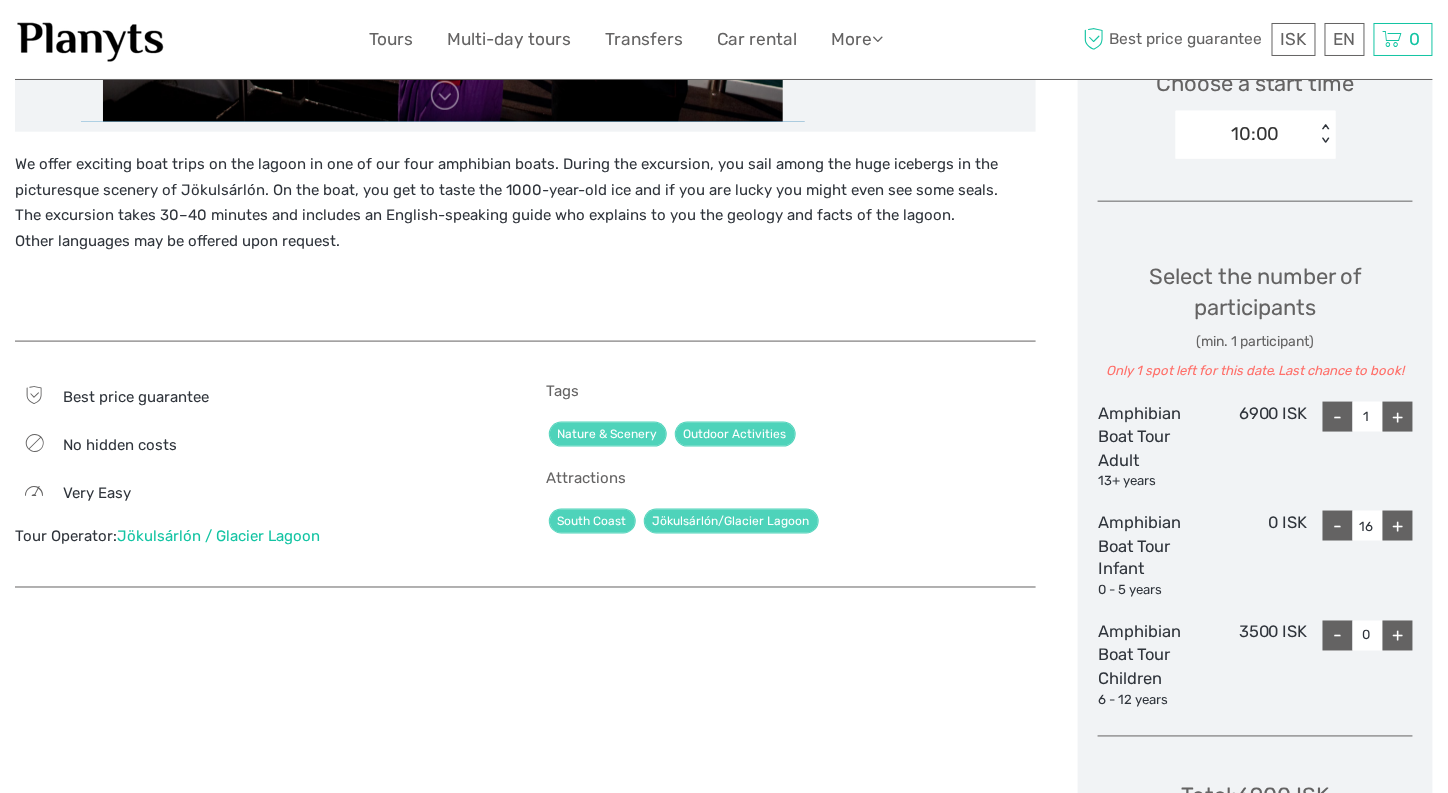 click on "+" at bounding box center (1398, 526) 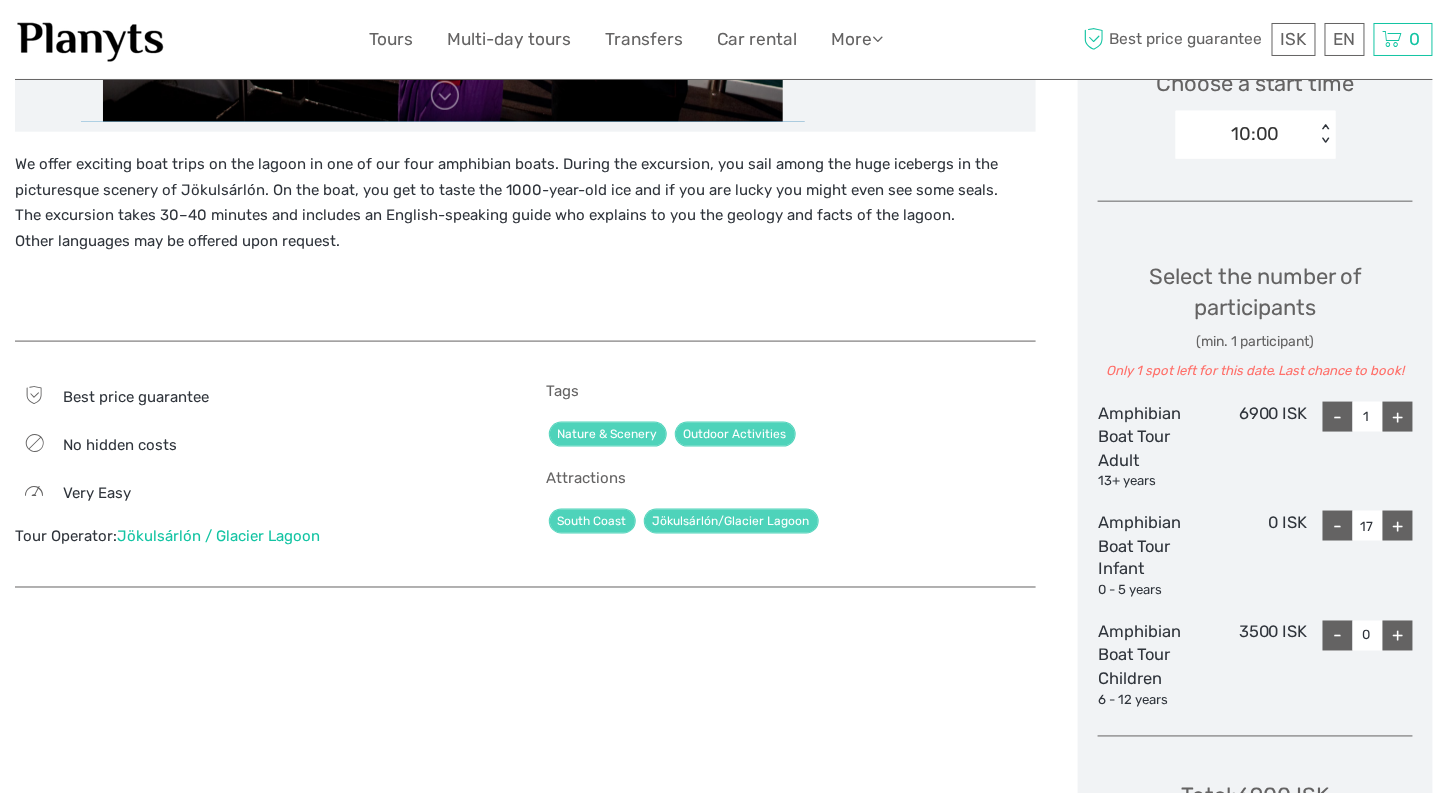 click on "+" at bounding box center [1398, 526] 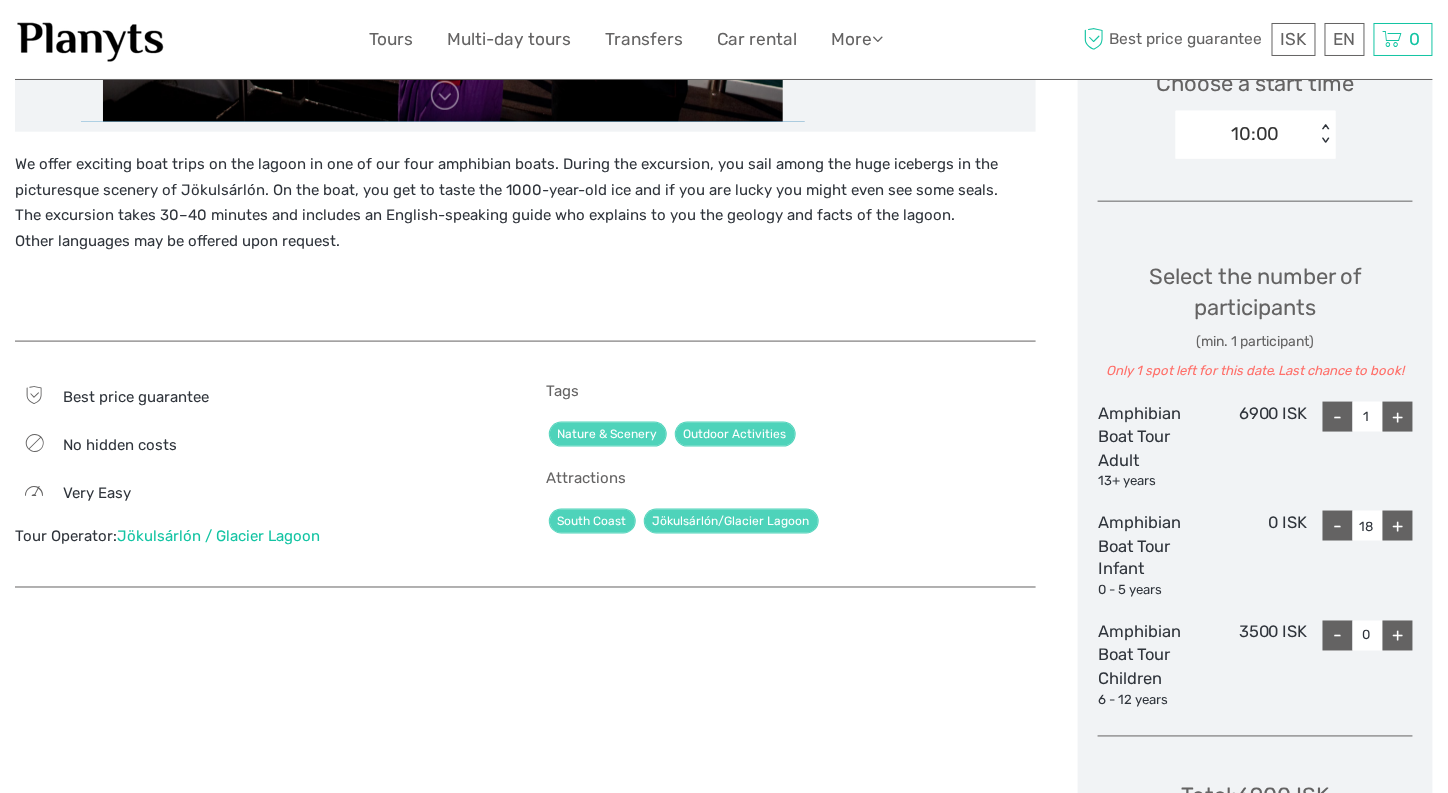click on "+" at bounding box center (1398, 526) 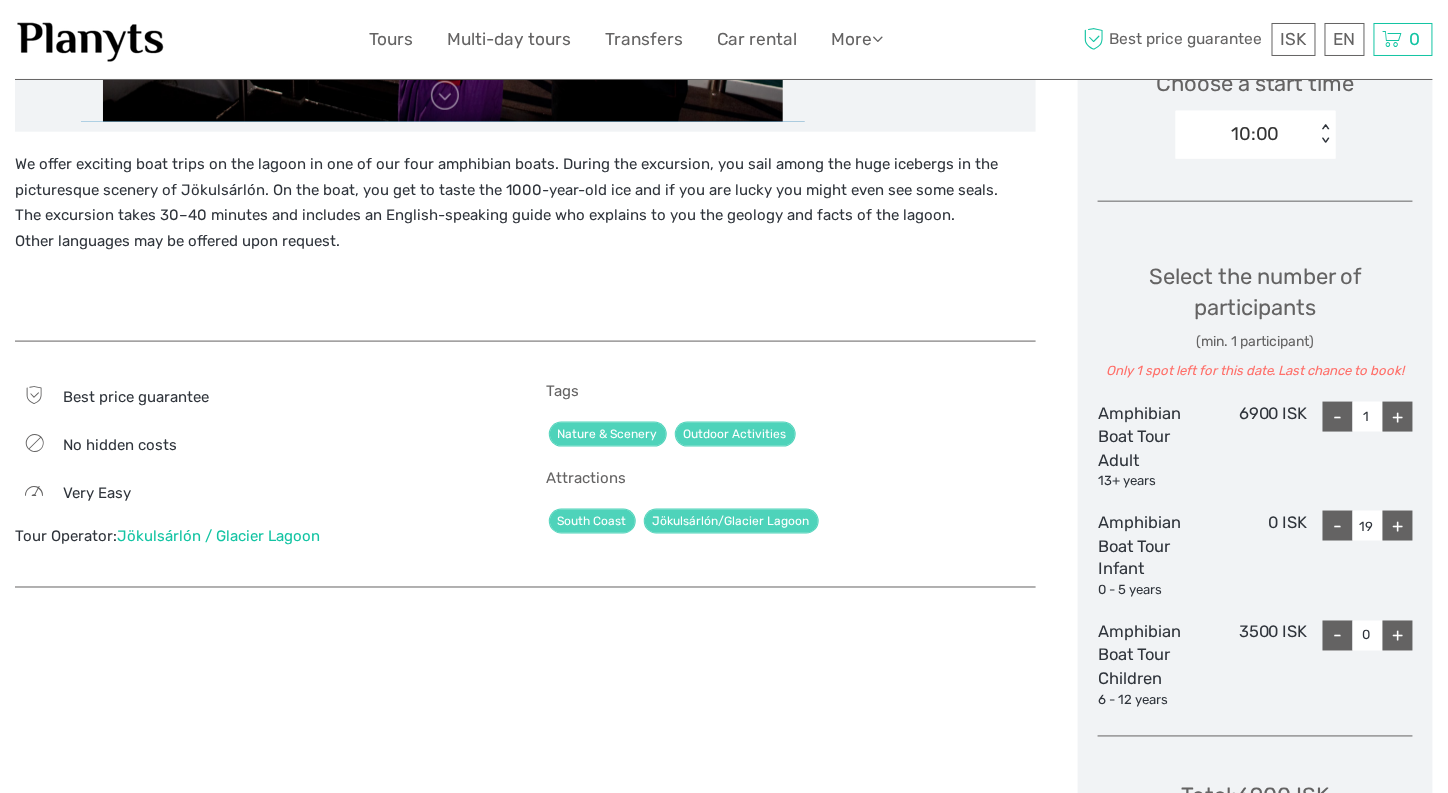 click on "+" at bounding box center (1398, 526) 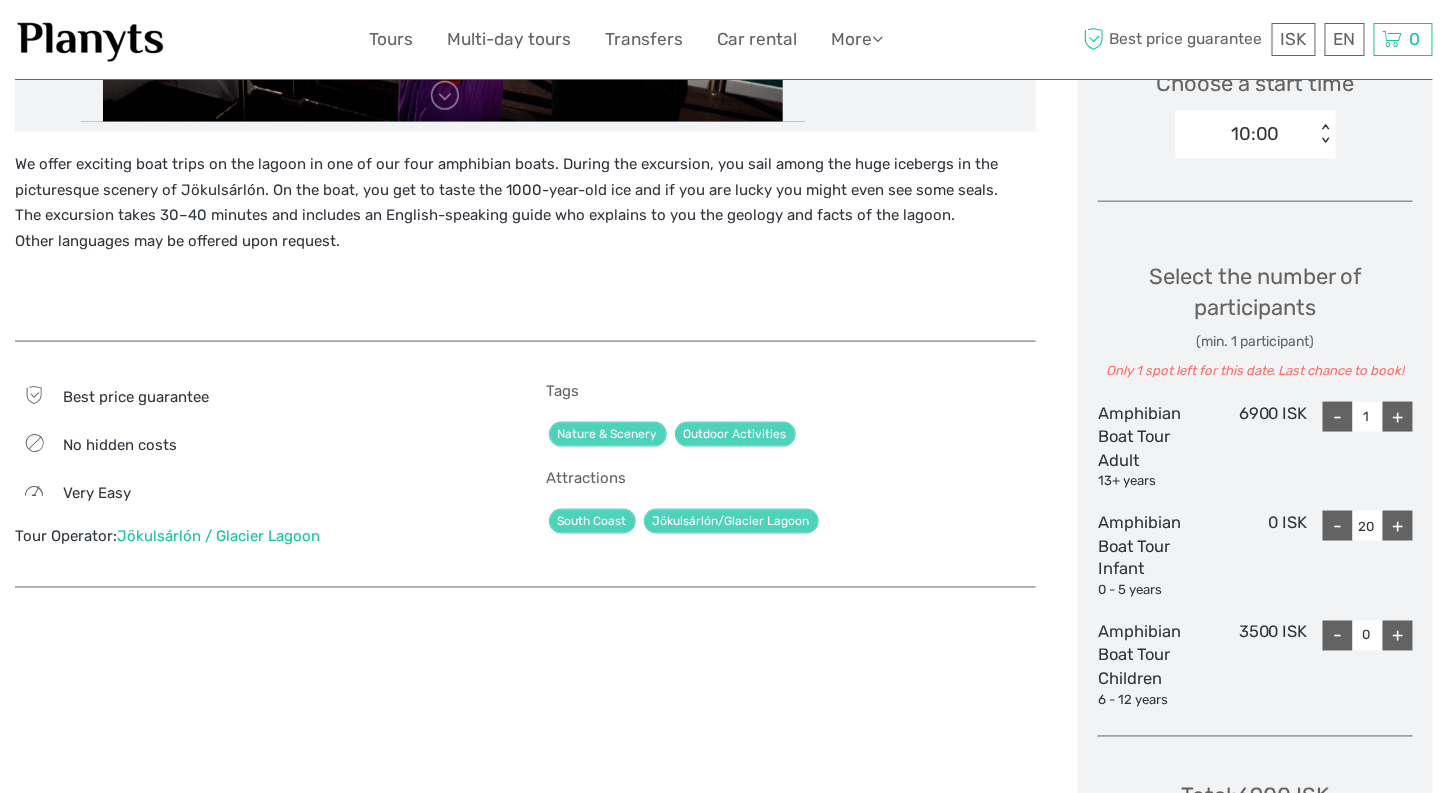 click on "+" at bounding box center (1398, 526) 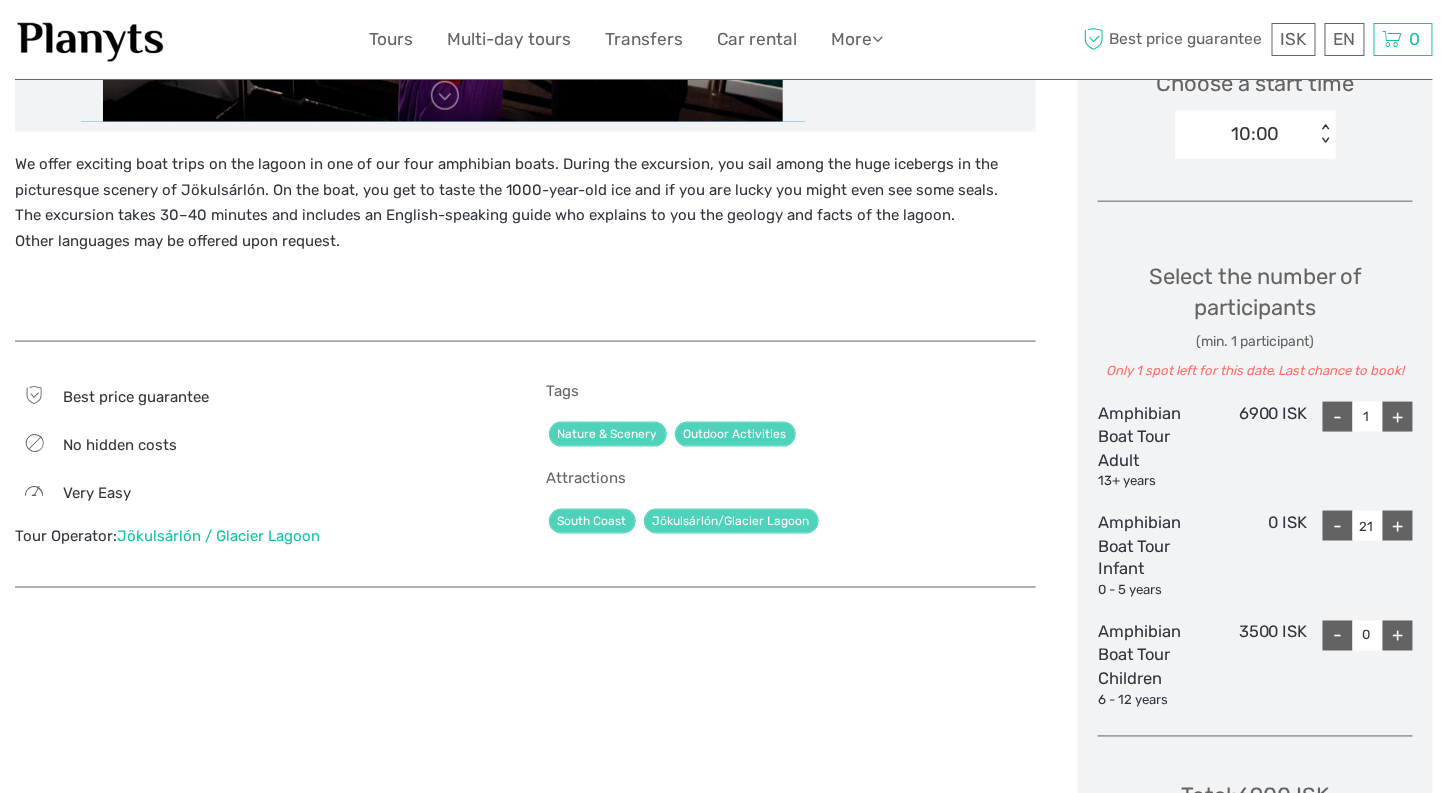 click on "+" at bounding box center [1398, 526] 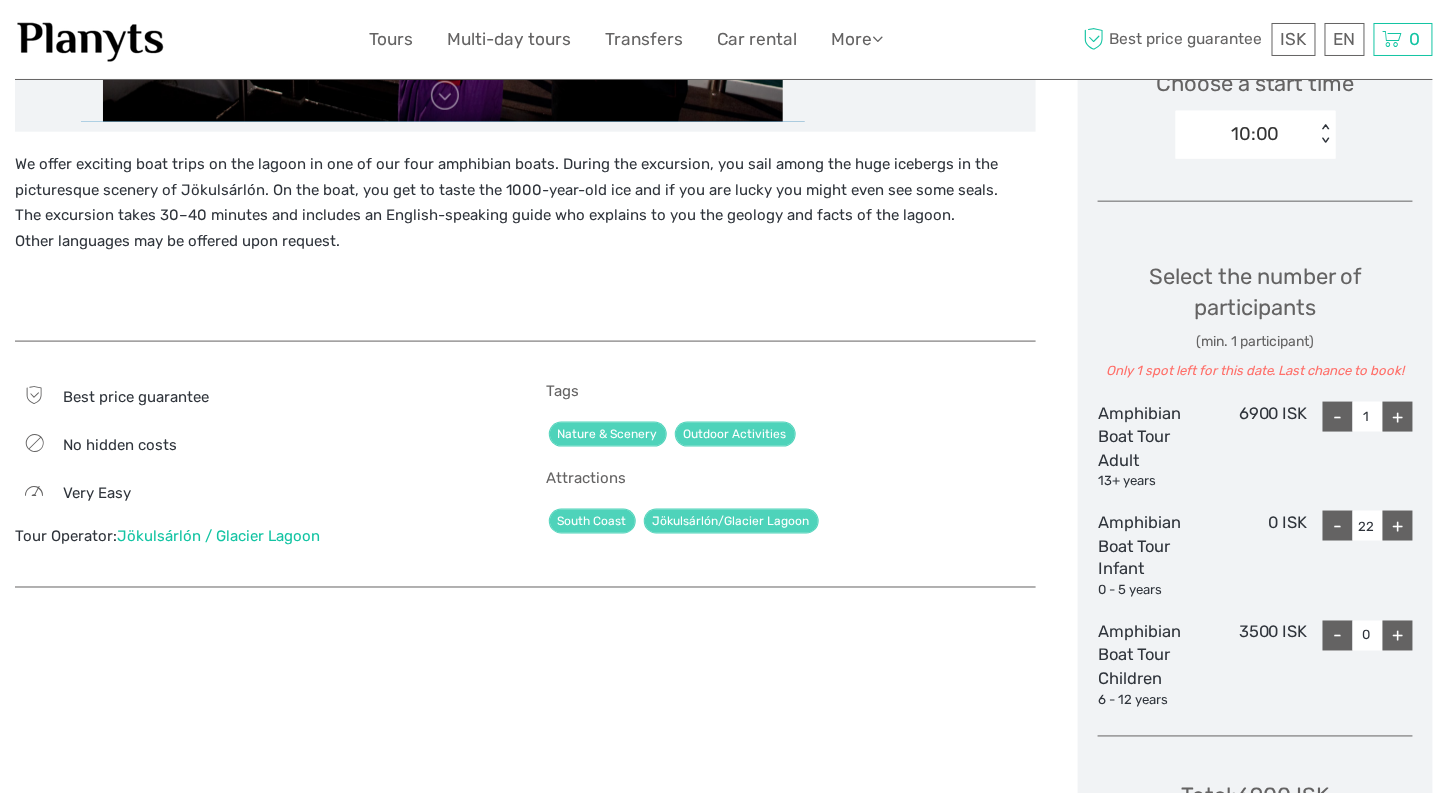 click on "+" at bounding box center [1398, 526] 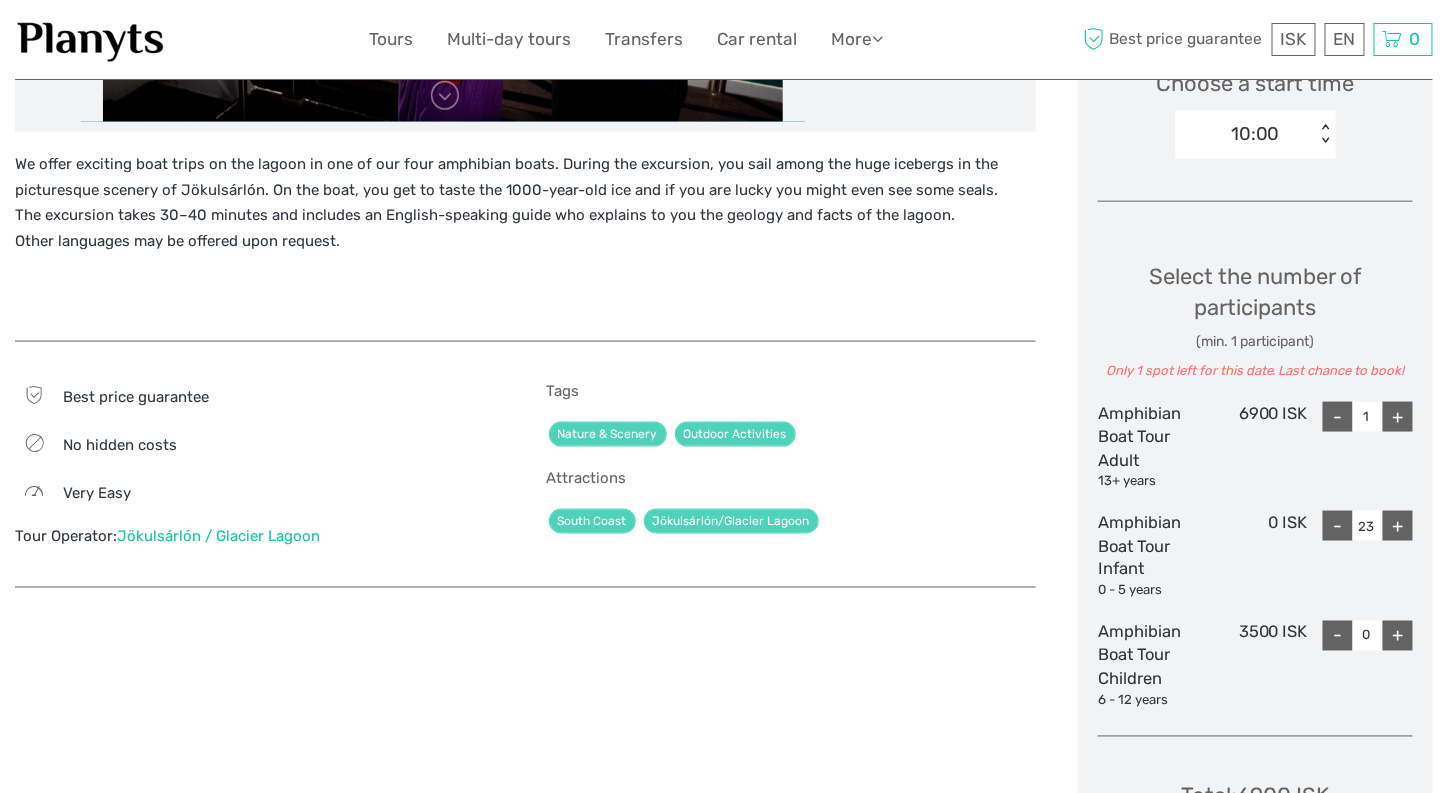 click on "+" at bounding box center [1398, 526] 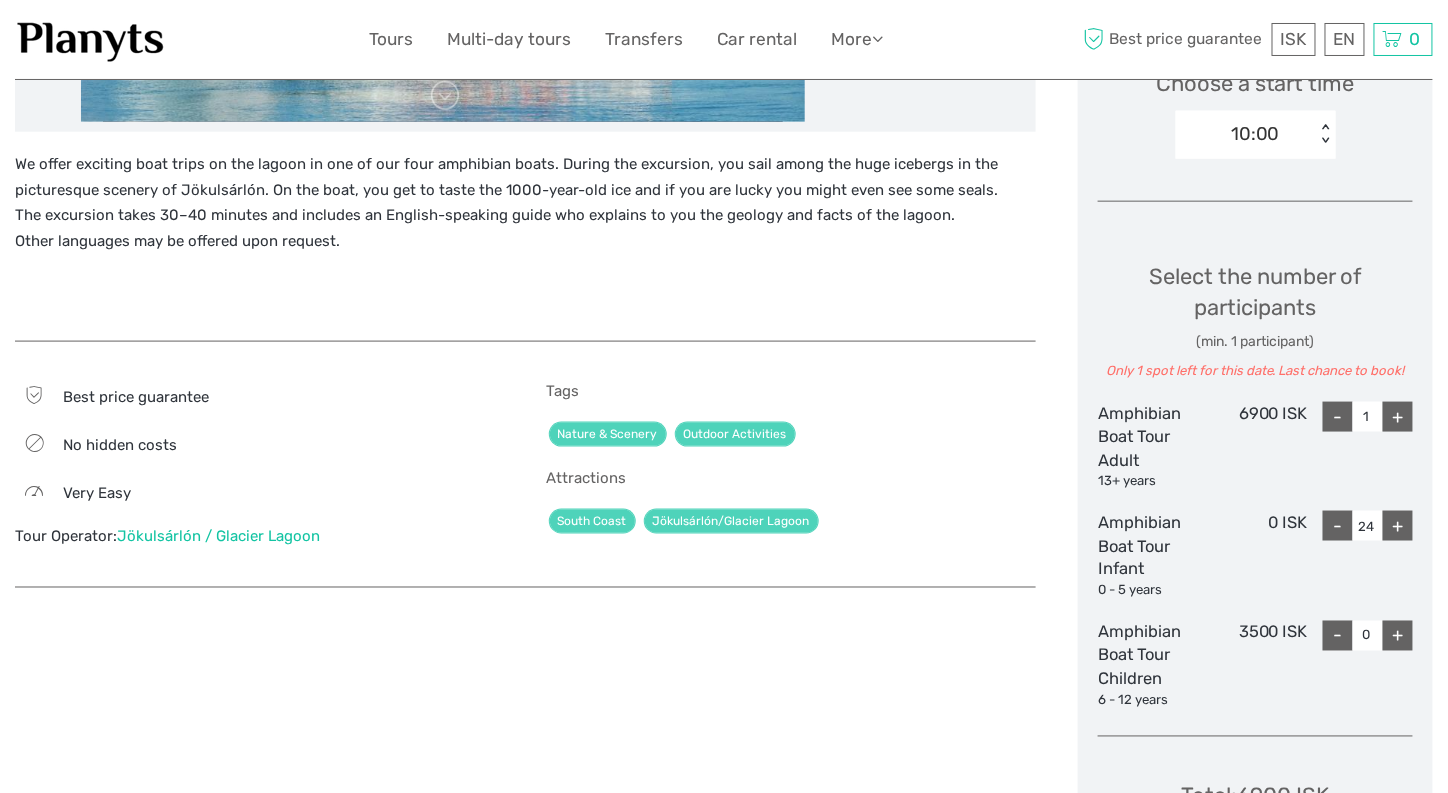click on "-" at bounding box center [1338, 526] 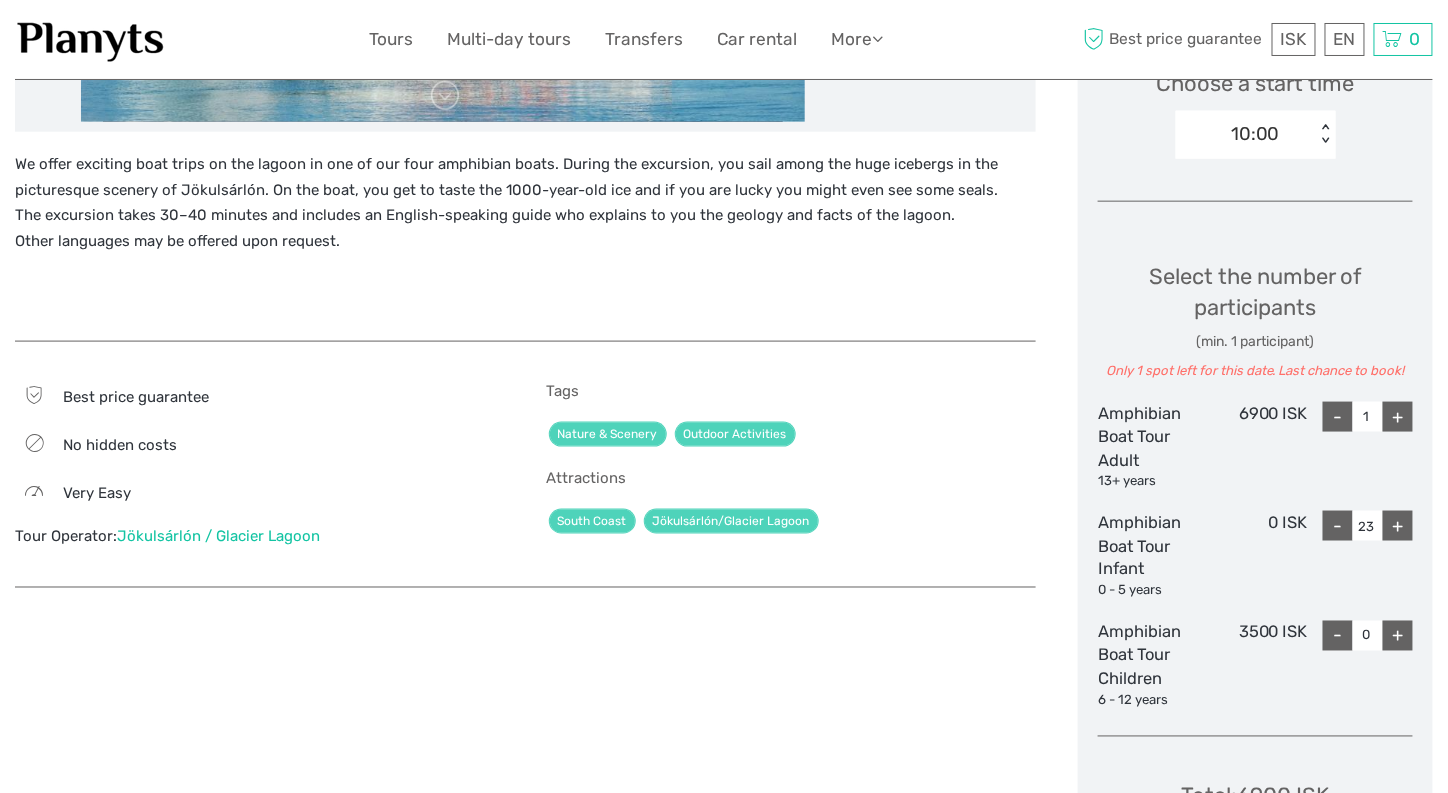 click on "-" at bounding box center (1338, 526) 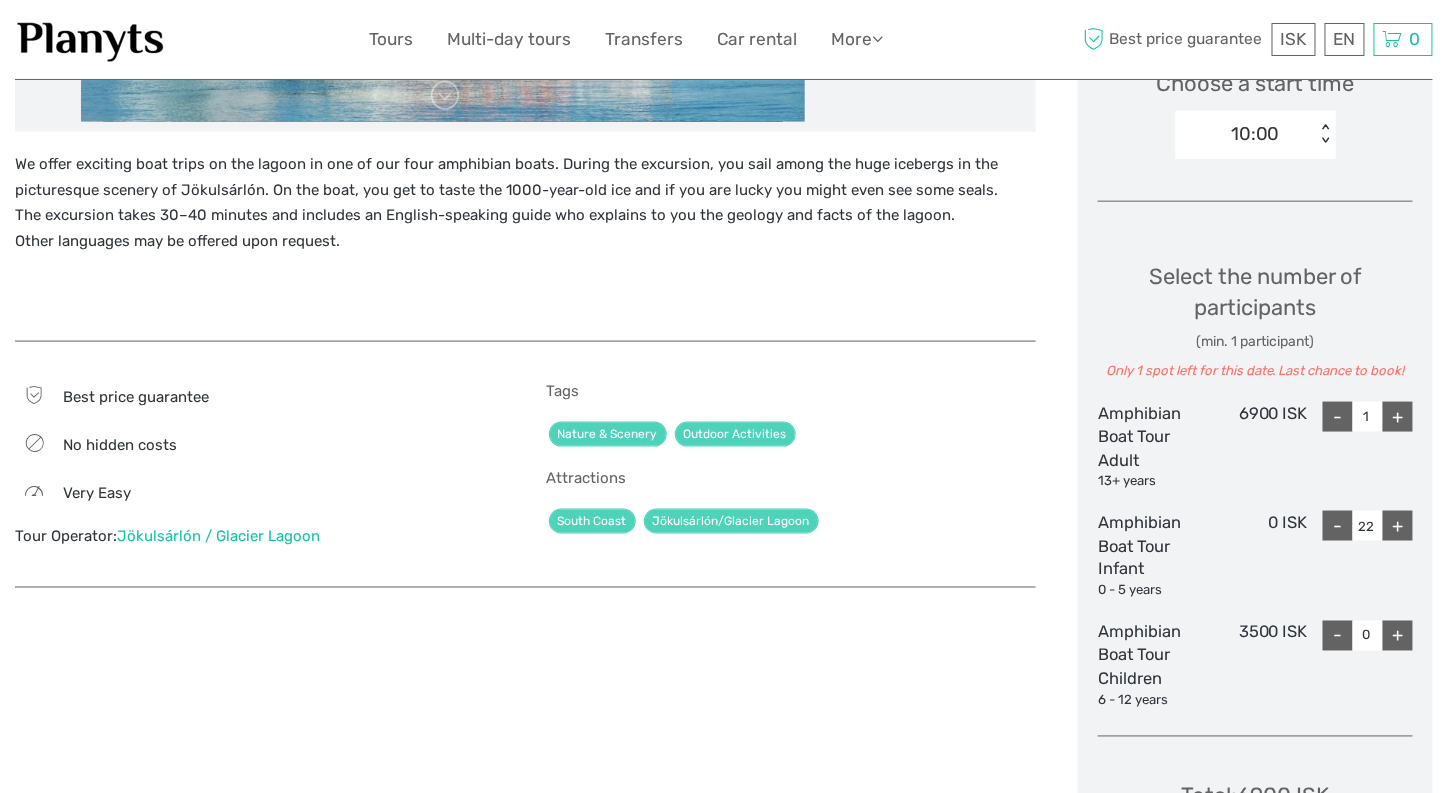 click on "-" at bounding box center (1338, 526) 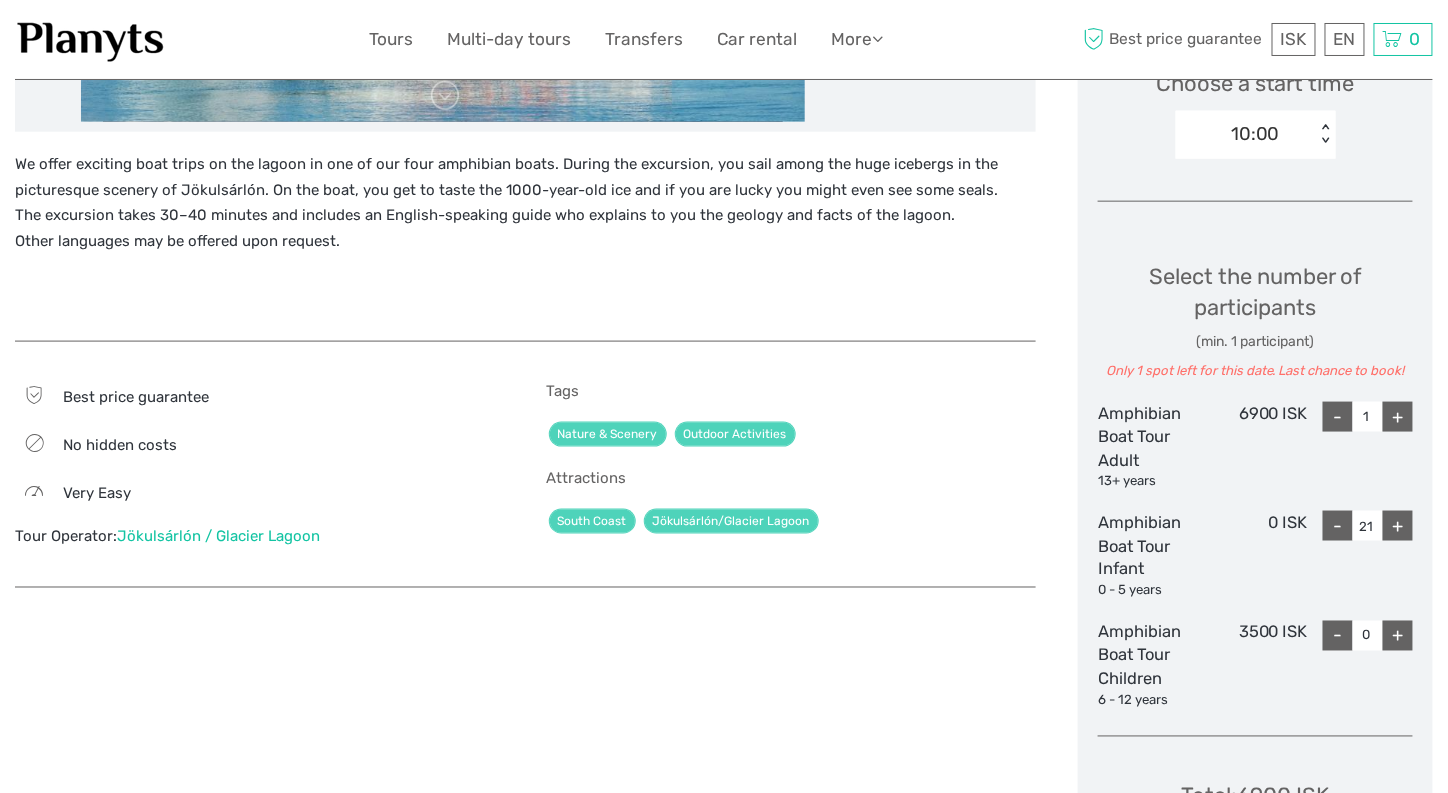 click on "-" at bounding box center [1338, 526] 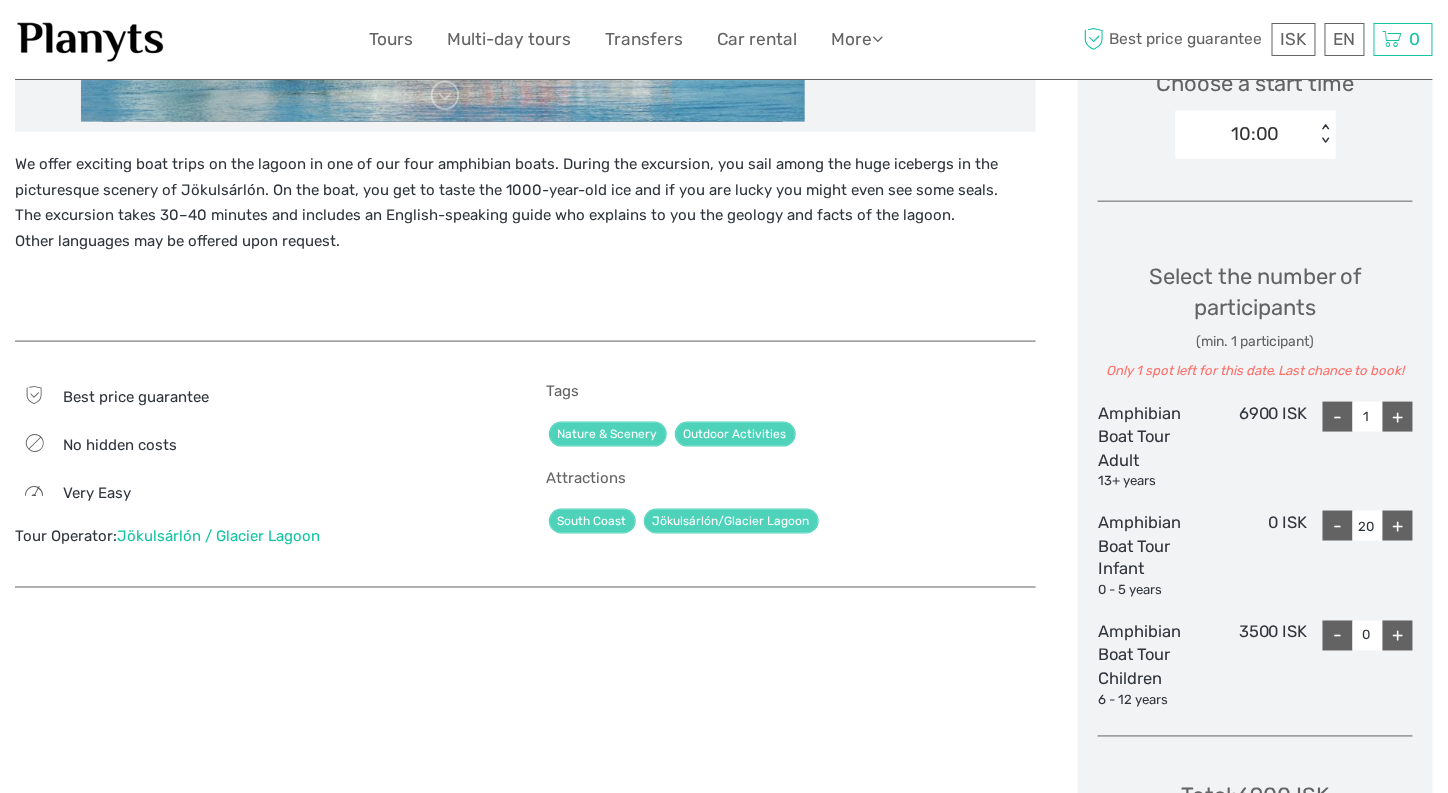 click on "-" at bounding box center (1338, 526) 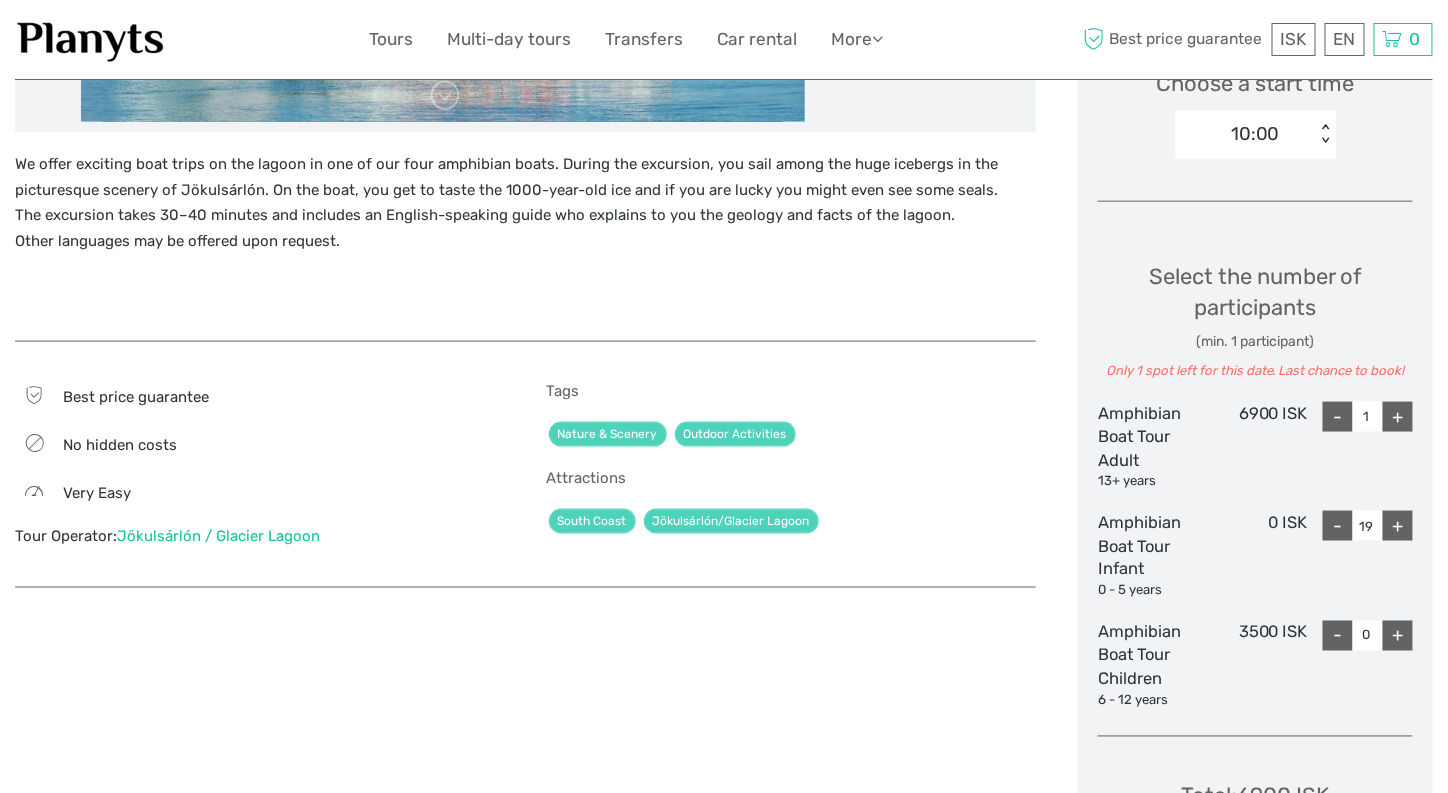 click on "-" at bounding box center [1338, 526] 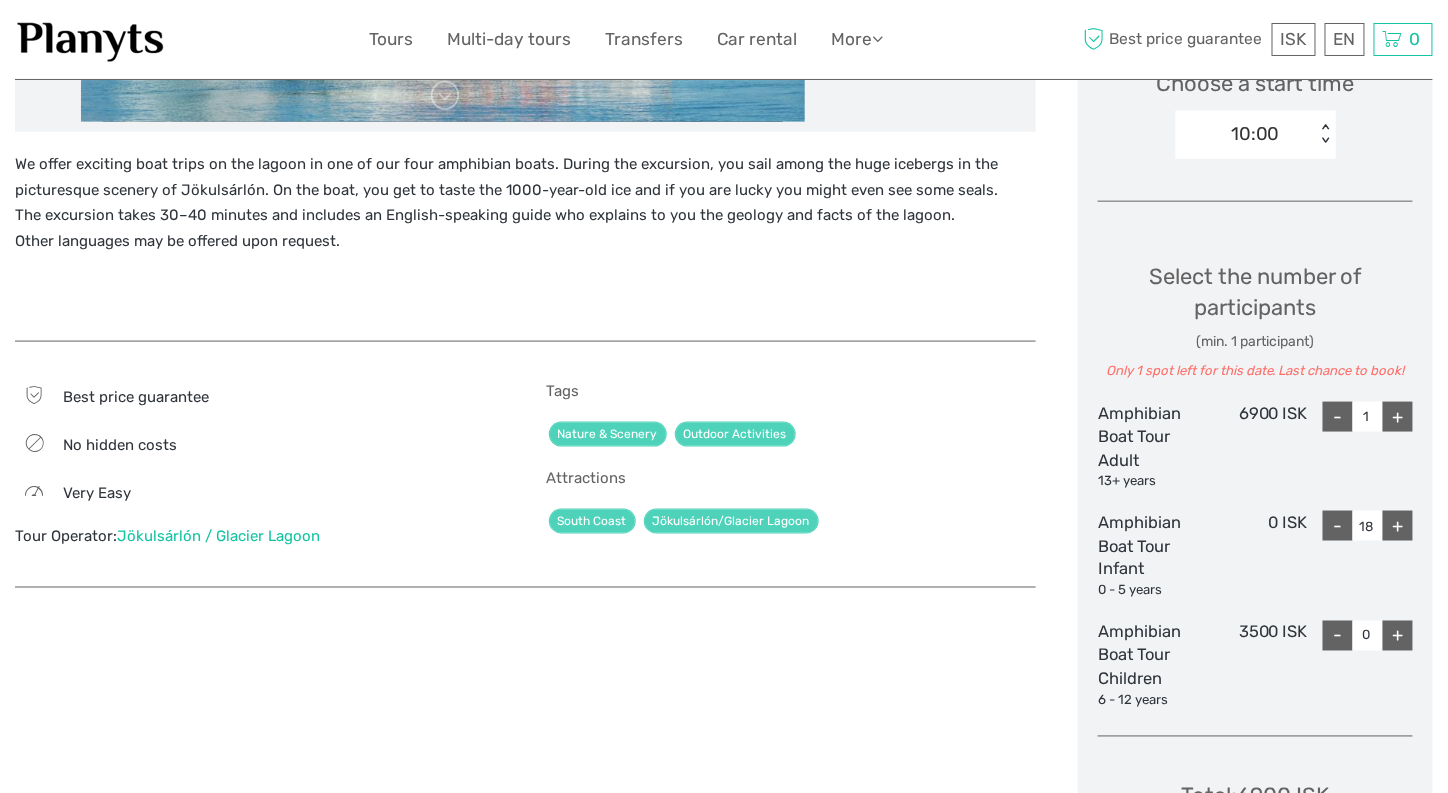 click on "-" at bounding box center [1338, 526] 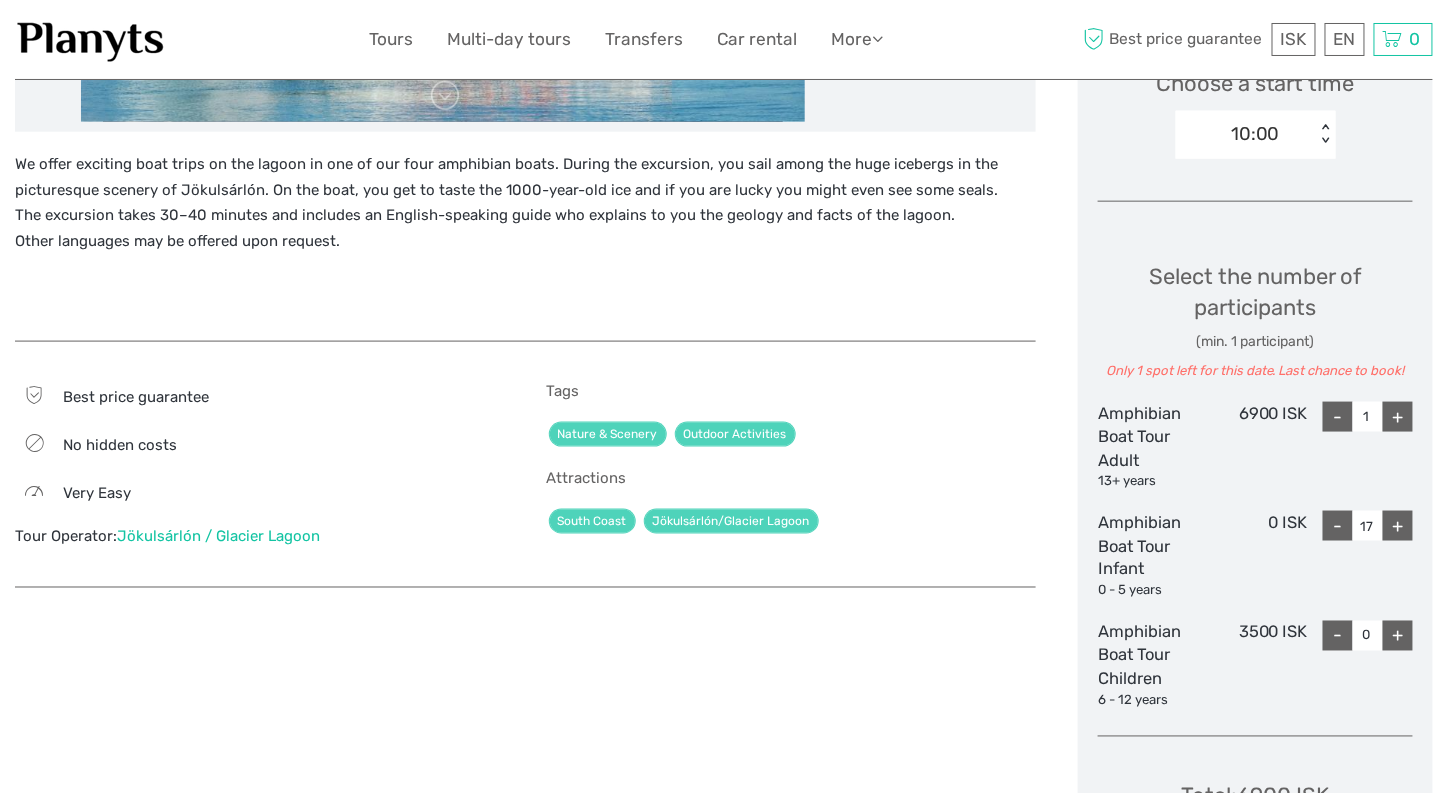 click on "-" at bounding box center (1338, 526) 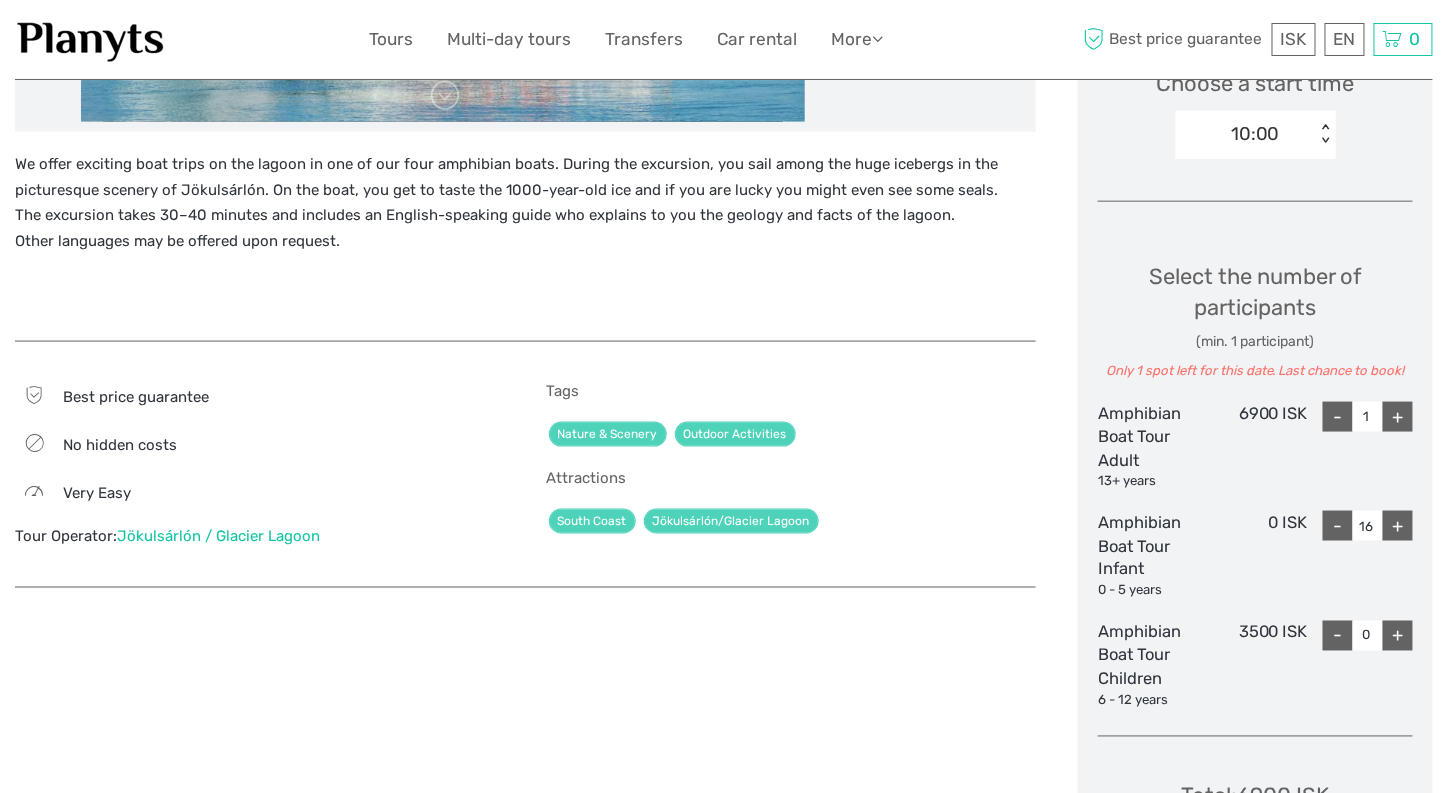 click on "-" at bounding box center [1338, 526] 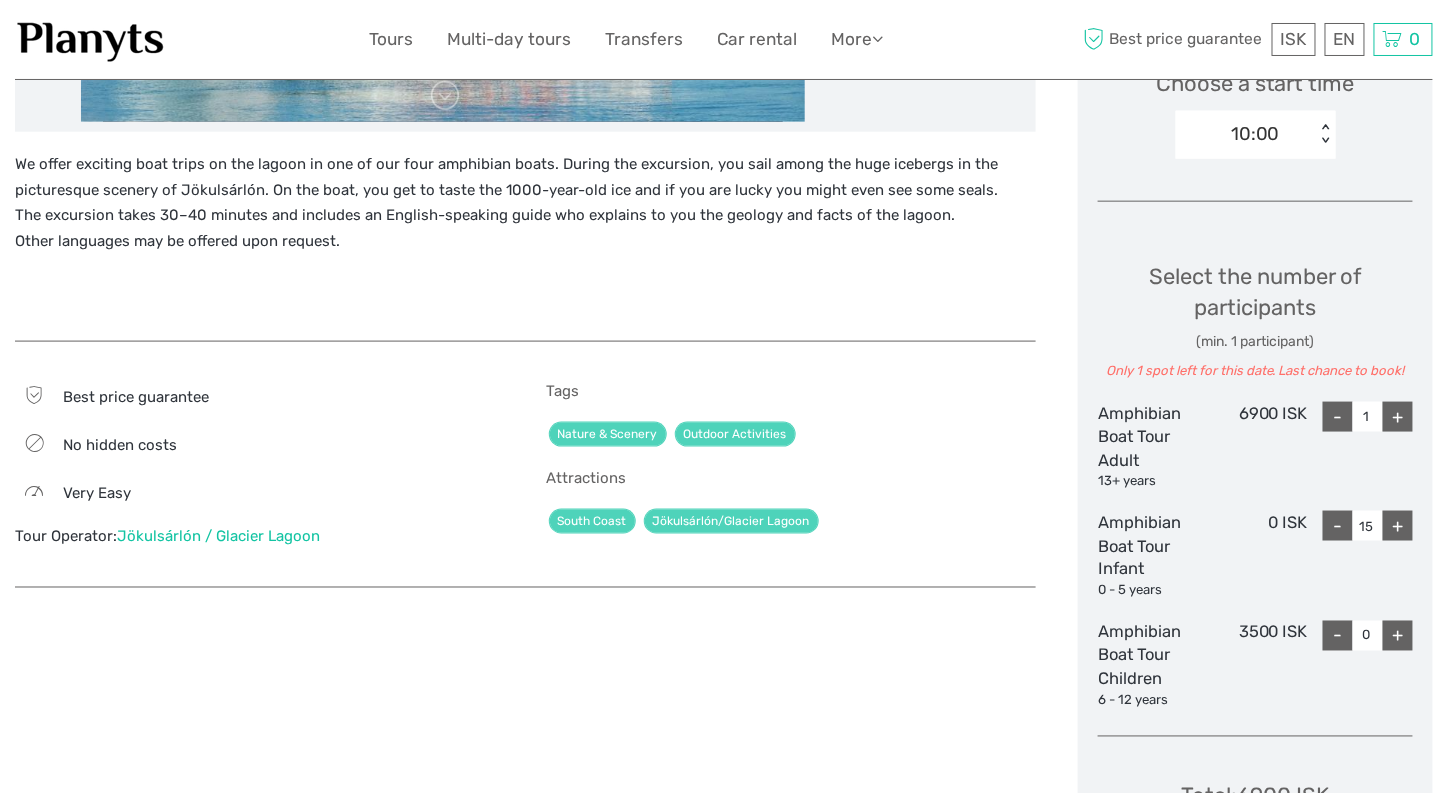 click on "-" at bounding box center [1338, 526] 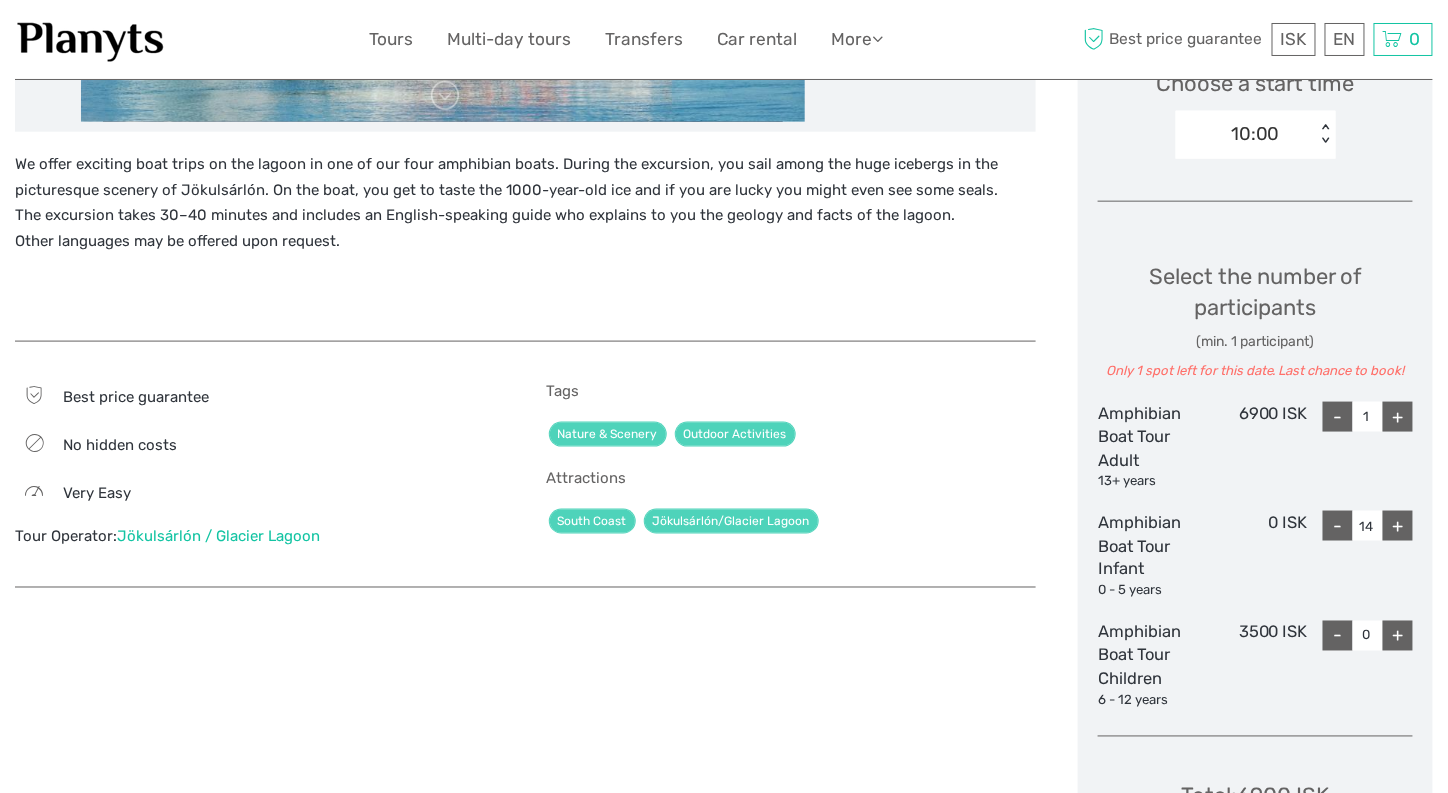 click on "-" at bounding box center [1338, 526] 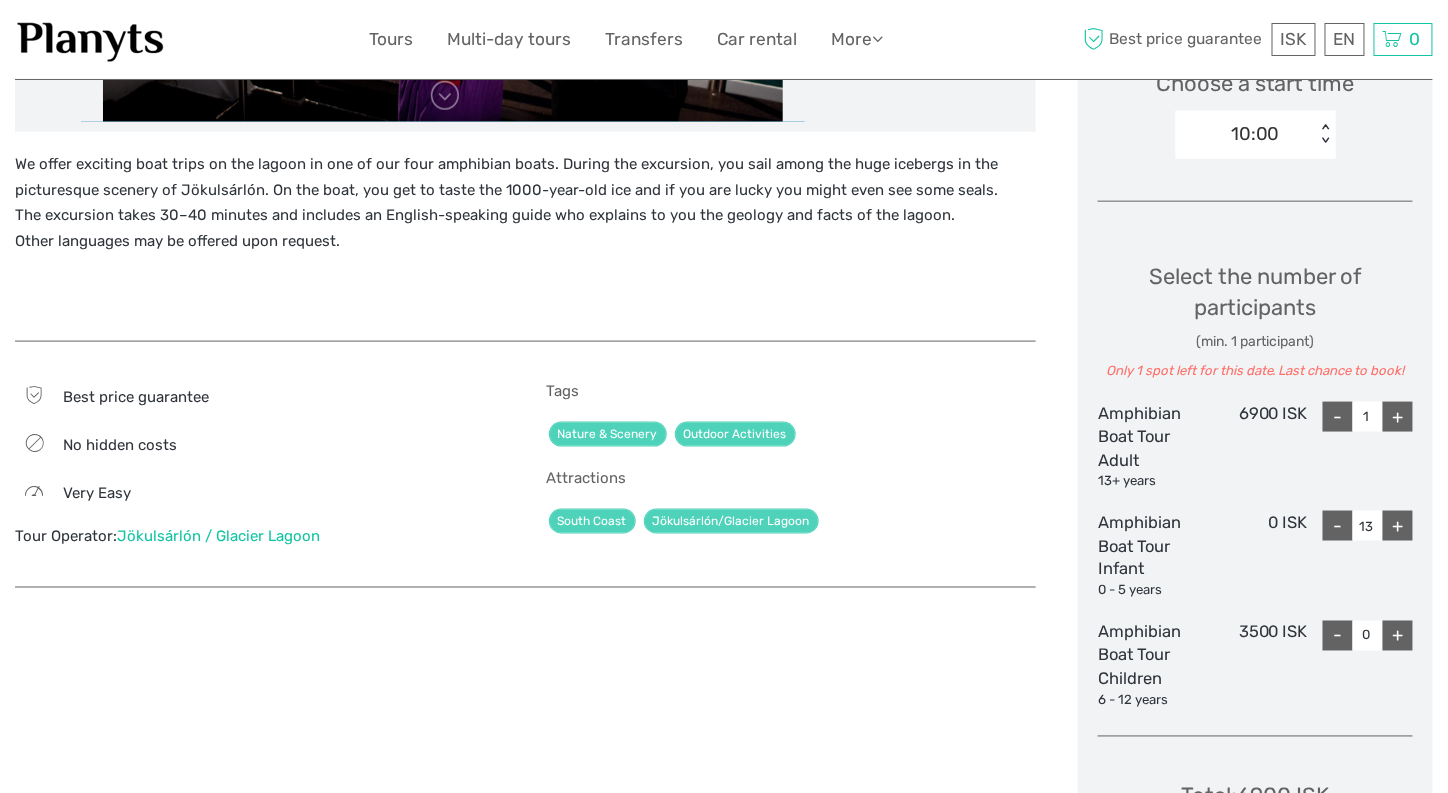 click on "-" at bounding box center [1338, 526] 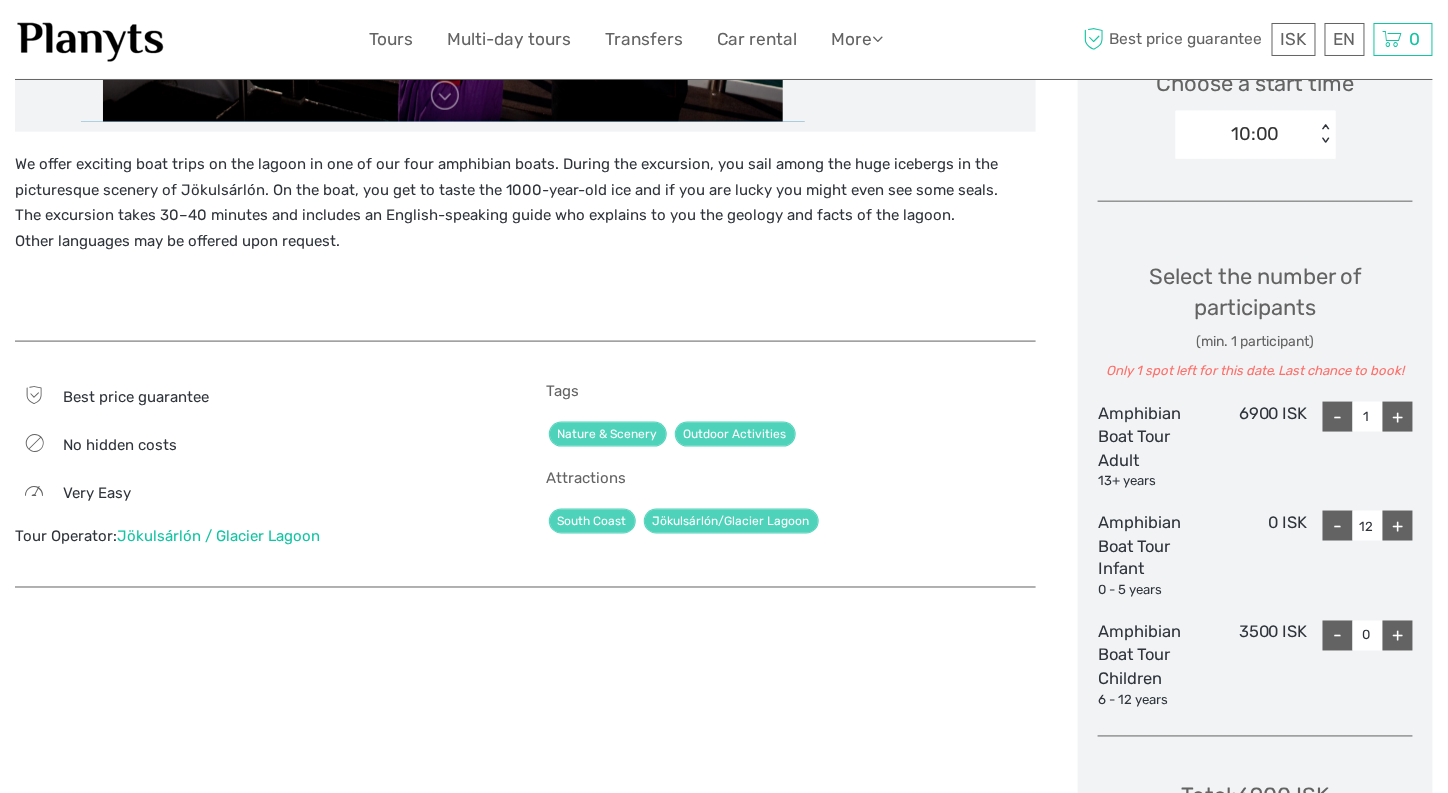 click on "-" at bounding box center [1338, 526] 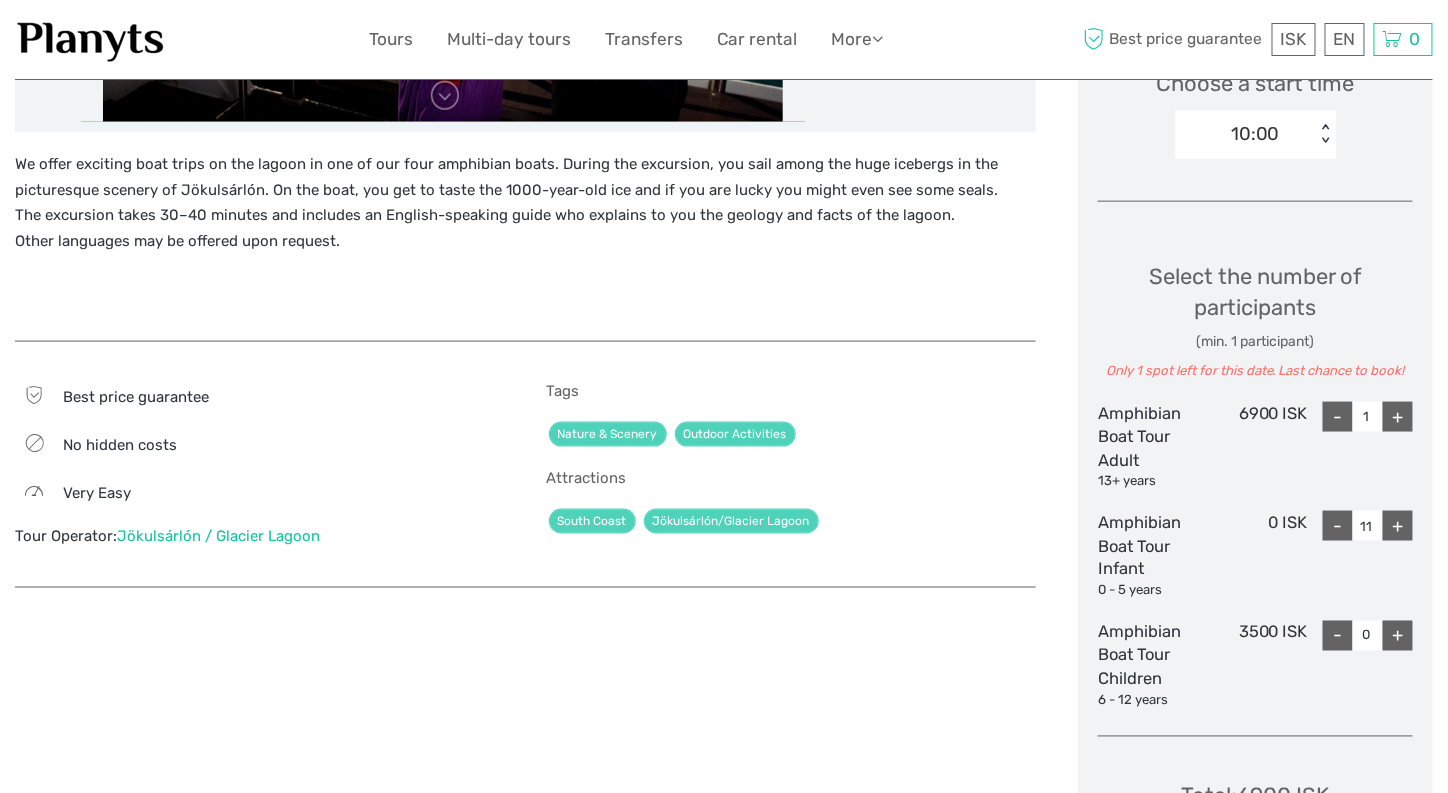 click on "-" at bounding box center (1338, 526) 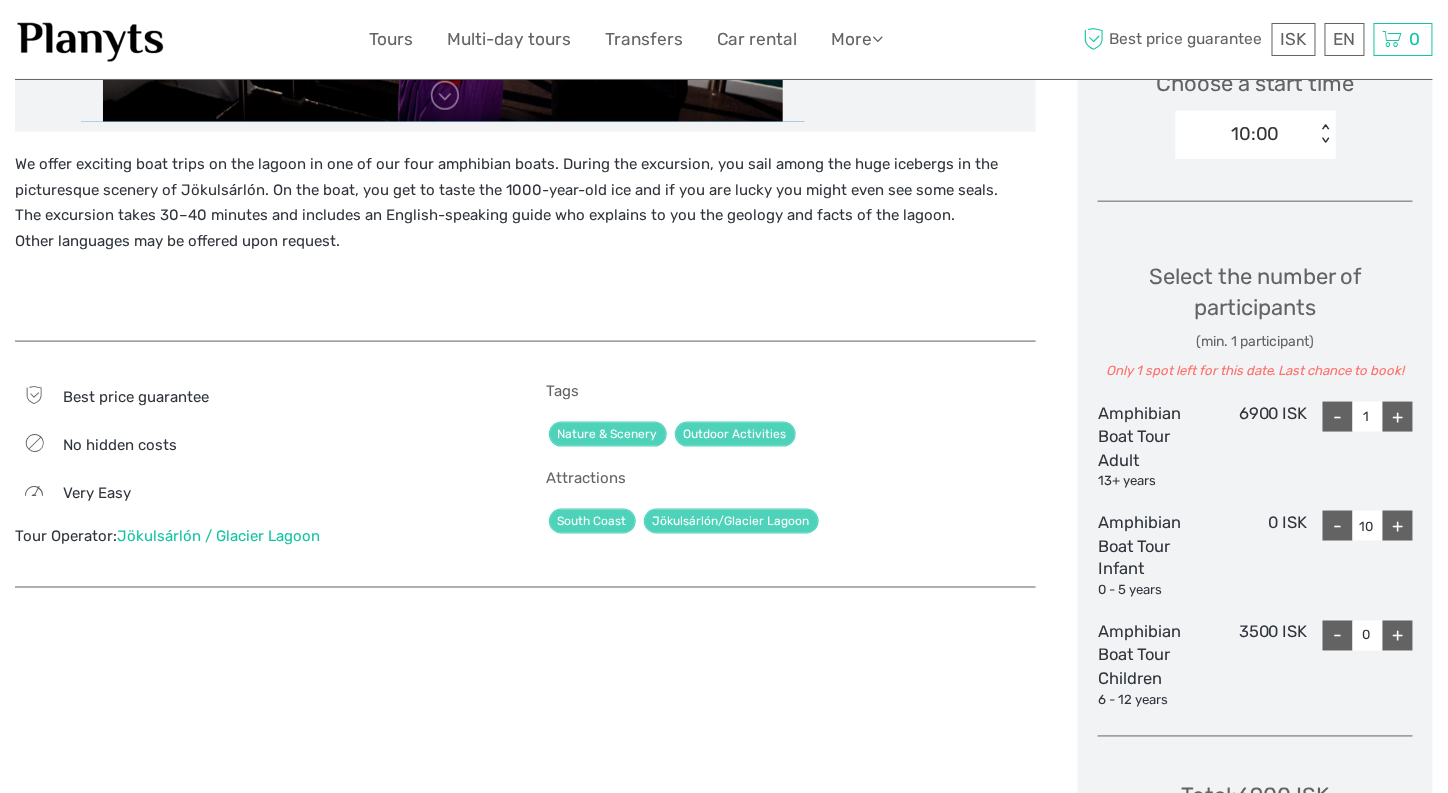 click on "-" at bounding box center [1338, 526] 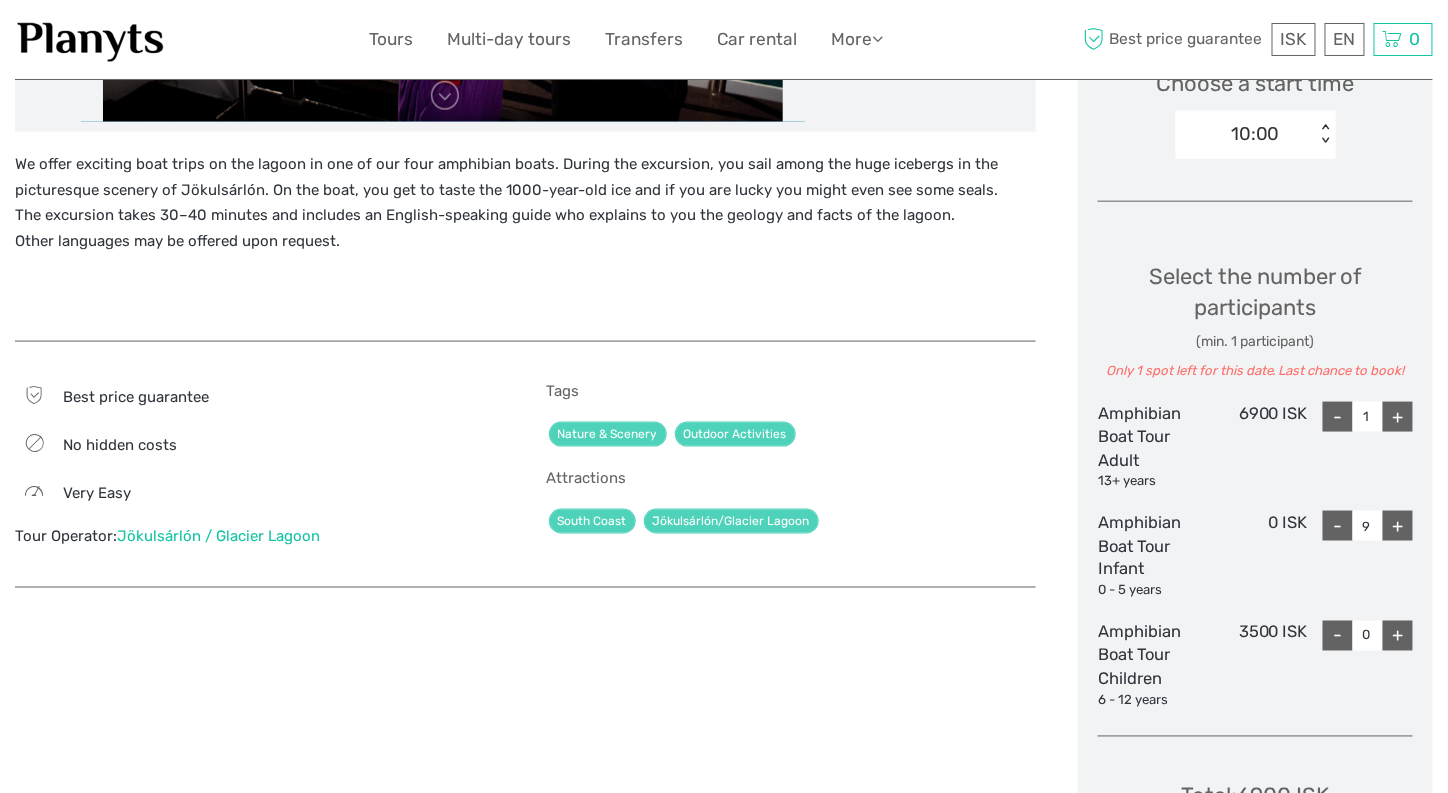 click on "-" at bounding box center [1338, 526] 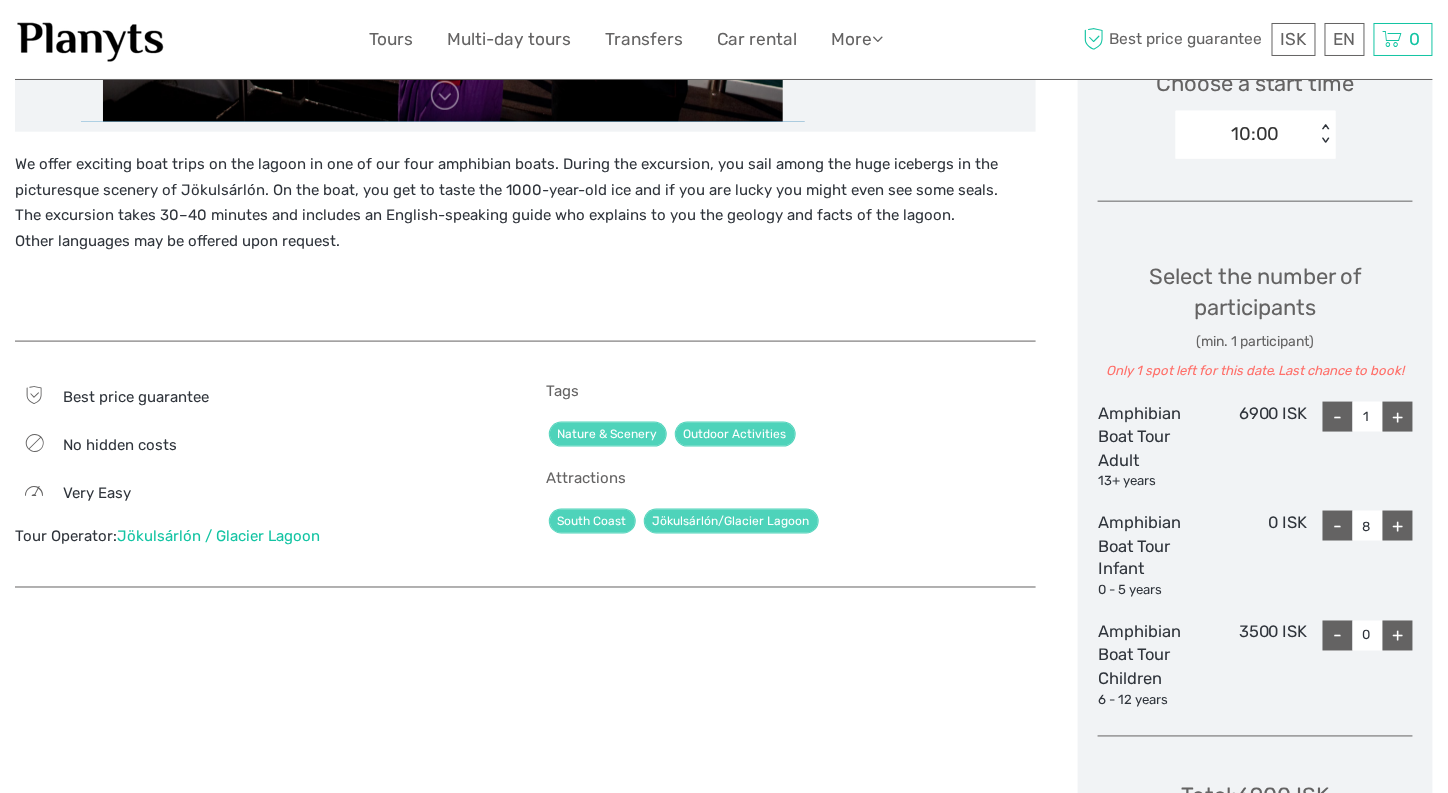 click on "-" at bounding box center (1338, 526) 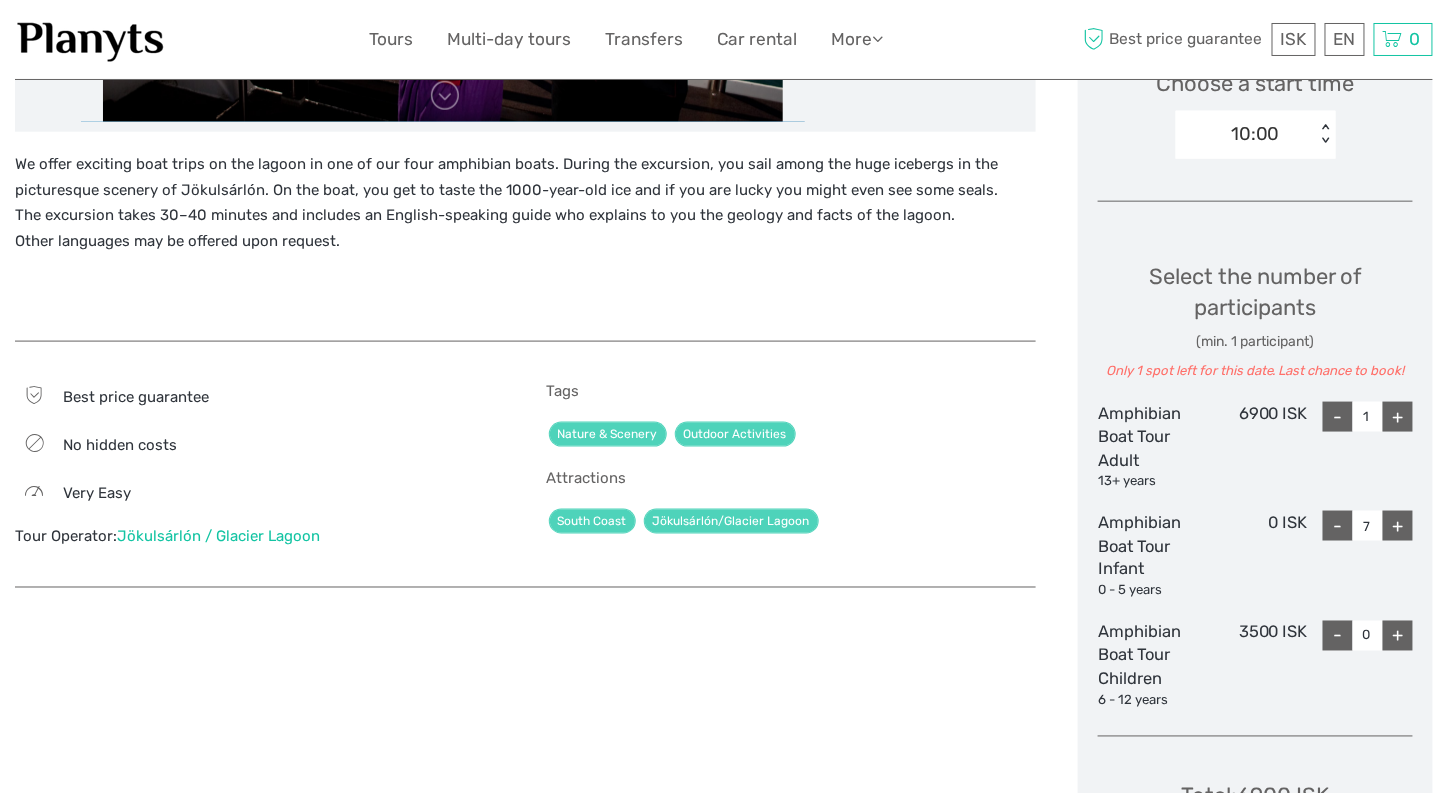 click on "-" at bounding box center (1338, 526) 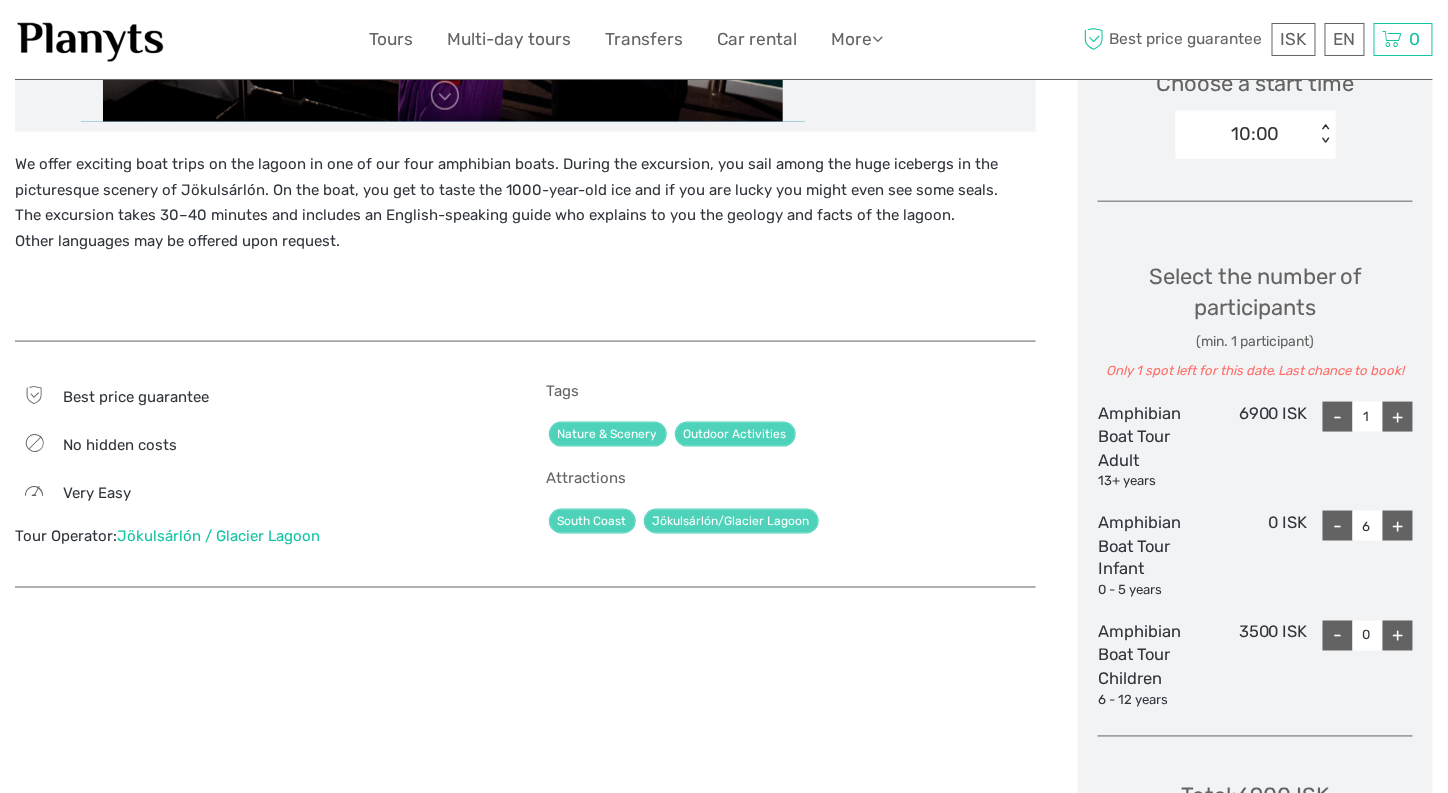 click on "-" at bounding box center [1338, 526] 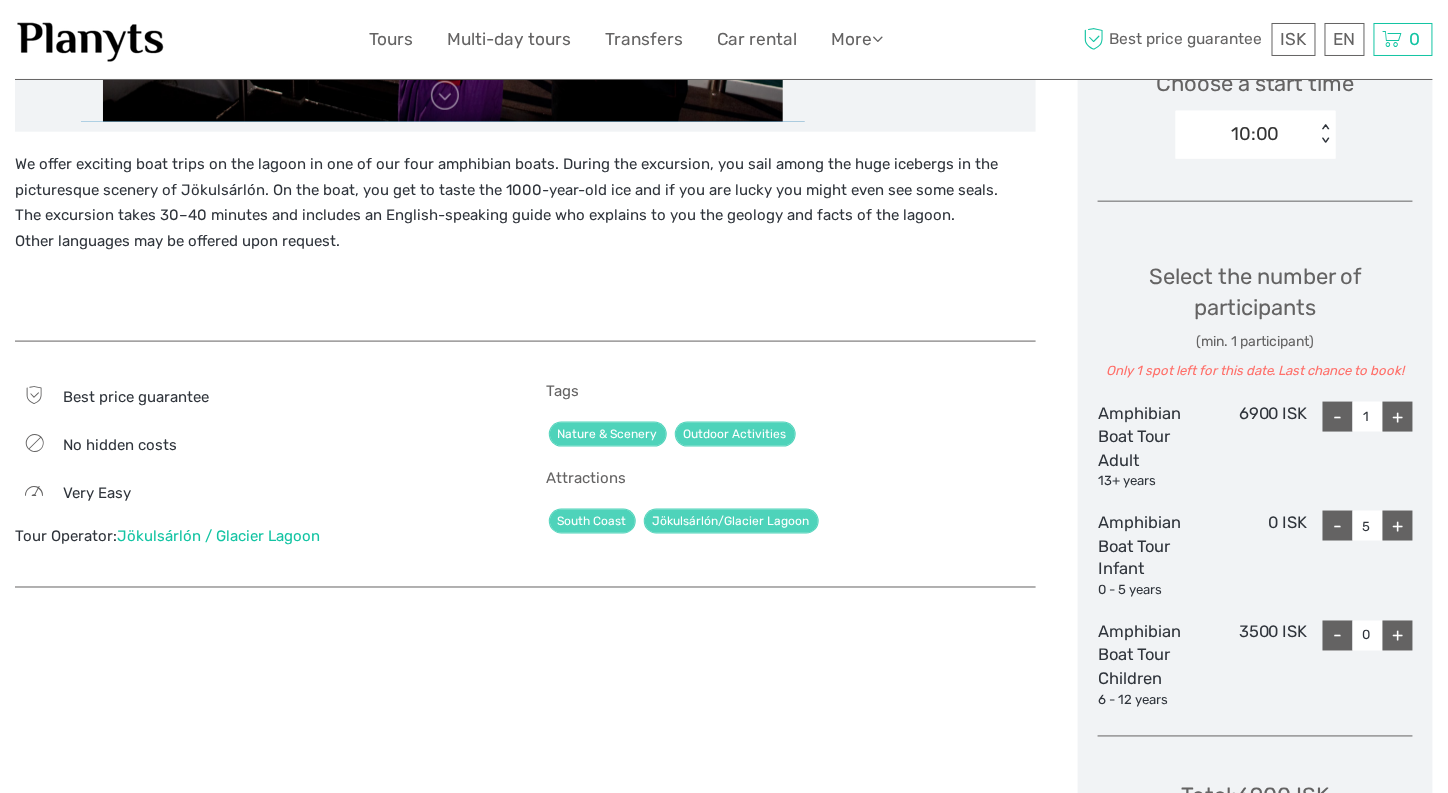 click on "-" at bounding box center [1338, 526] 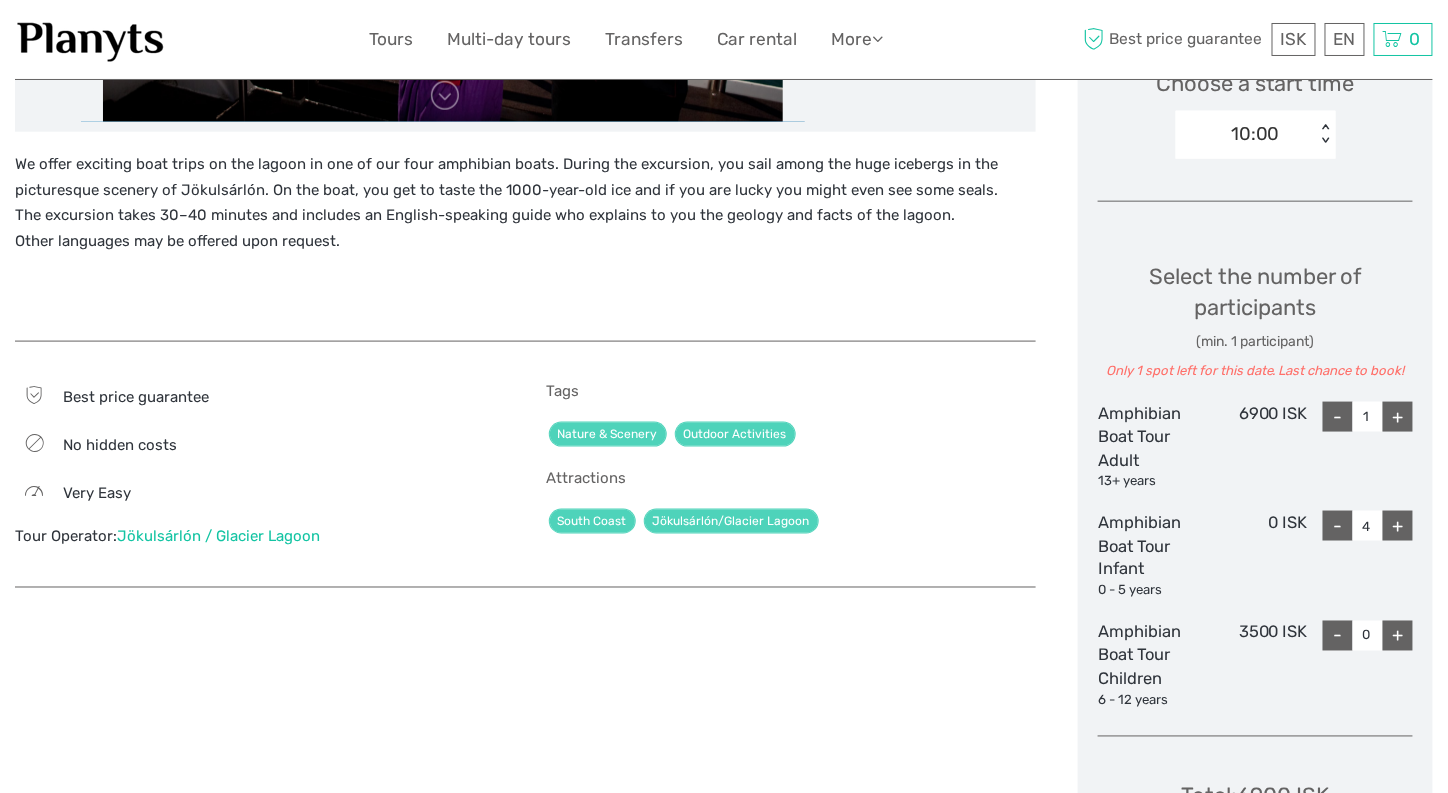 click on "-" at bounding box center [1338, 526] 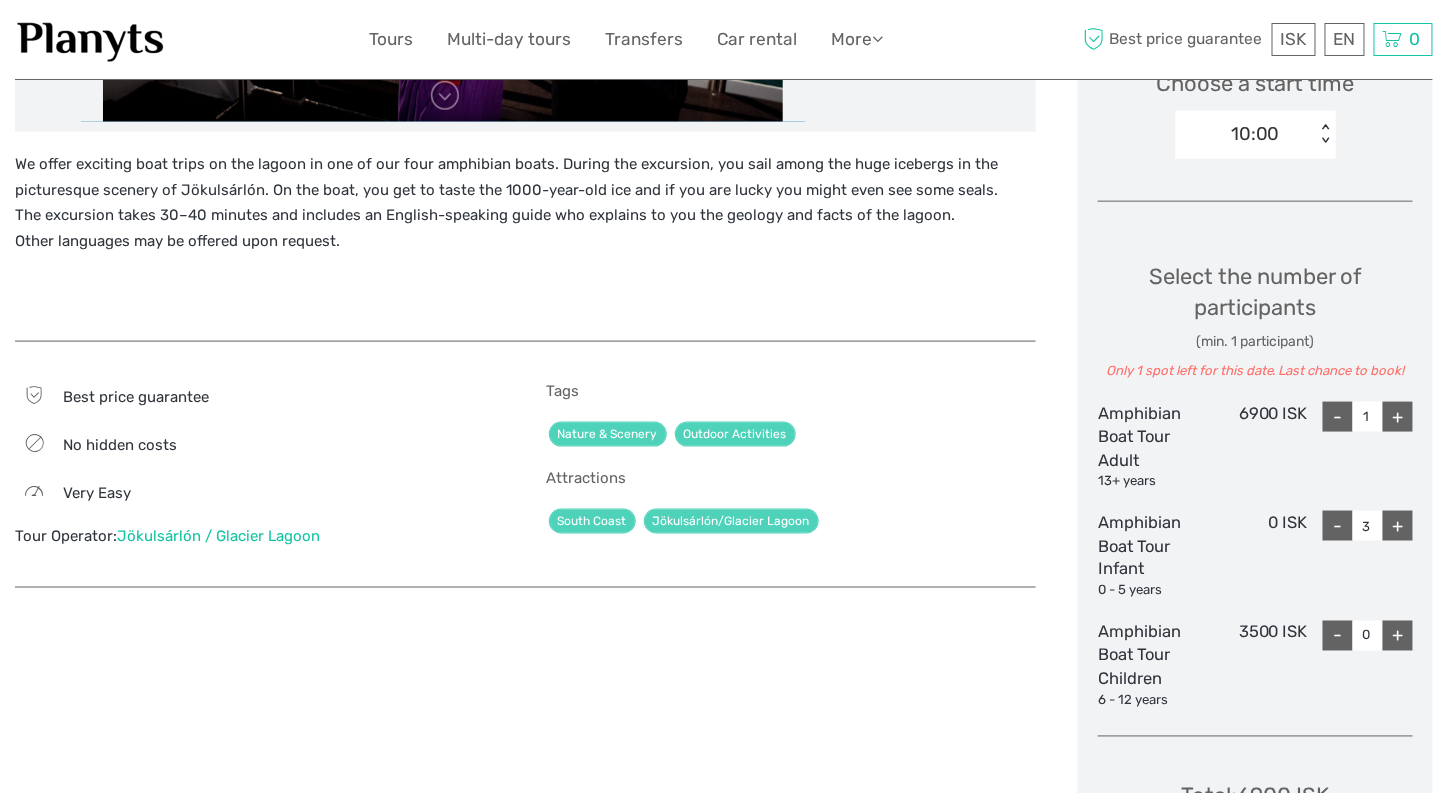 click on "-" at bounding box center (1338, 526) 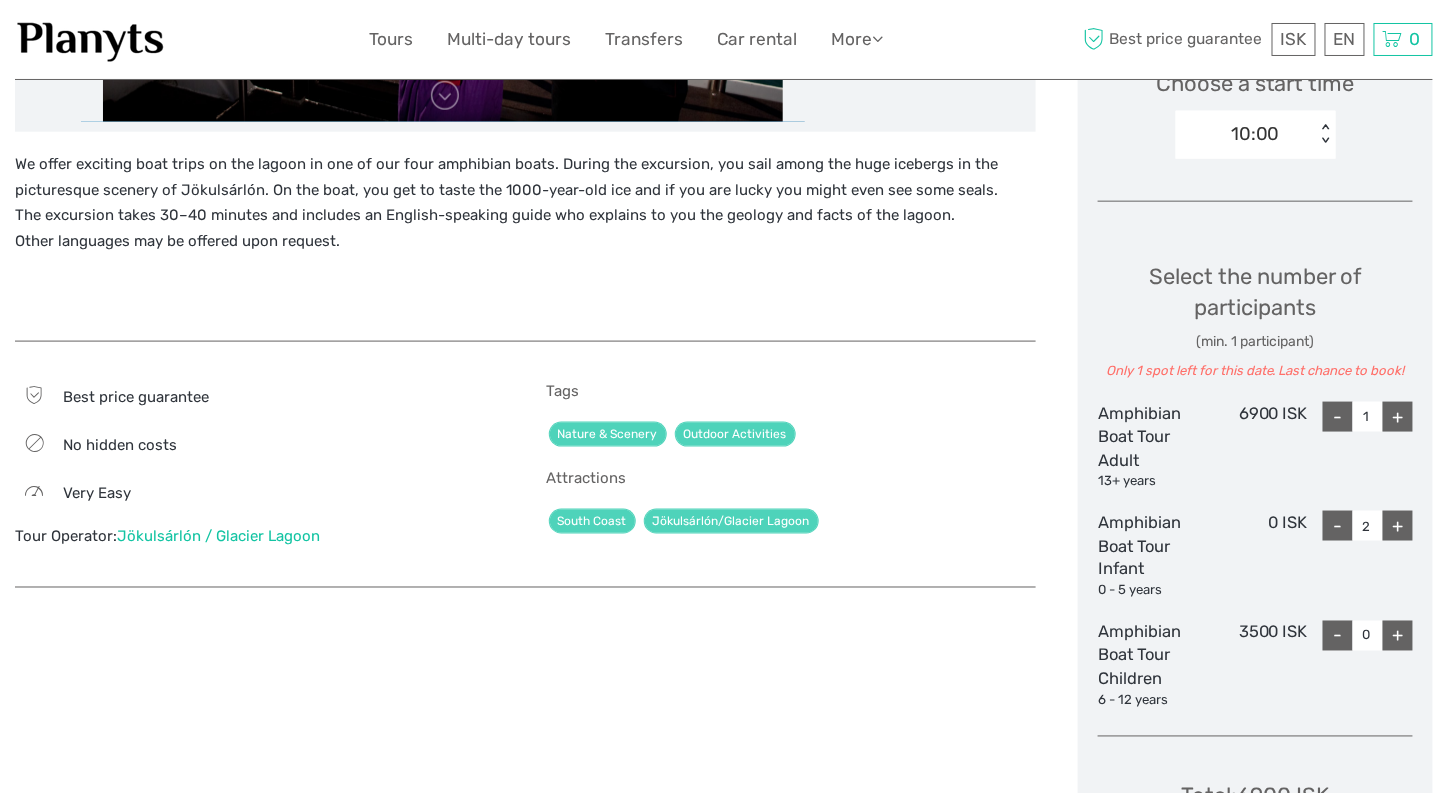 click on "-" at bounding box center [1338, 526] 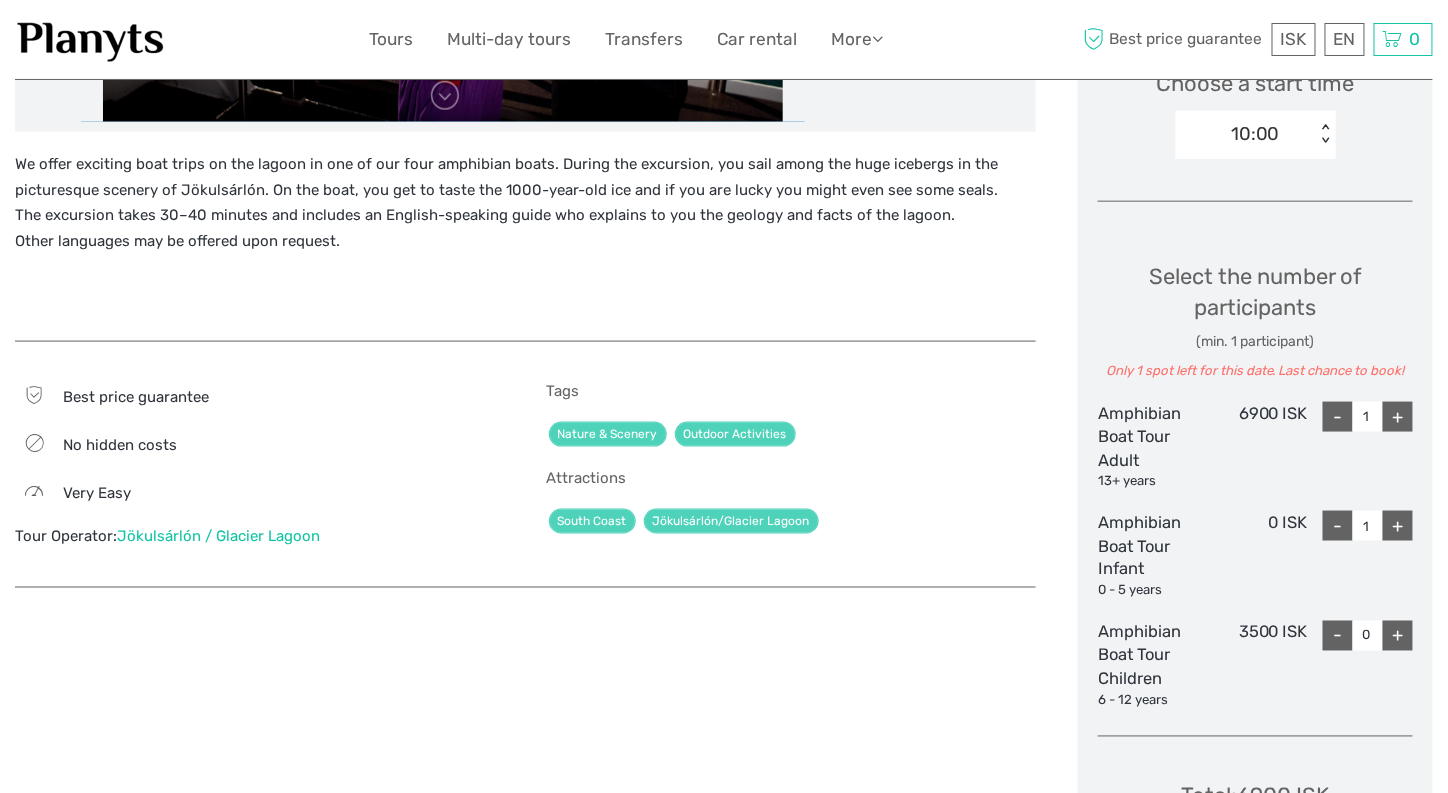 click on "-" at bounding box center (1338, 526) 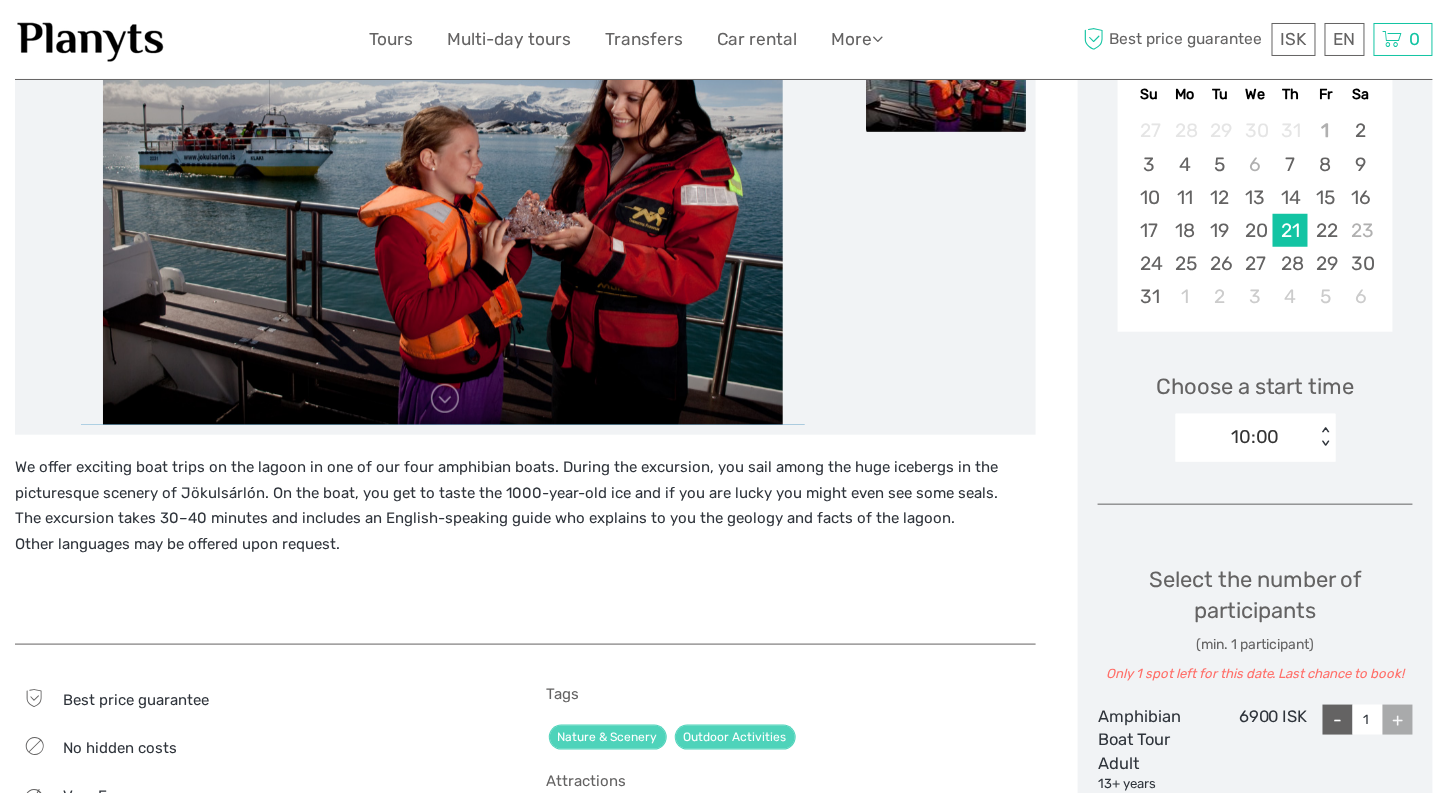 scroll, scrollTop: 400, scrollLeft: 0, axis: vertical 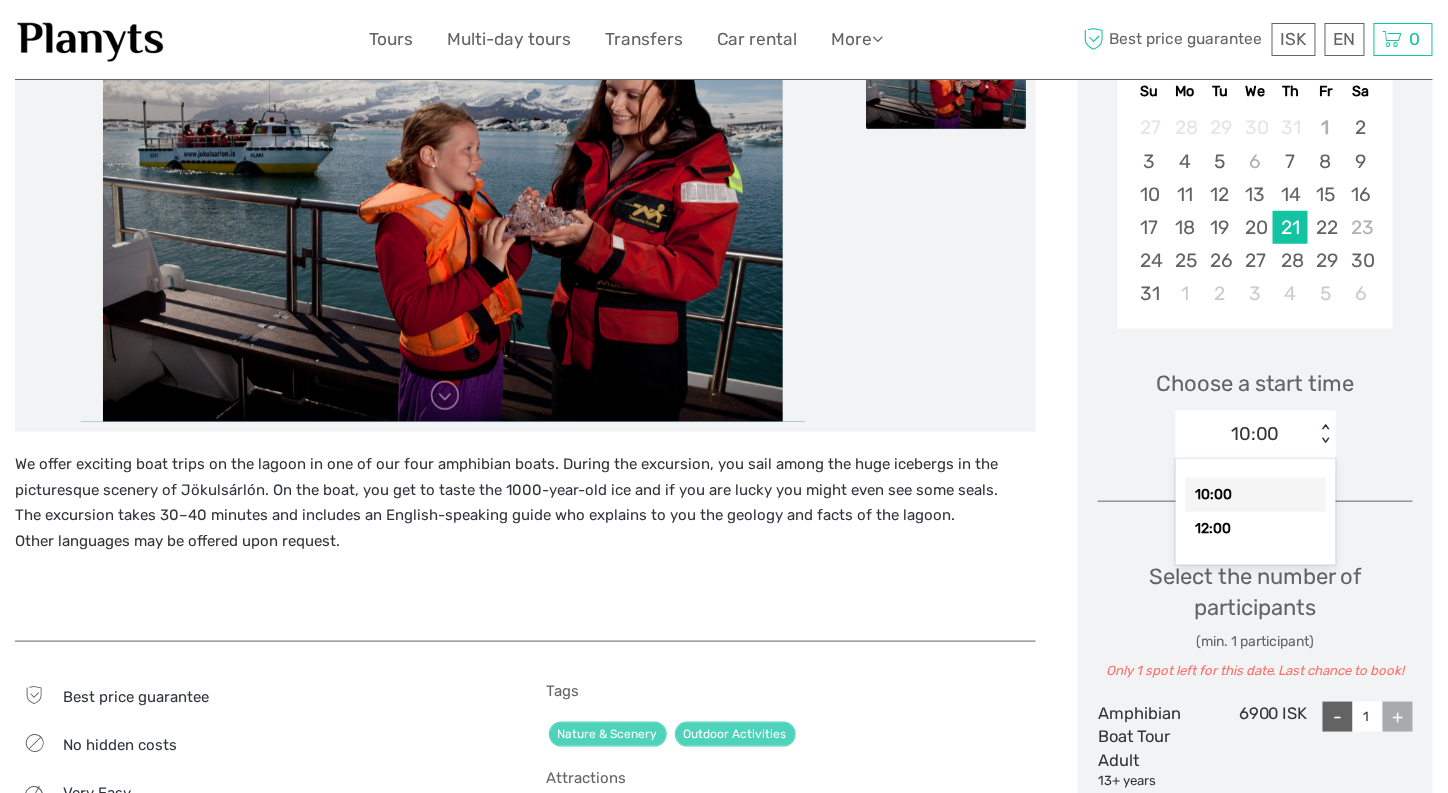 click on "< >" at bounding box center (1324, 434) 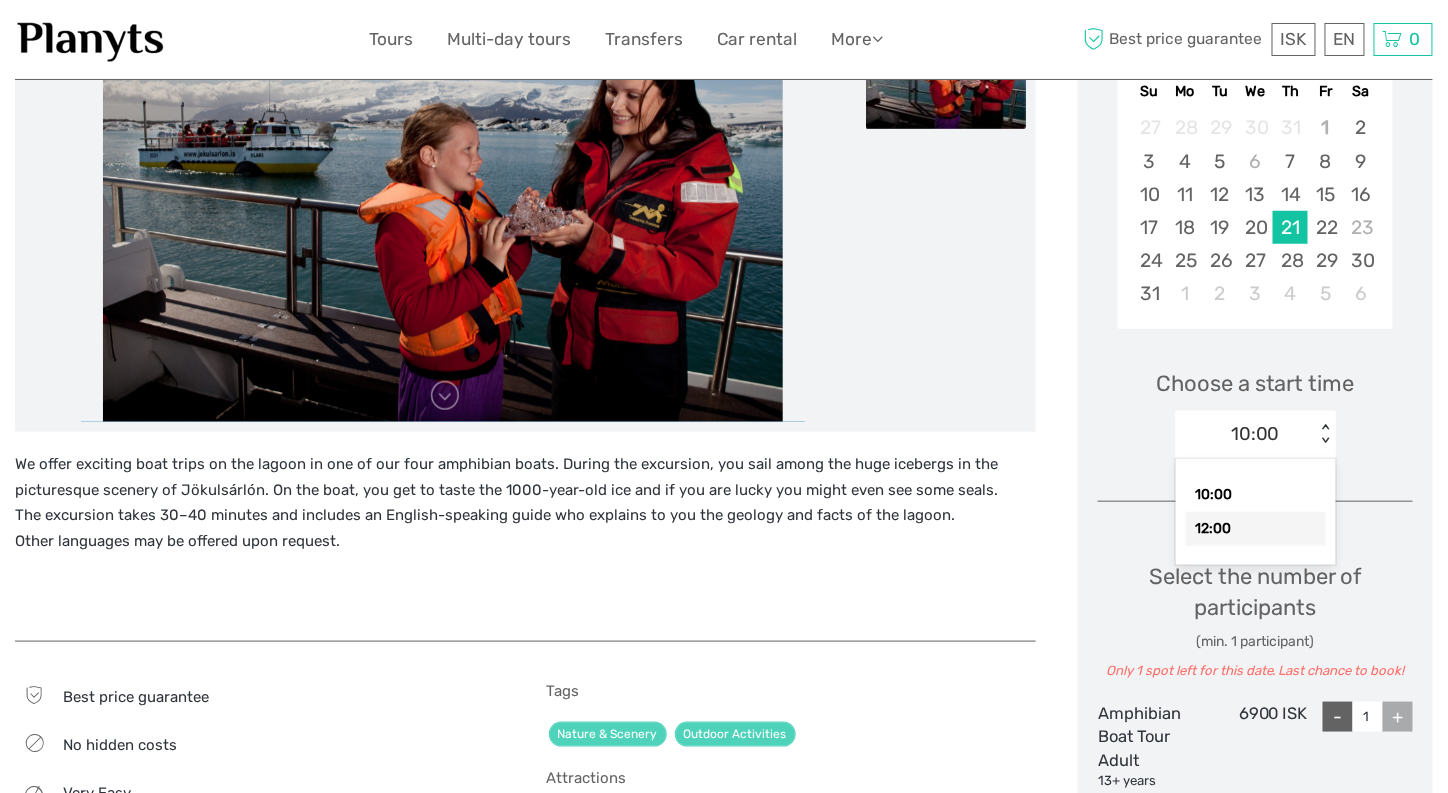 click on "12:00" at bounding box center [1256, 529] 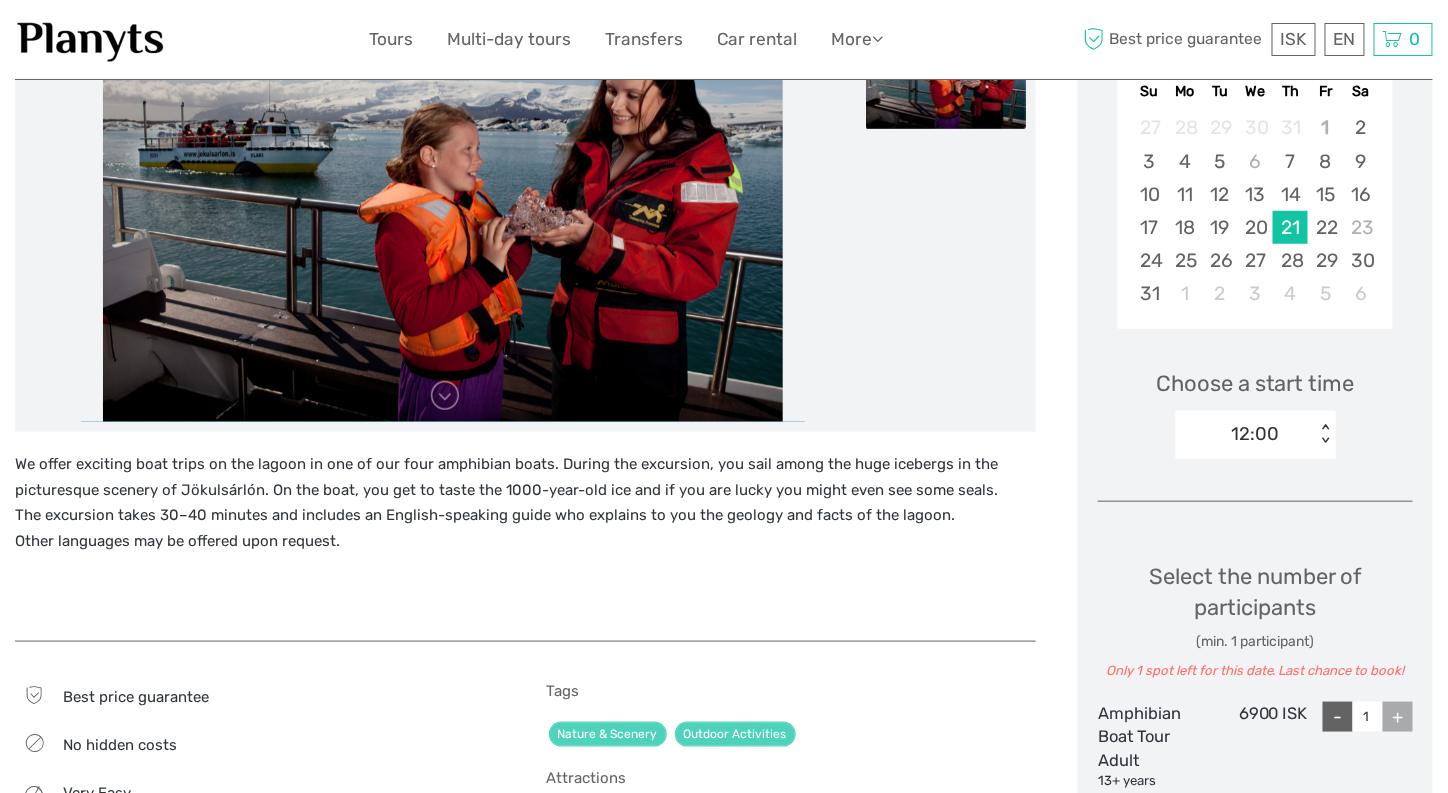 click on "+" at bounding box center [1398, 717] 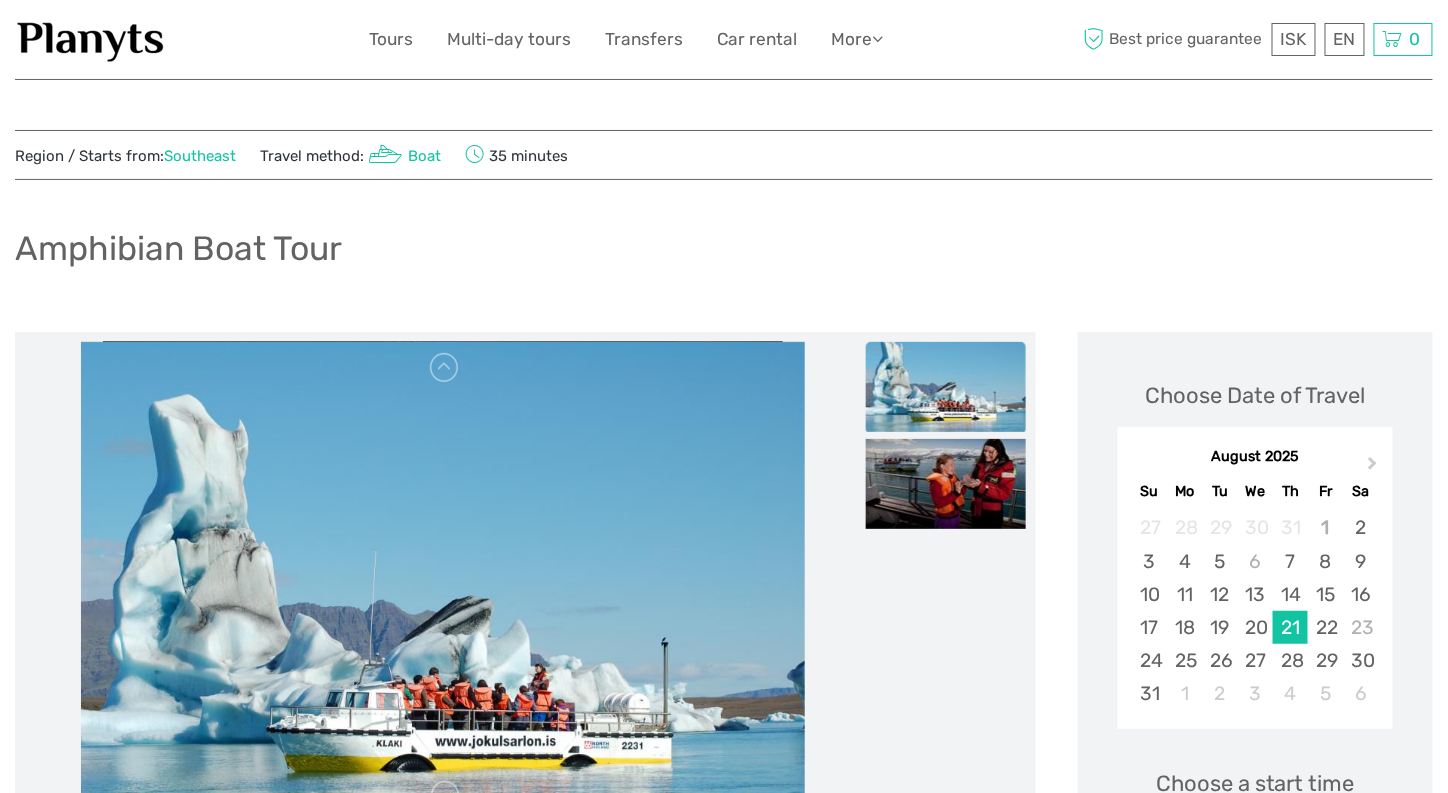 scroll, scrollTop: 500, scrollLeft: 0, axis: vertical 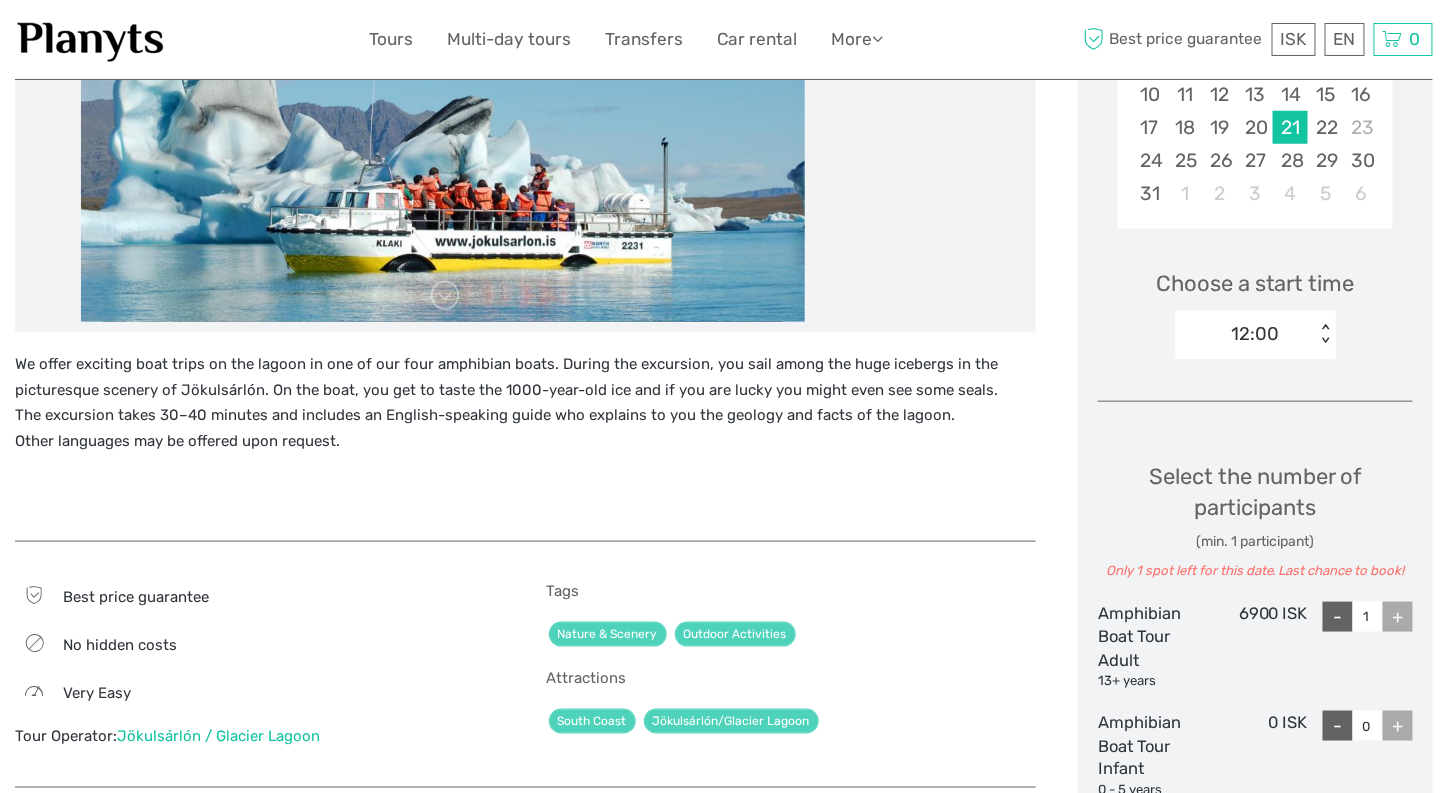 click on "+" at bounding box center [1398, 617] 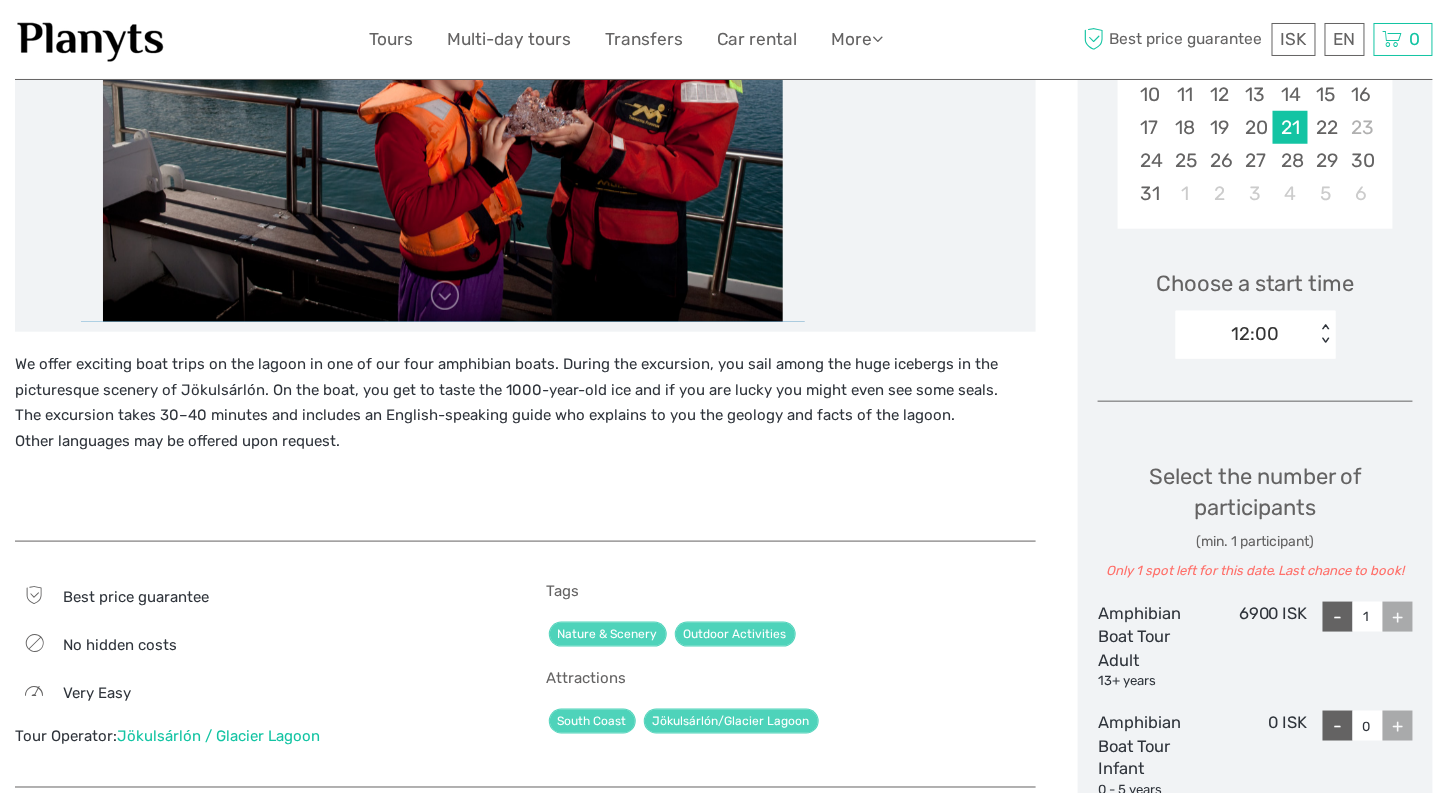 click on "+" at bounding box center (1398, 617) 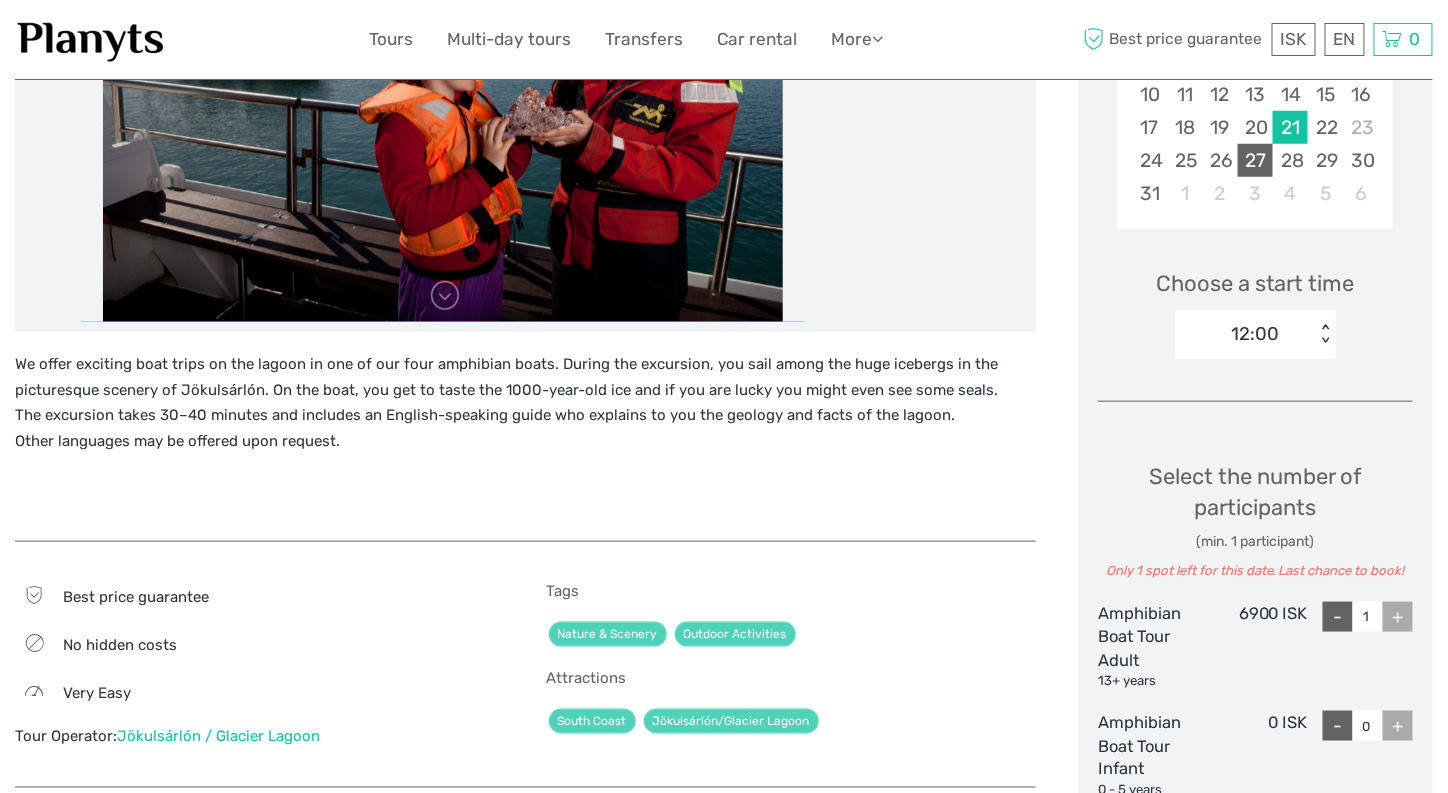 click on "27" at bounding box center (1255, 160) 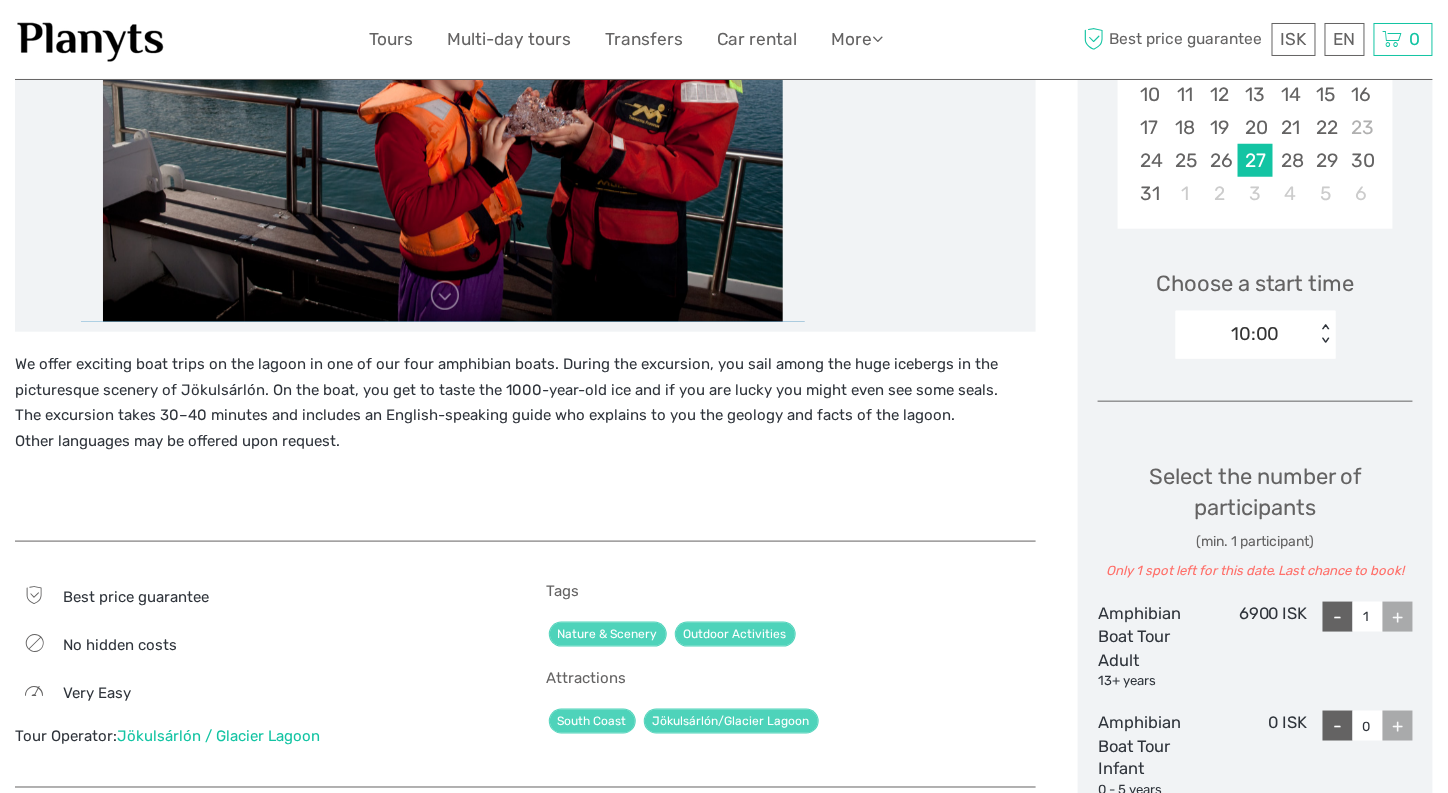 click on "+" at bounding box center [1398, 617] 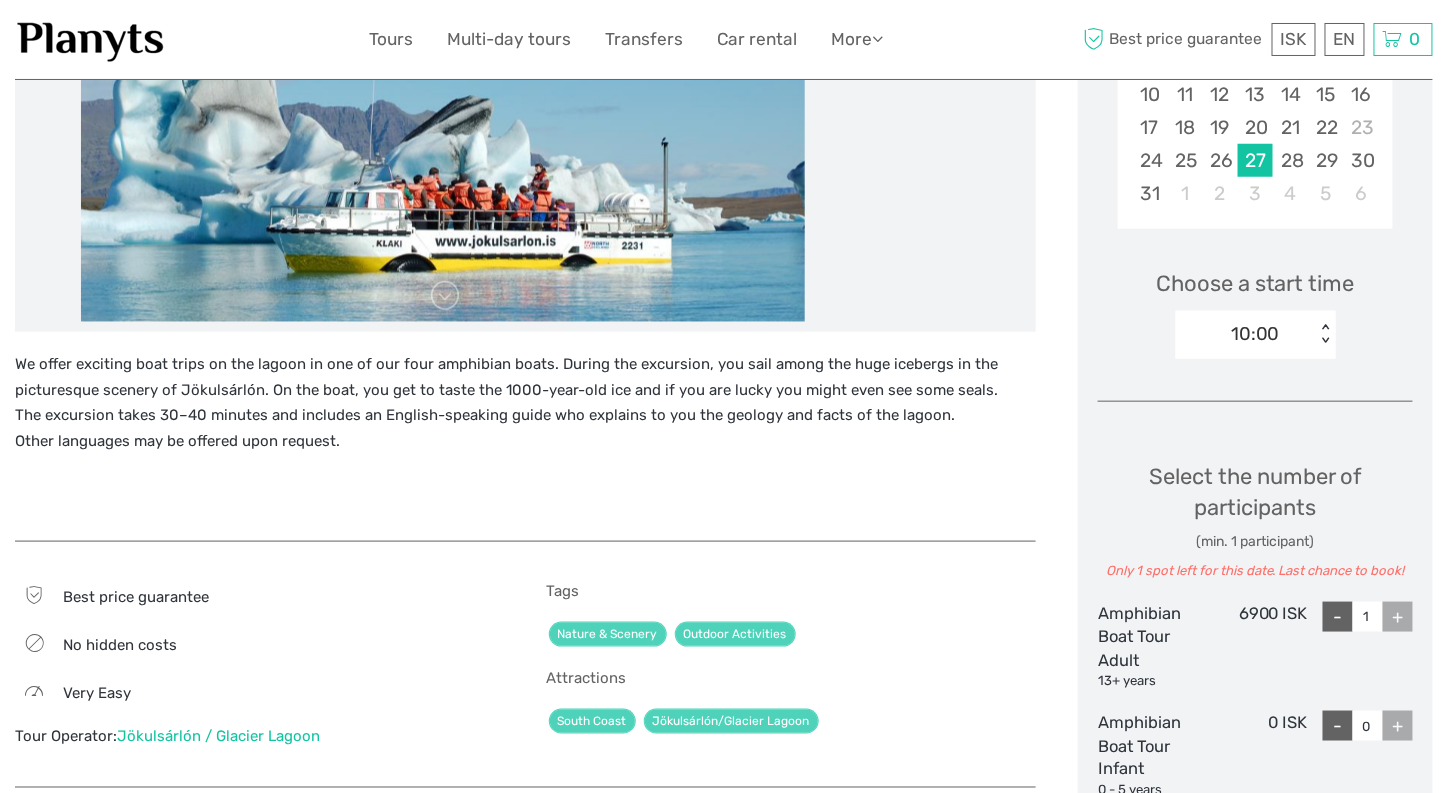 click on "+" at bounding box center (1398, 617) 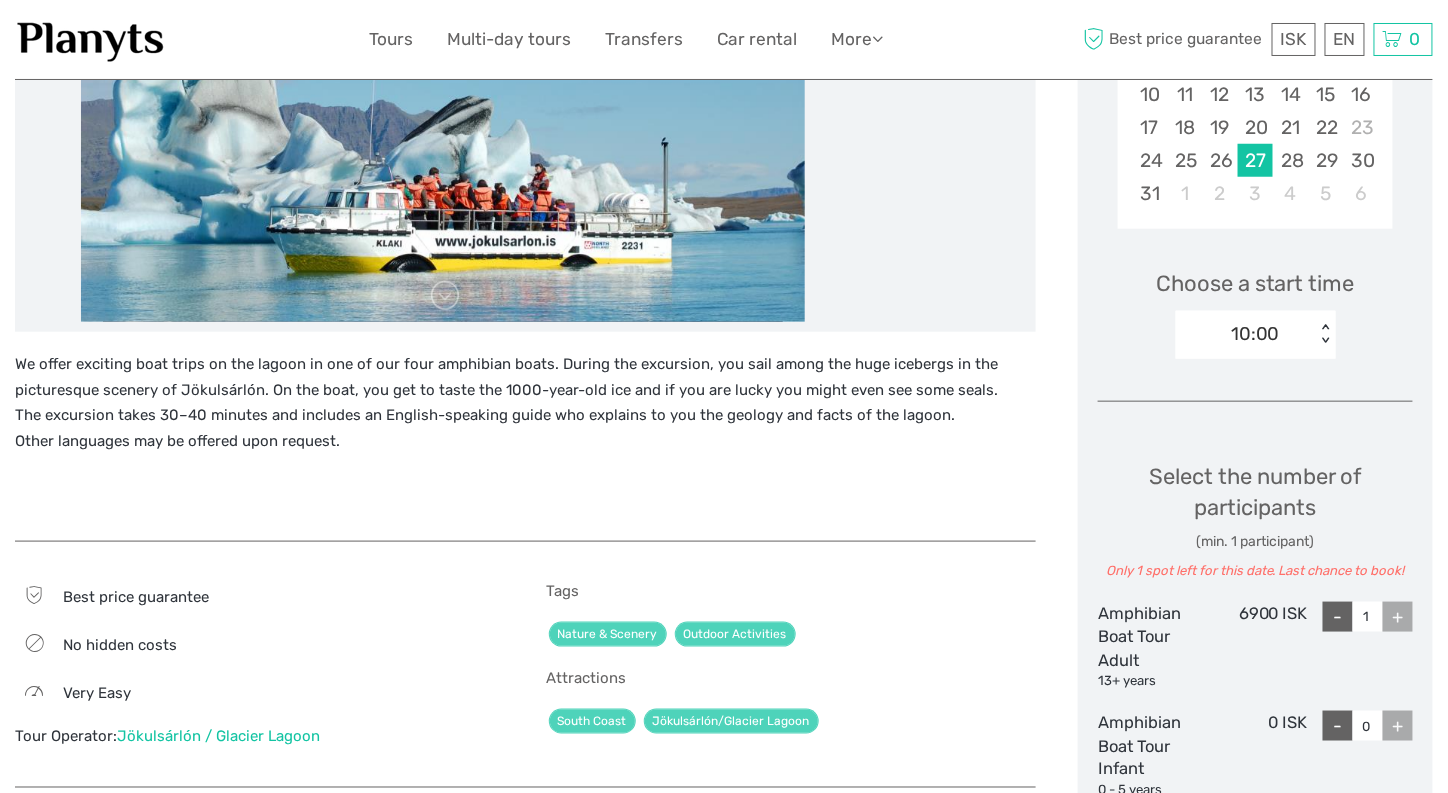 click on "+" at bounding box center (1398, 617) 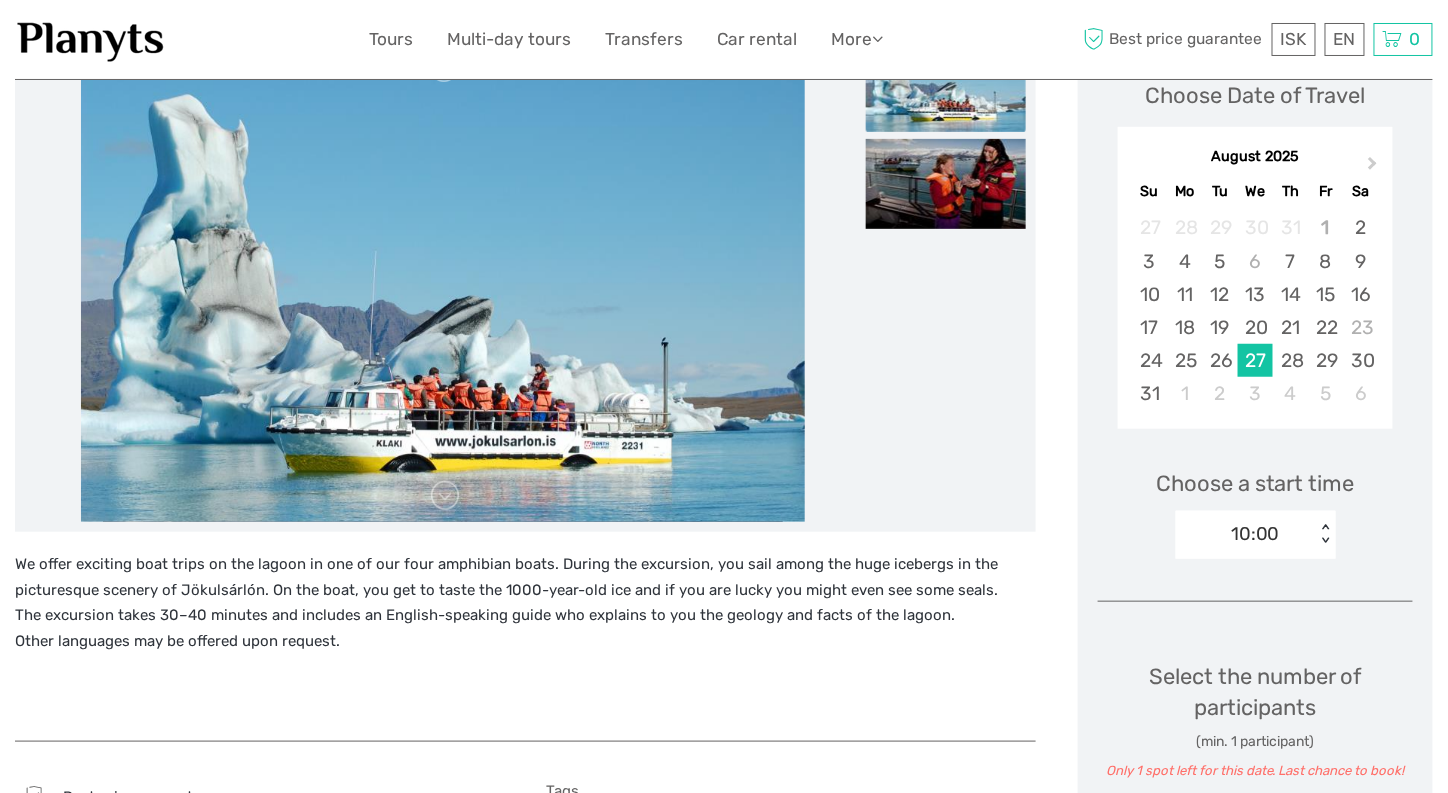 scroll, scrollTop: 200, scrollLeft: 0, axis: vertical 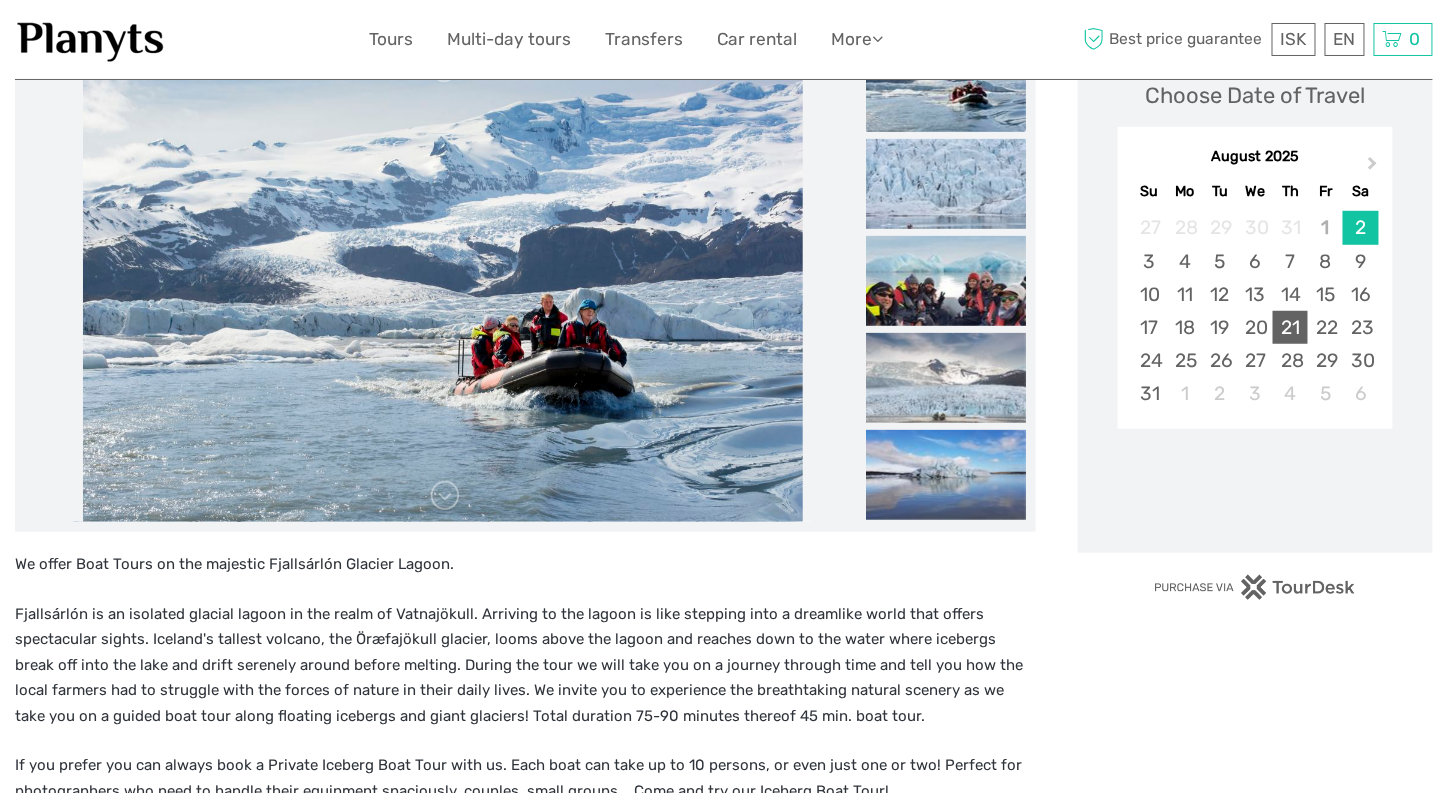 click on "21" at bounding box center [1290, 327] 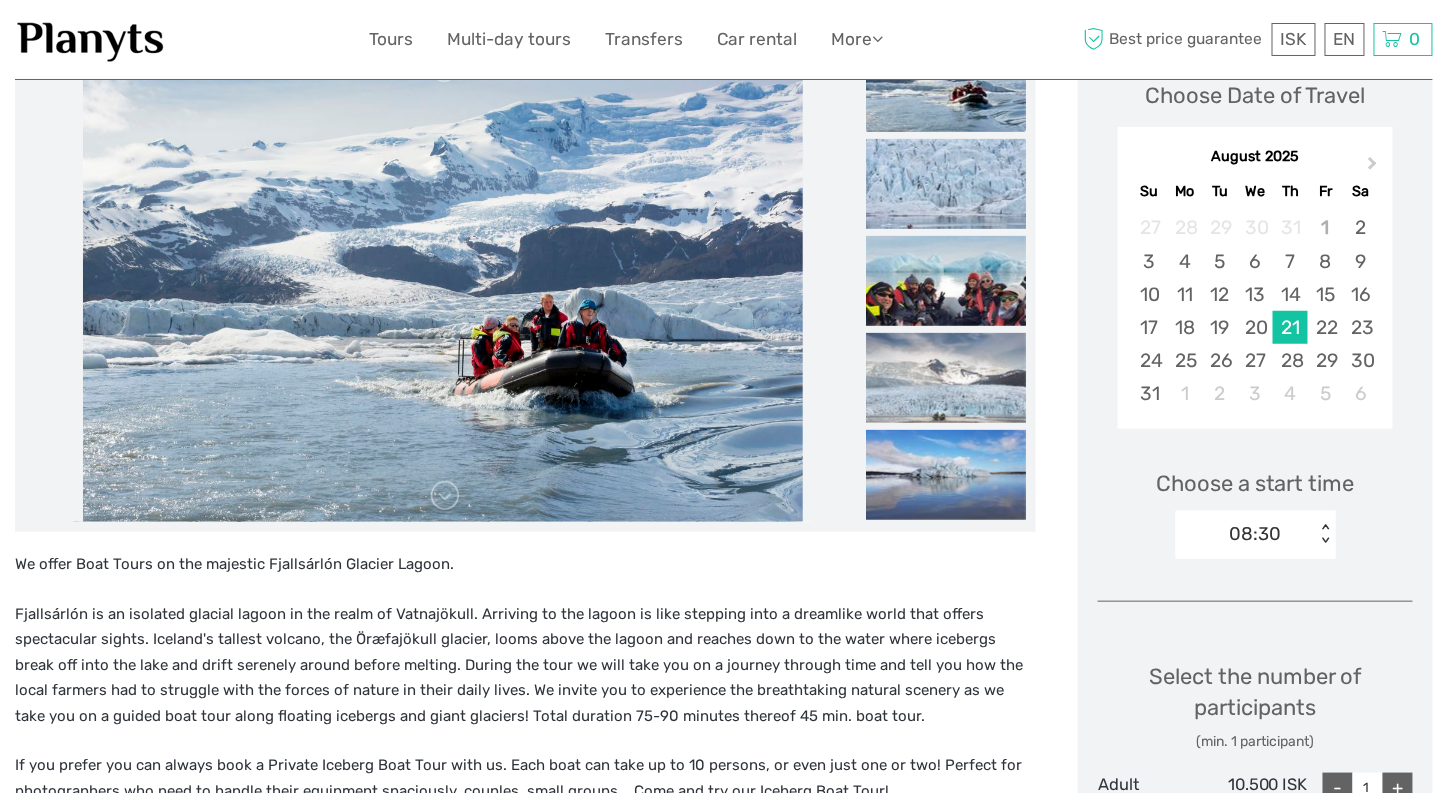 scroll, scrollTop: 600, scrollLeft: 0, axis: vertical 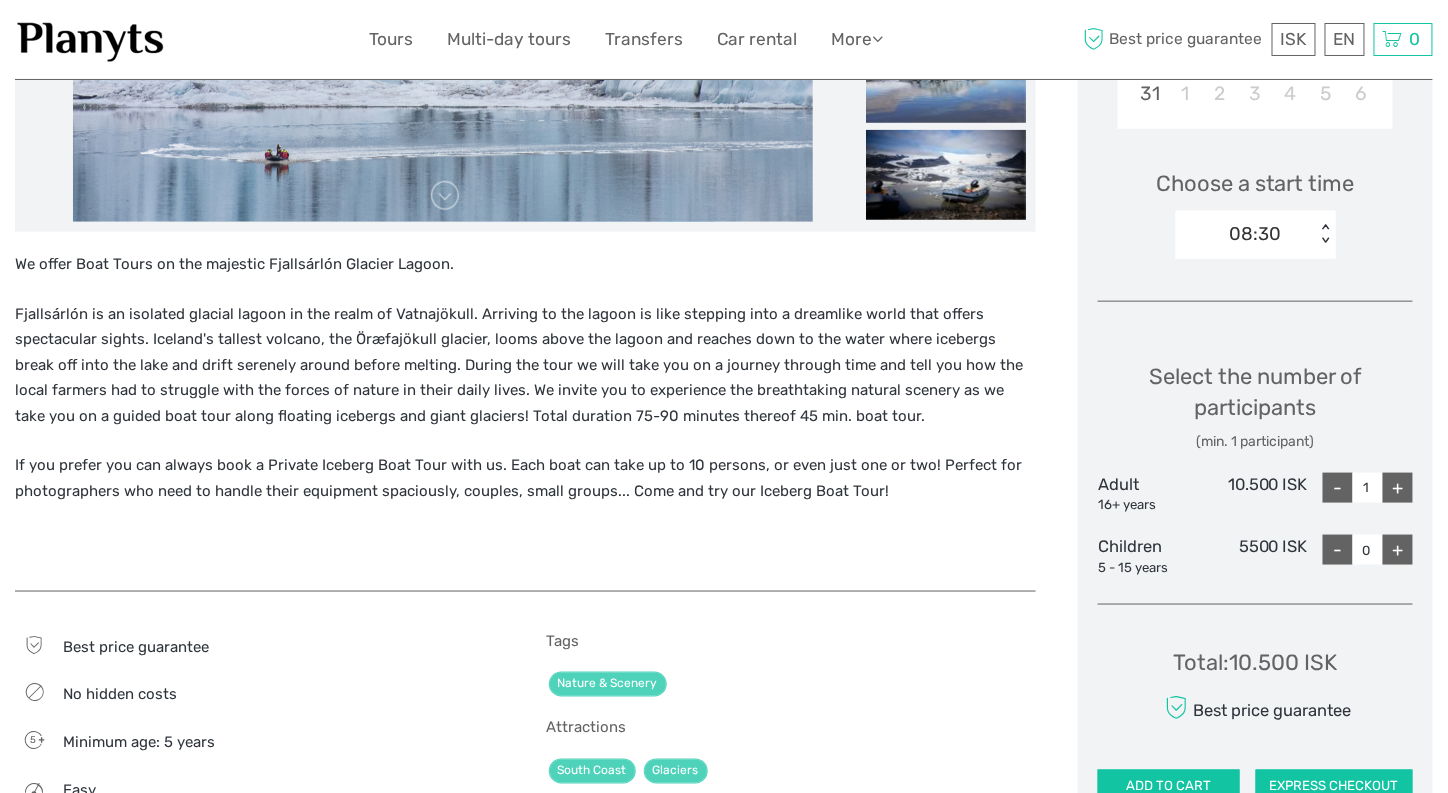 click on "+" at bounding box center [1398, 488] 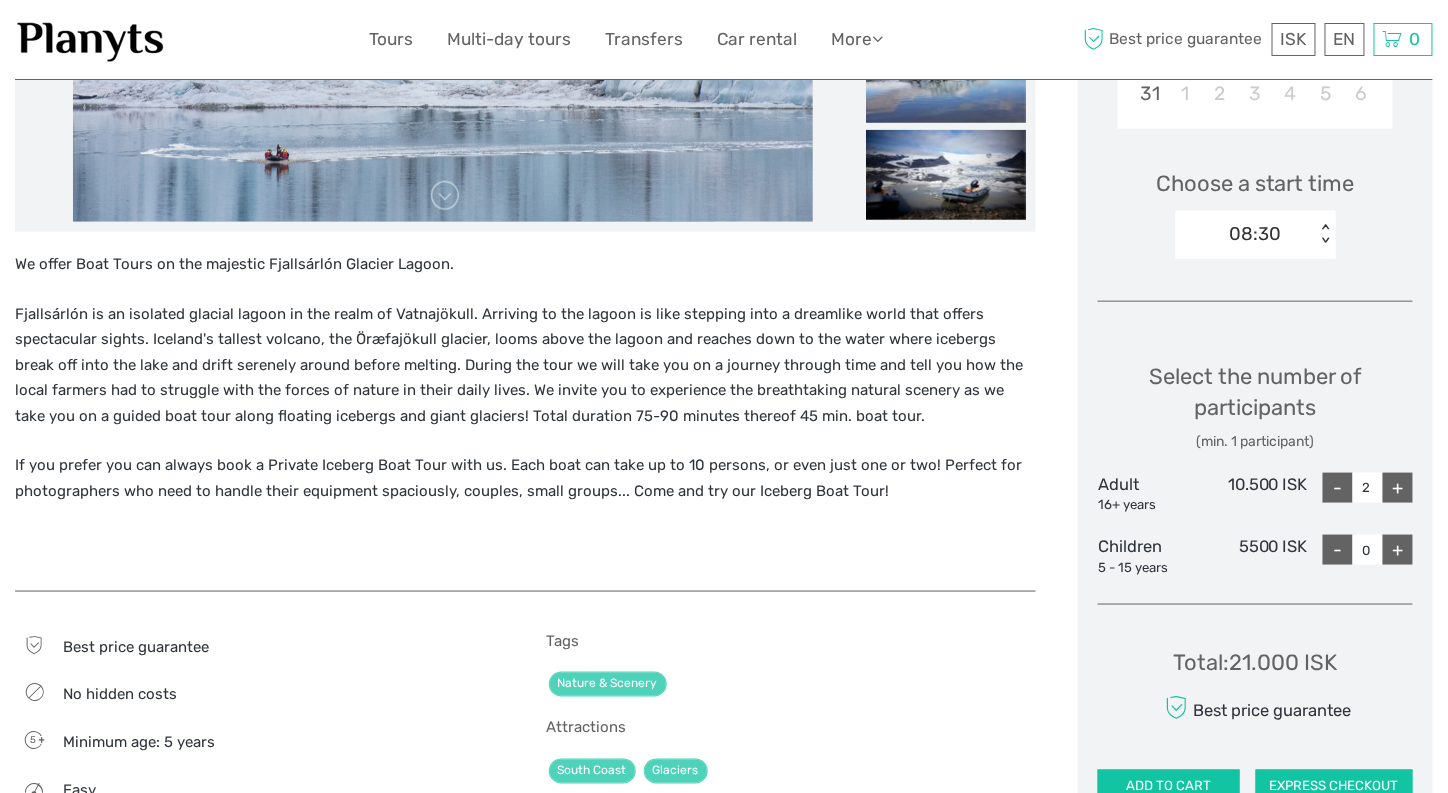 click on "+" at bounding box center [1398, 488] 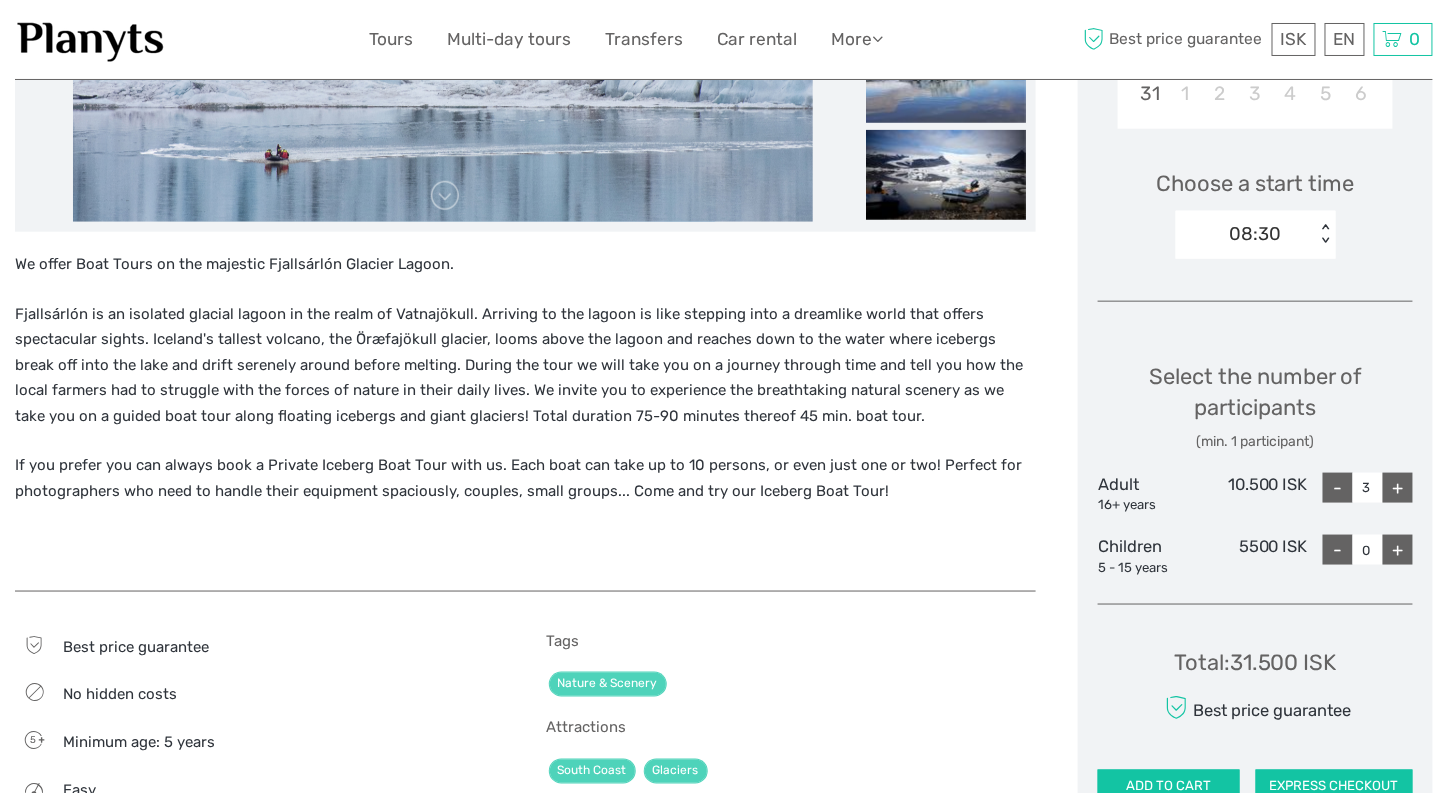 click on "+" at bounding box center [1398, 488] 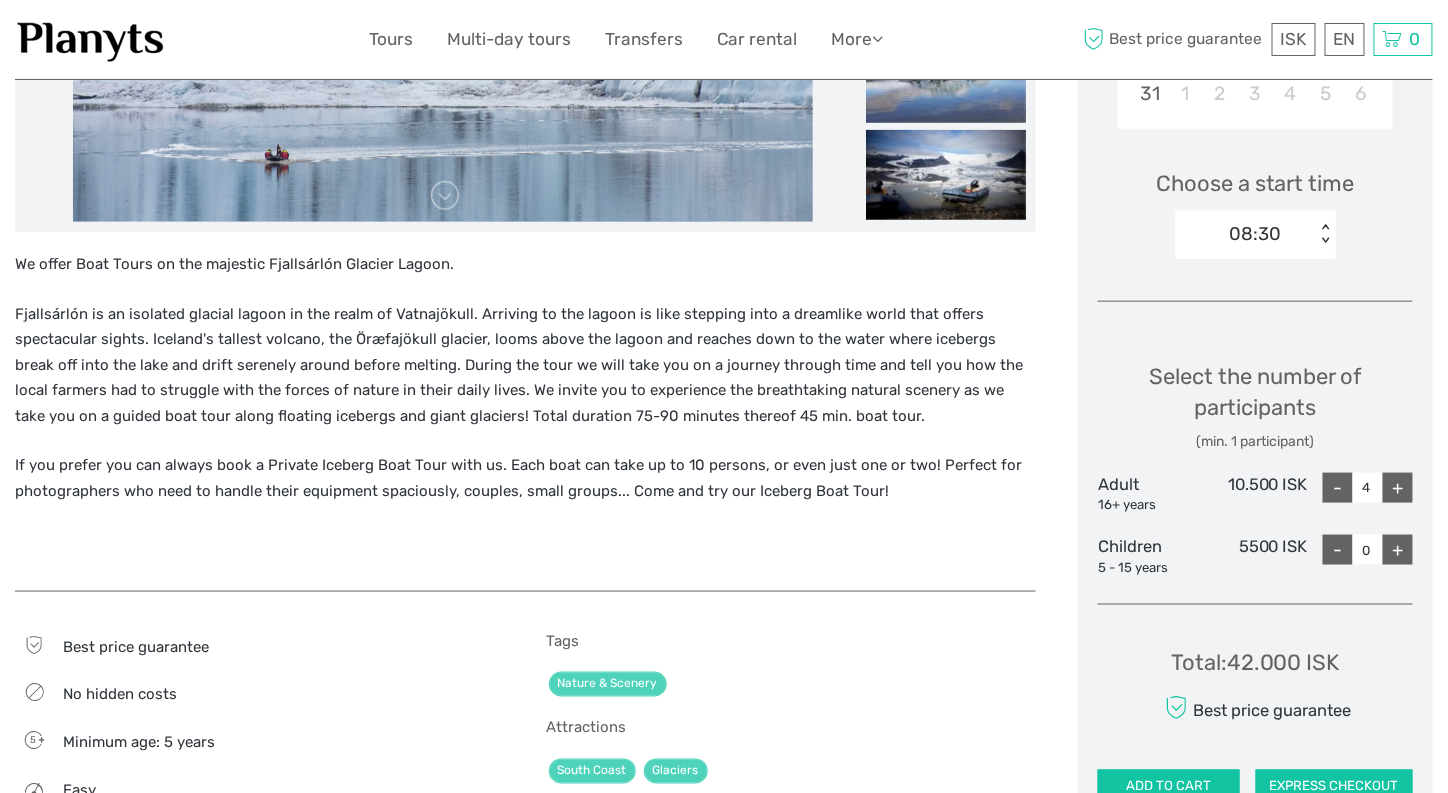 click on "+" at bounding box center (1398, 488) 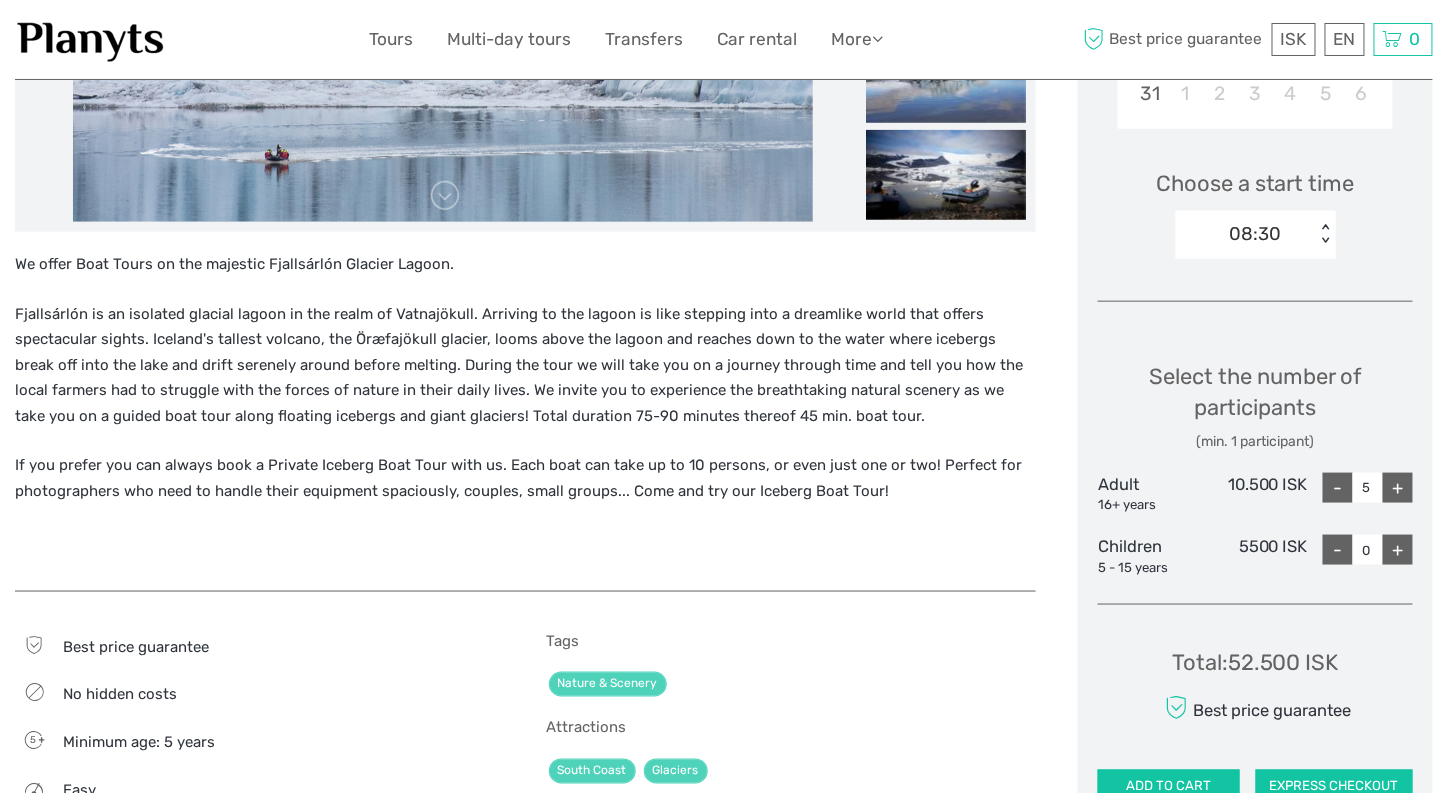 click on "+" at bounding box center (1398, 488) 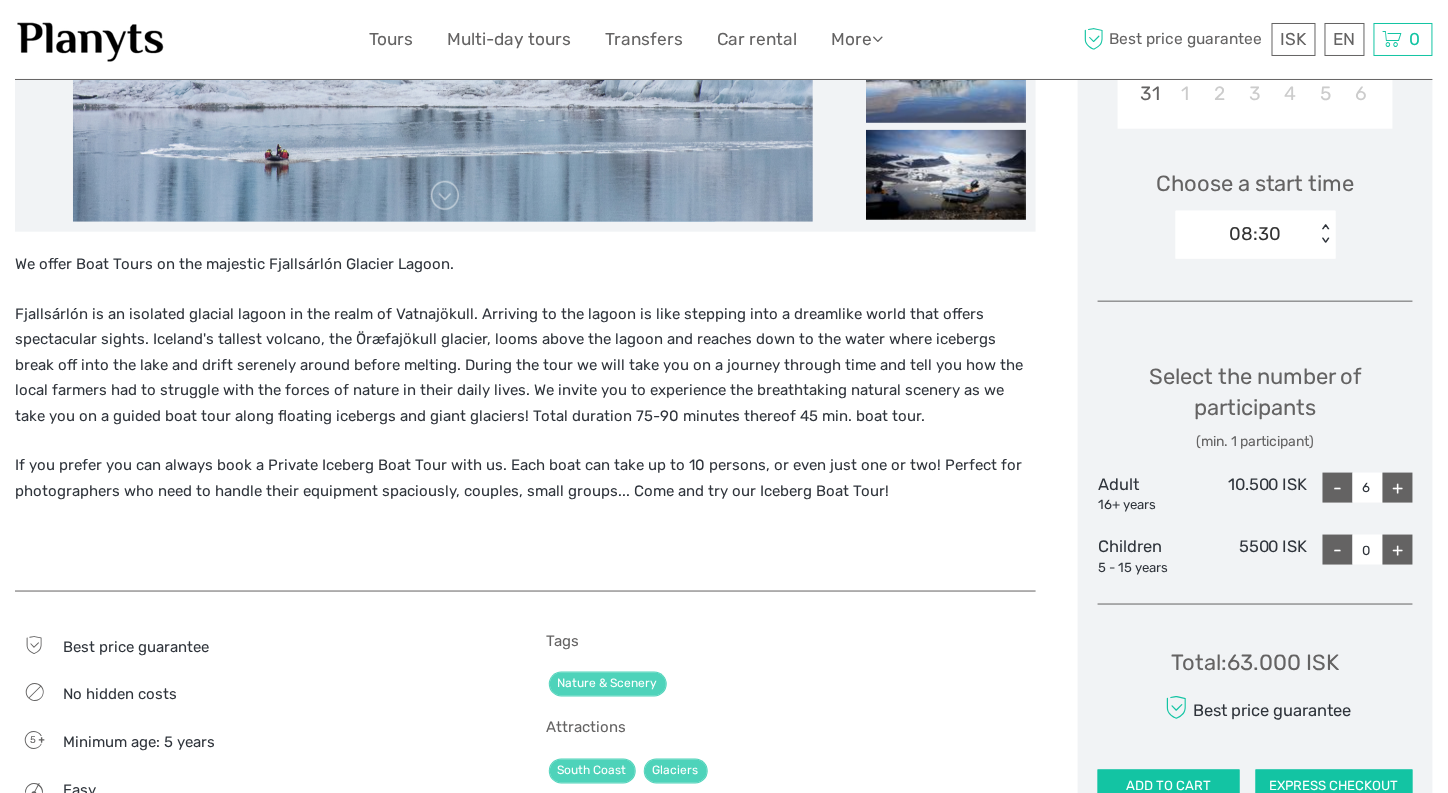 click on "+" at bounding box center (1398, 488) 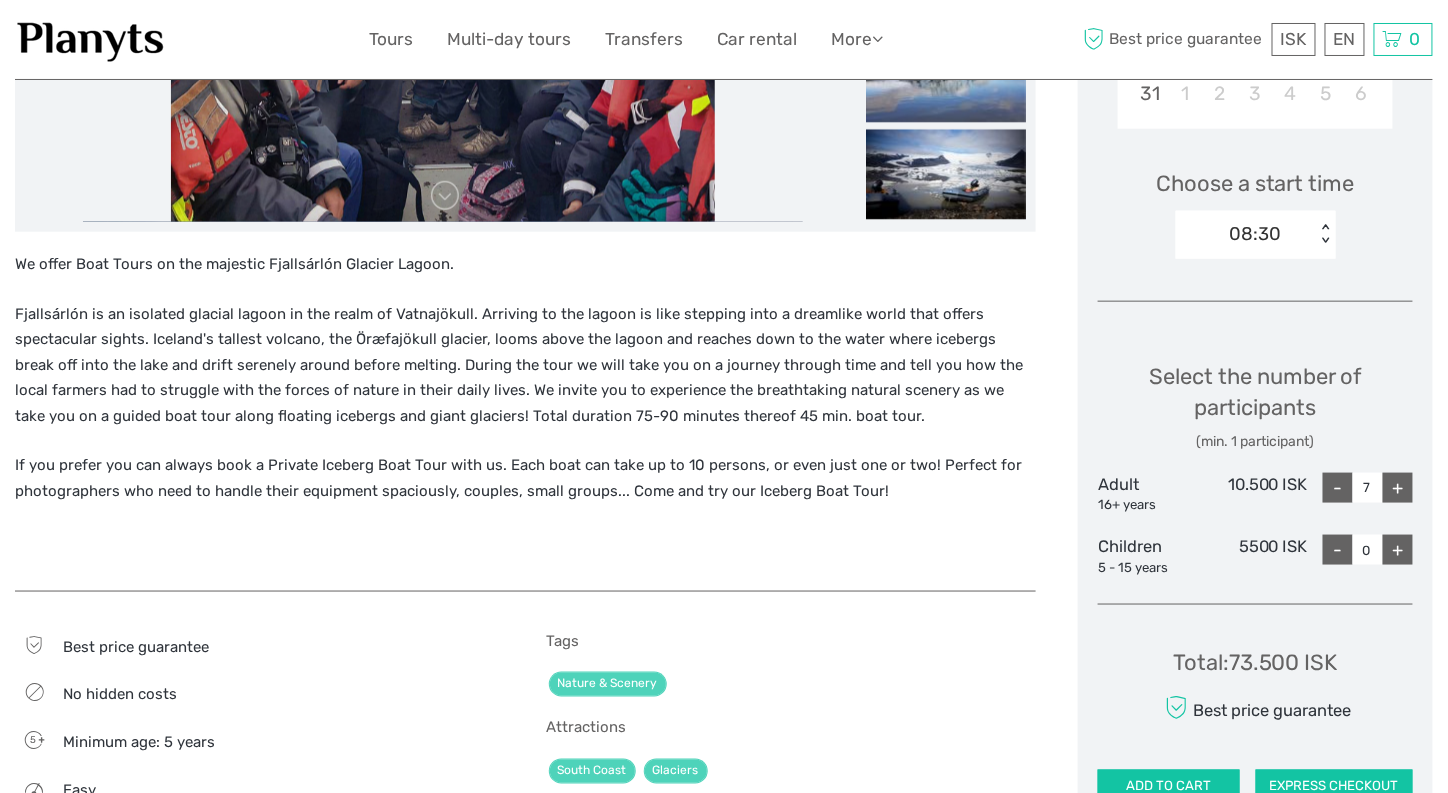 click on "-" at bounding box center (1338, 488) 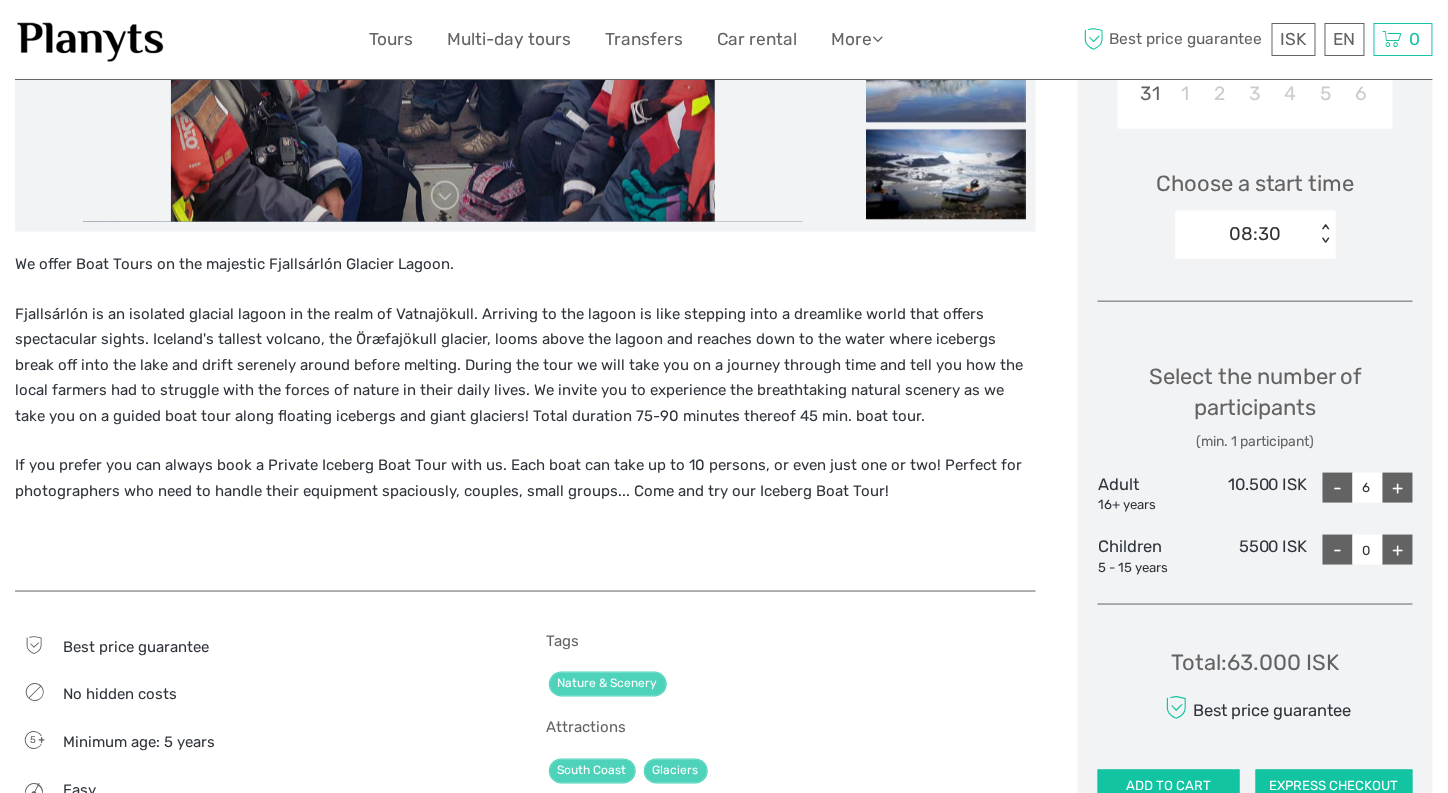 click on "-" at bounding box center [1338, 488] 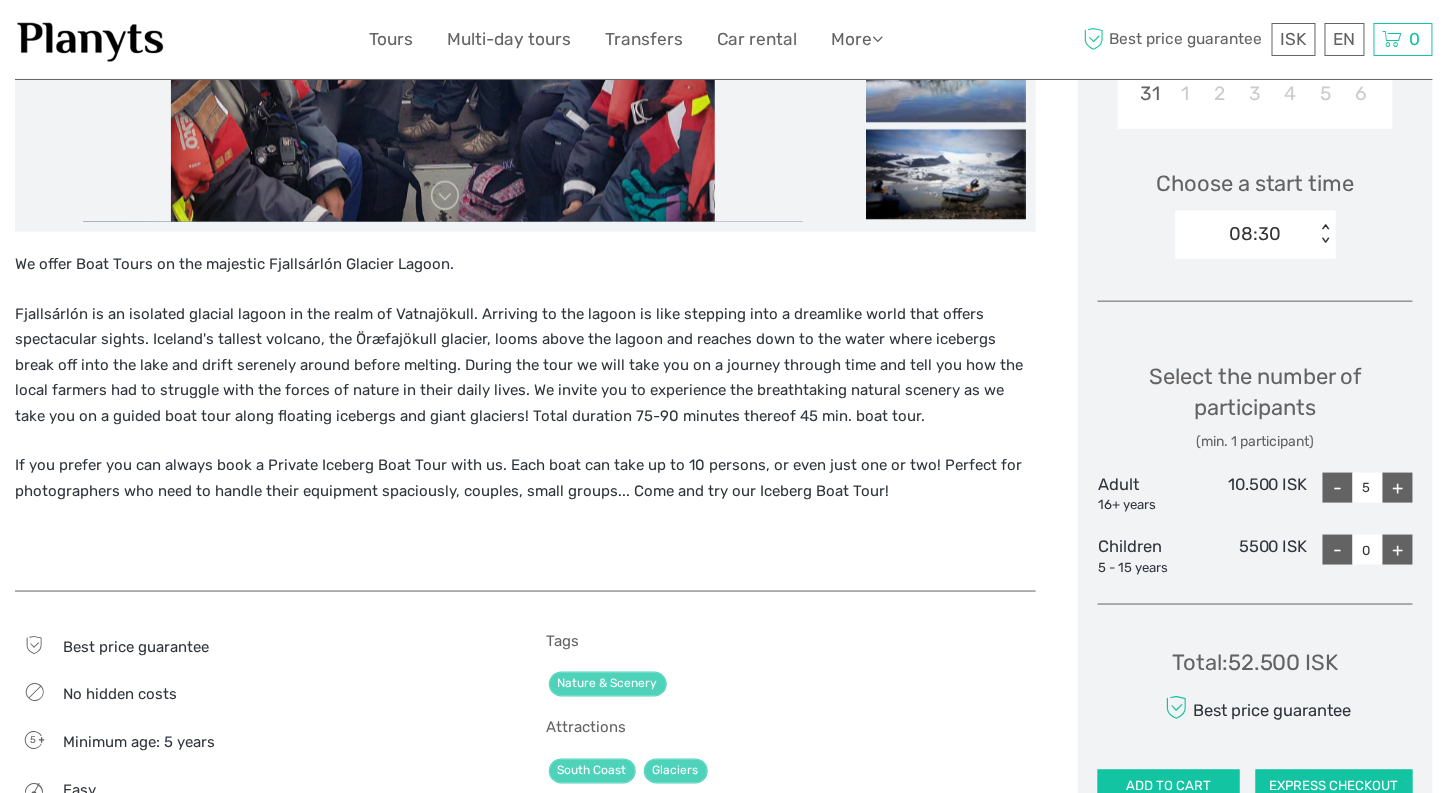 click on "-" at bounding box center [1338, 488] 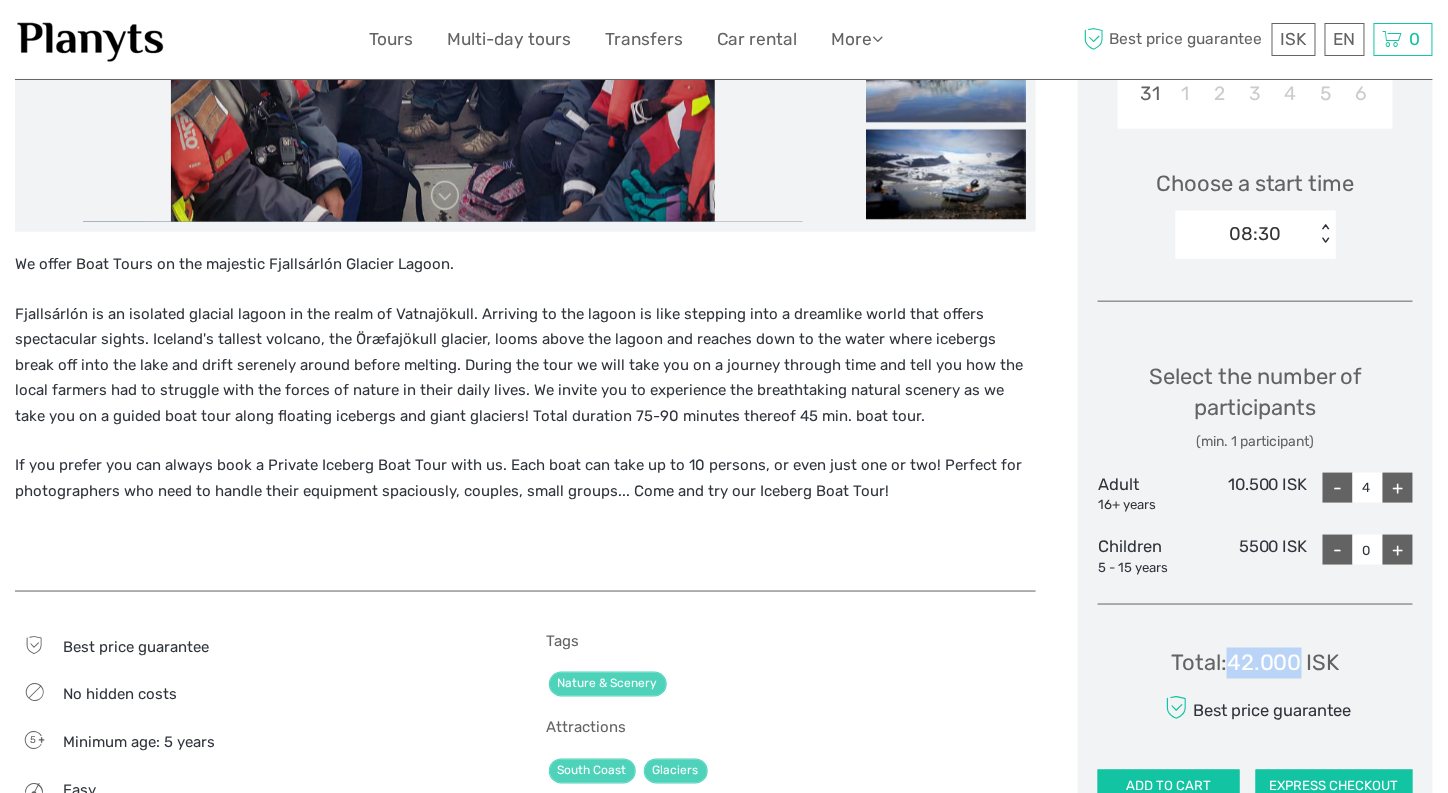 drag, startPoint x: 1233, startPoint y: 663, endPoint x: 1302, endPoint y: 654, distance: 69.58448 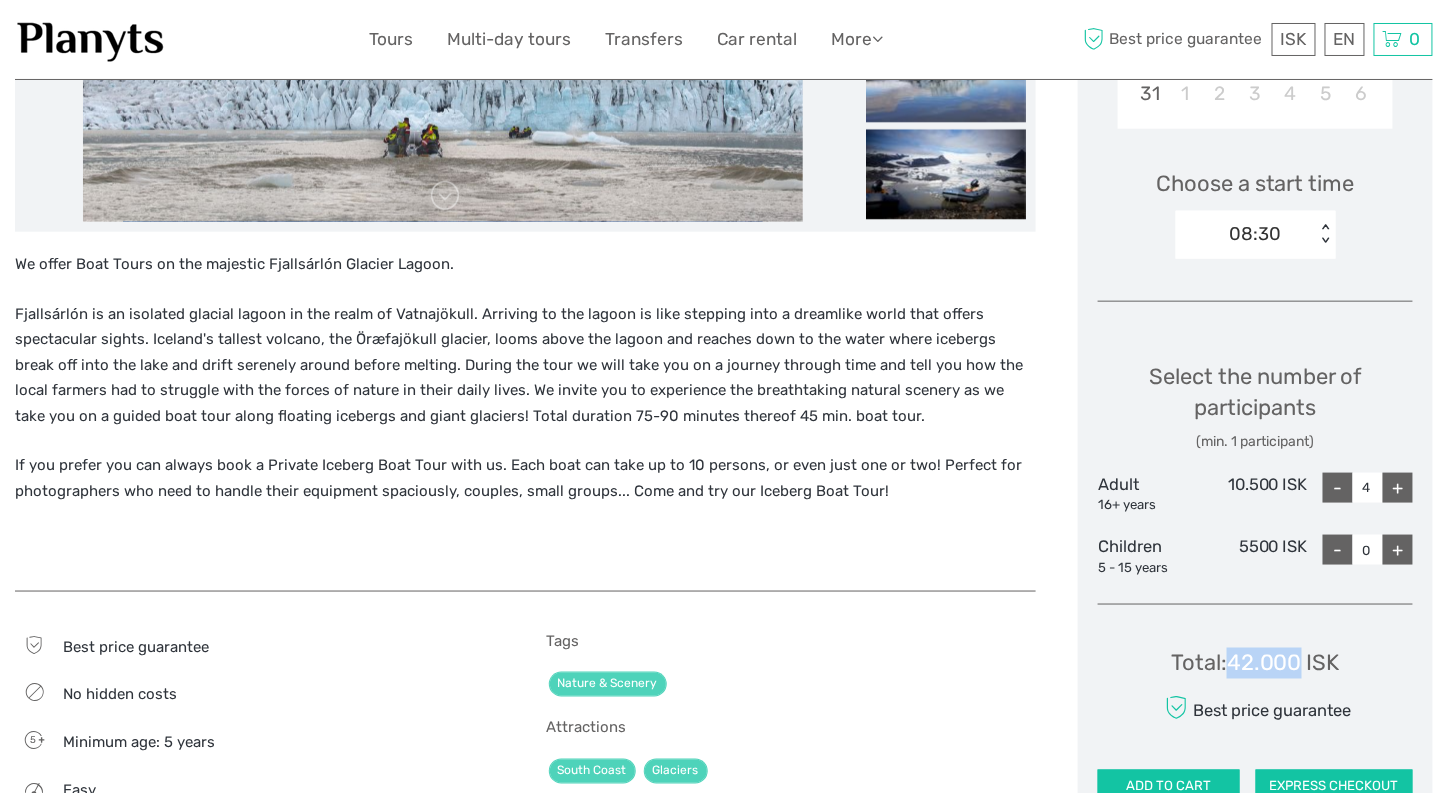 copy on "42.000" 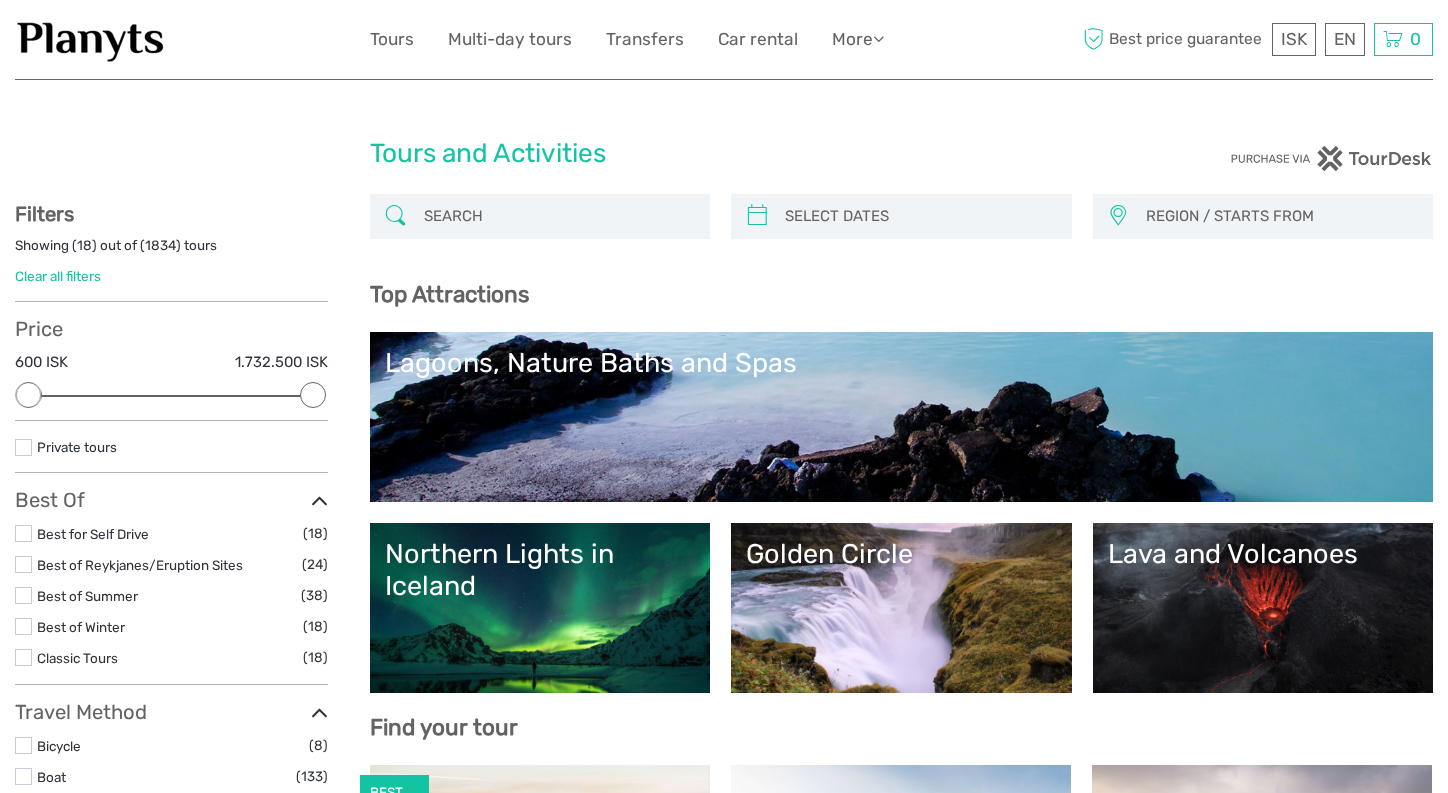 select 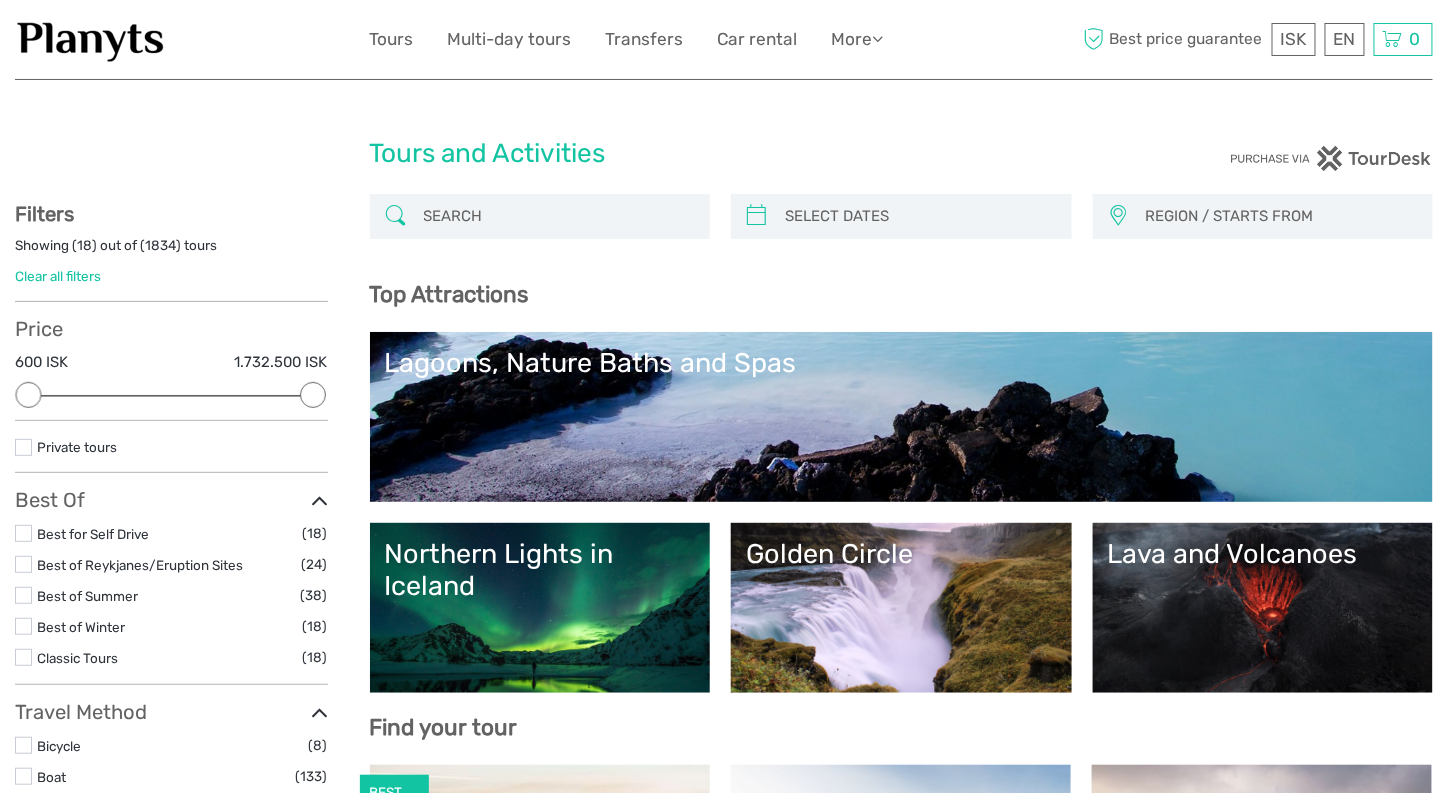 scroll, scrollTop: 0, scrollLeft: 0, axis: both 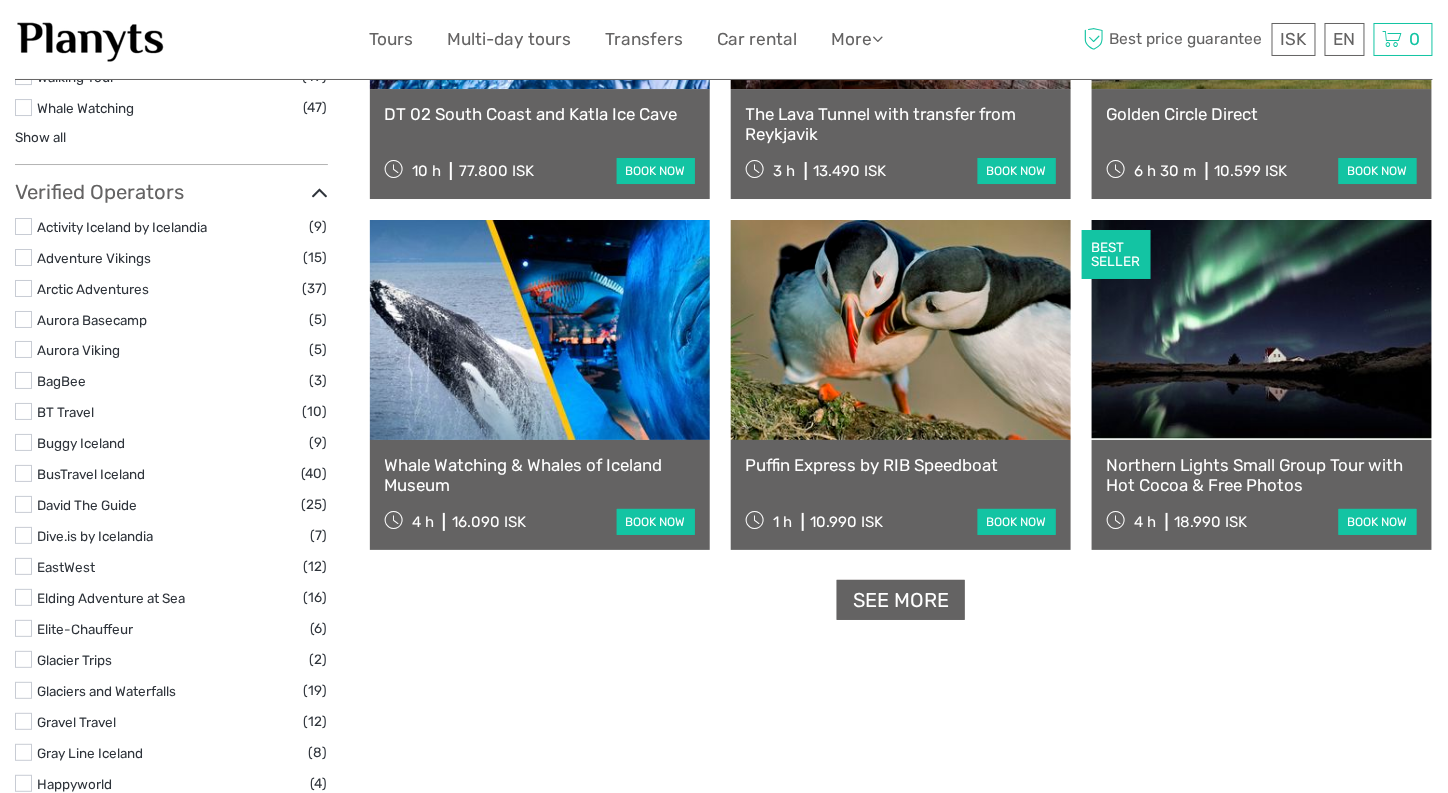 click on "See more" at bounding box center [901, 600] 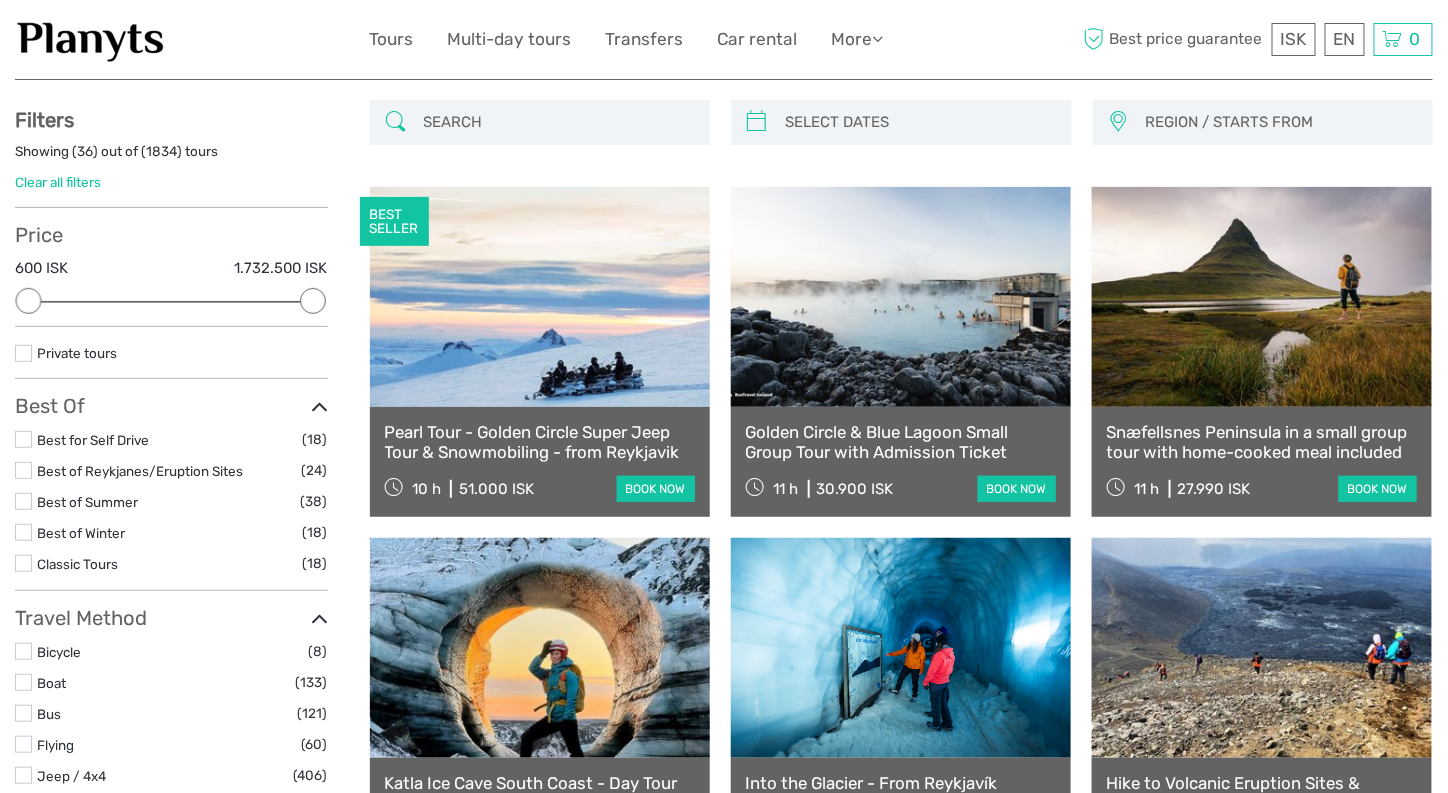 scroll, scrollTop: 0, scrollLeft: 0, axis: both 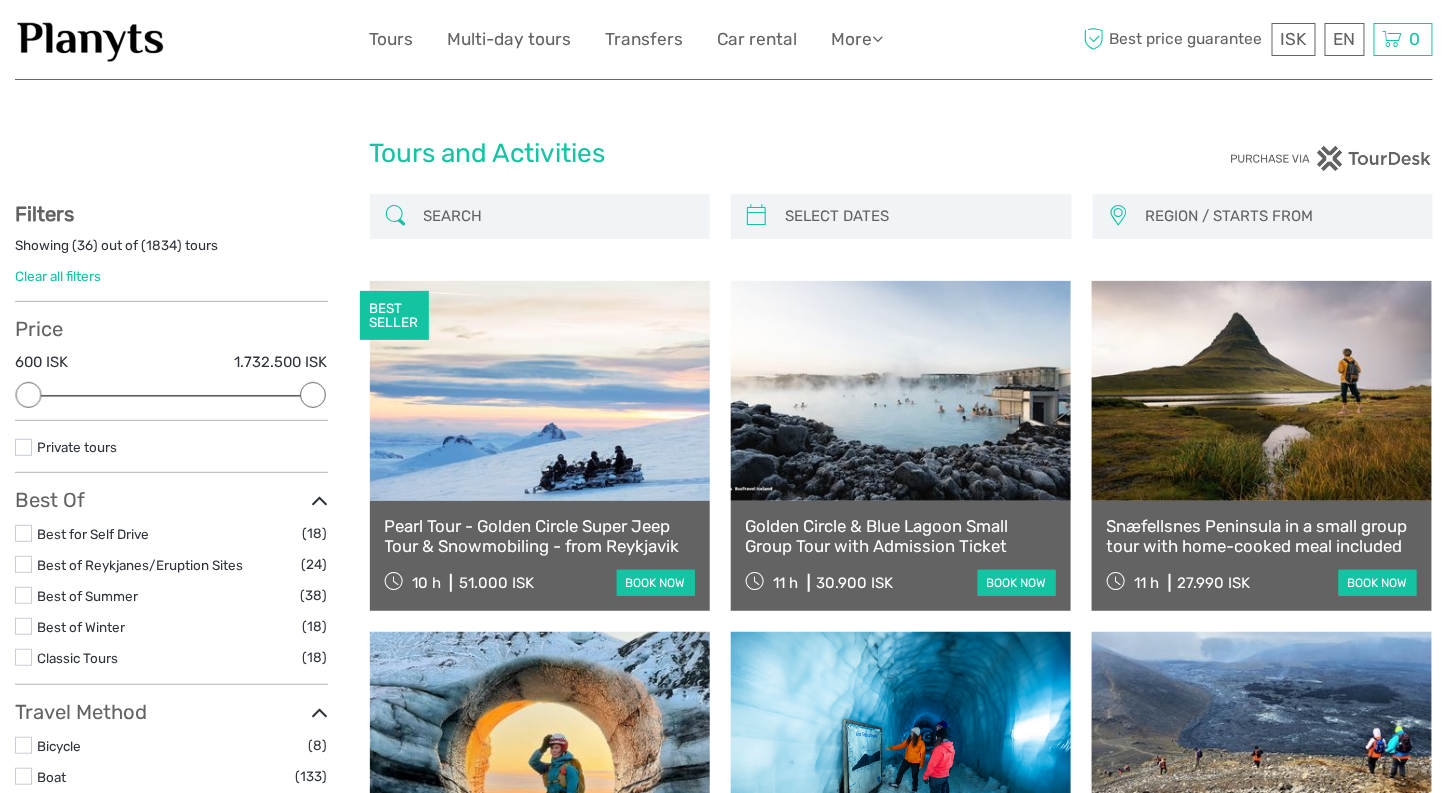 click at bounding box center [558, 216] 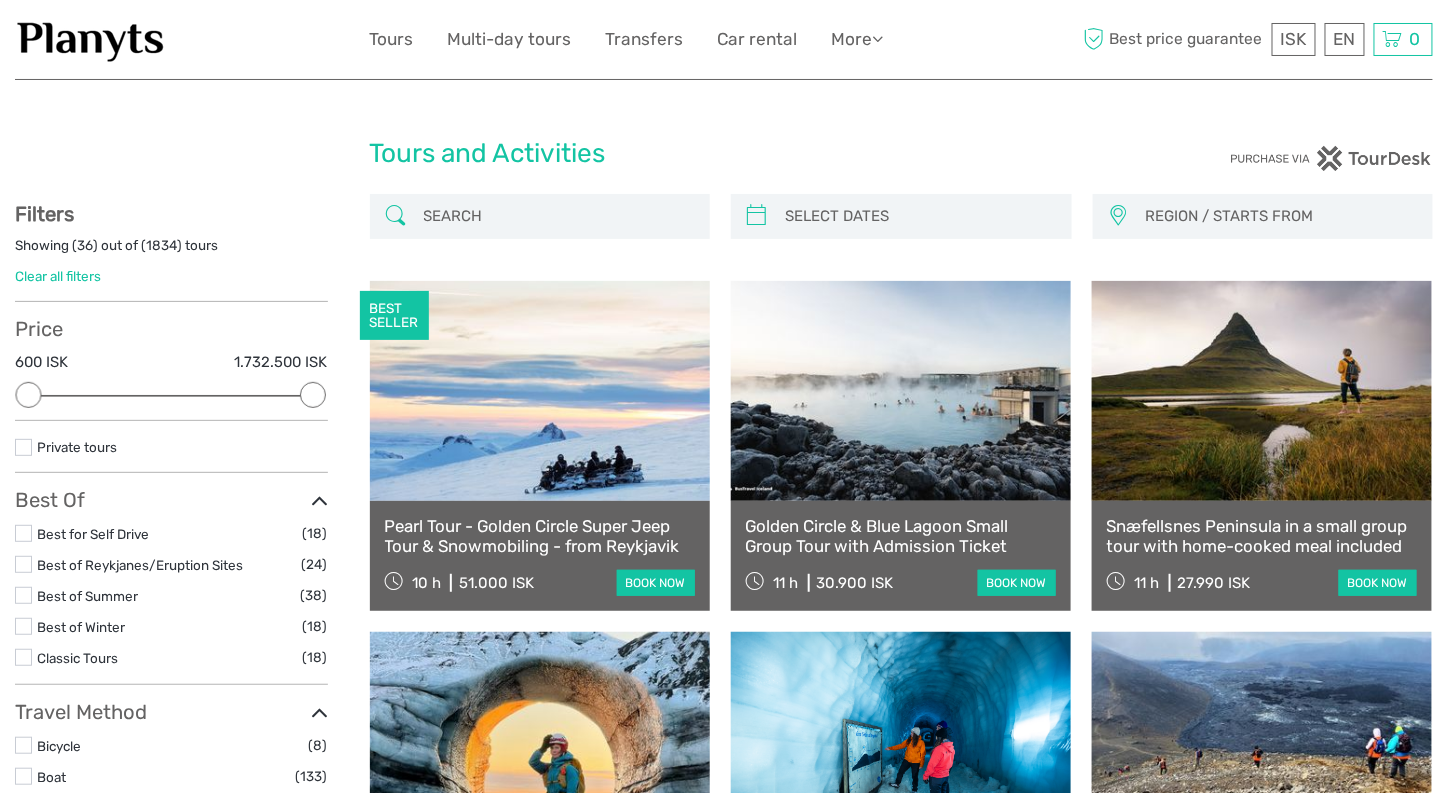 paste on "Sólheimajökull" 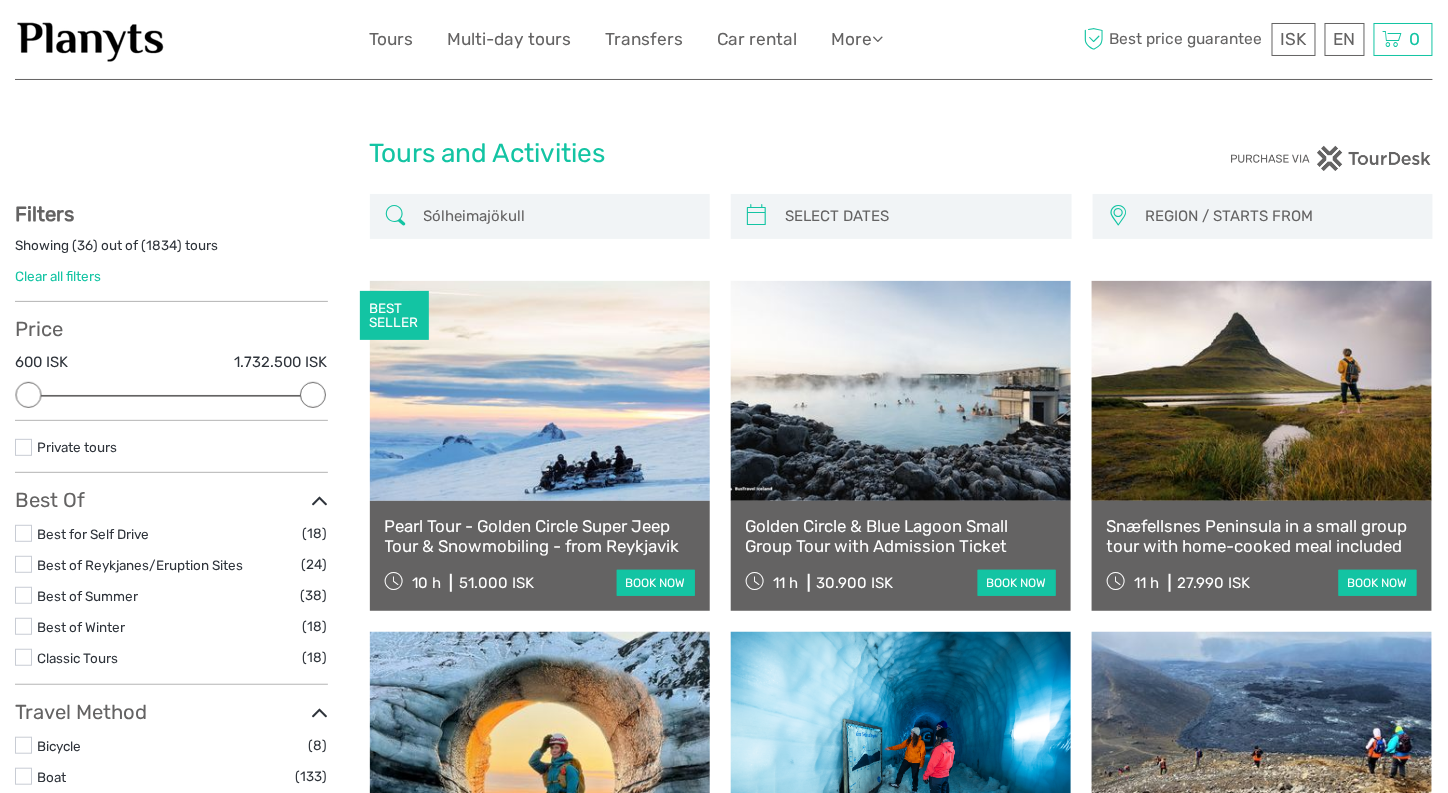 type on "Sólheimajökull" 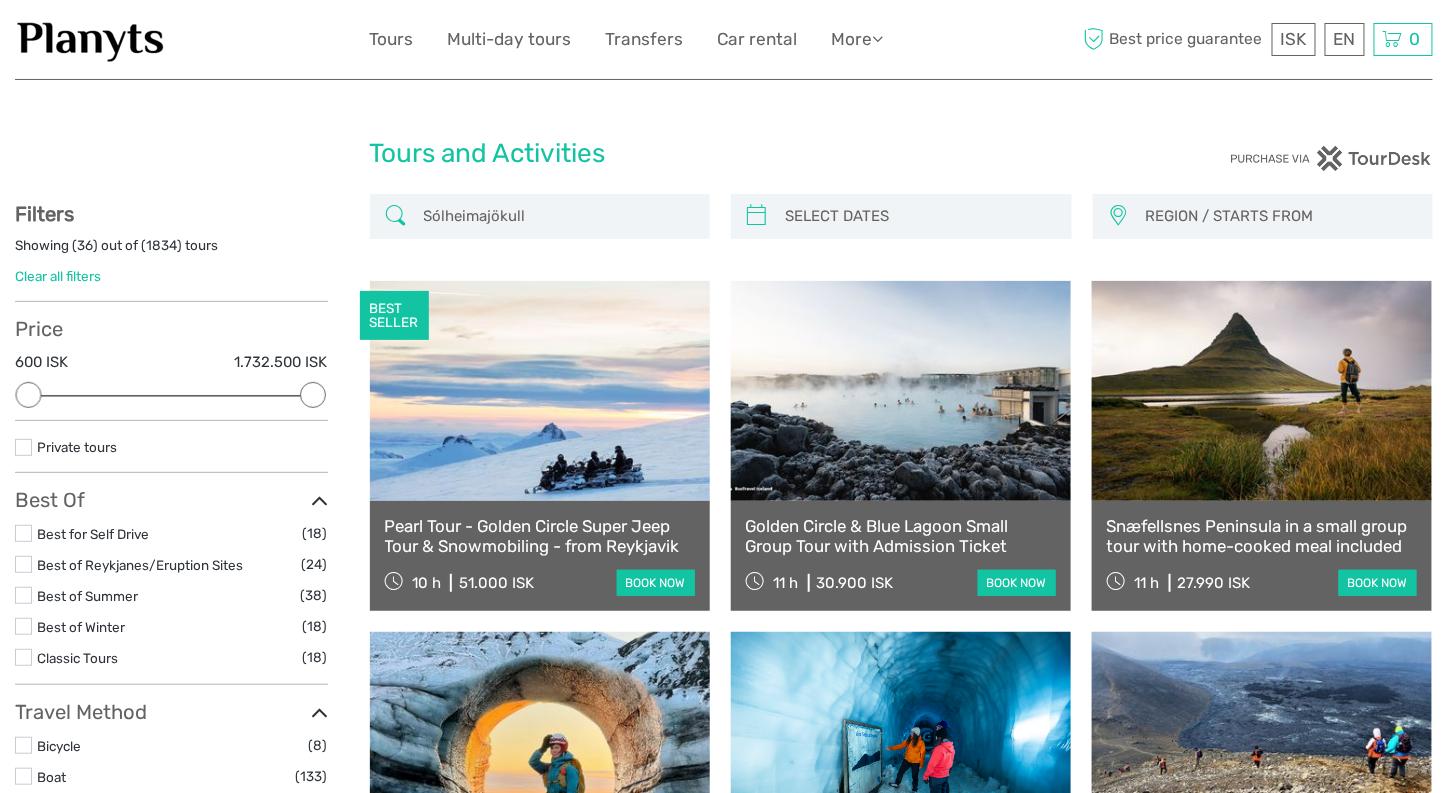 click at bounding box center (395, 216) 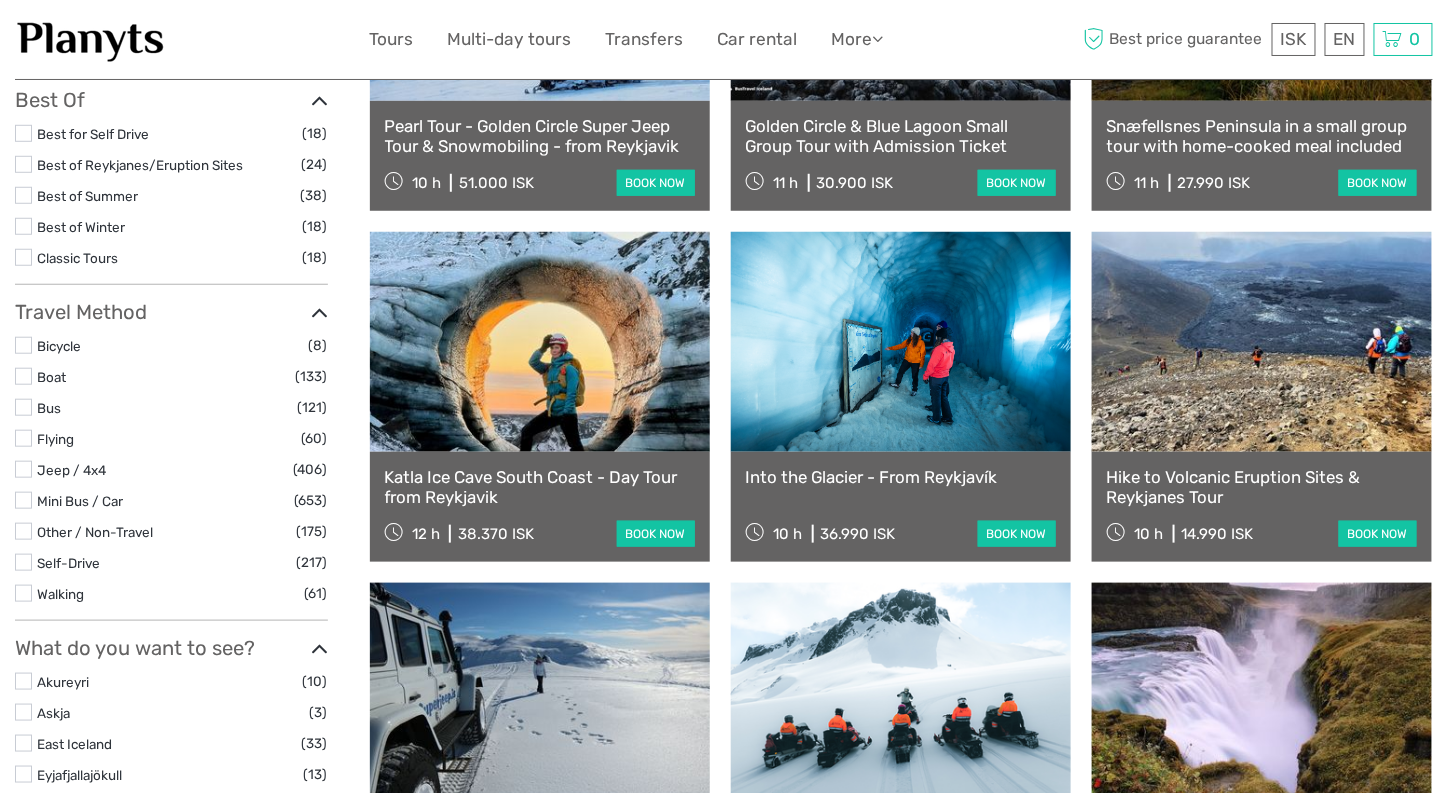 scroll, scrollTop: 0, scrollLeft: 0, axis: both 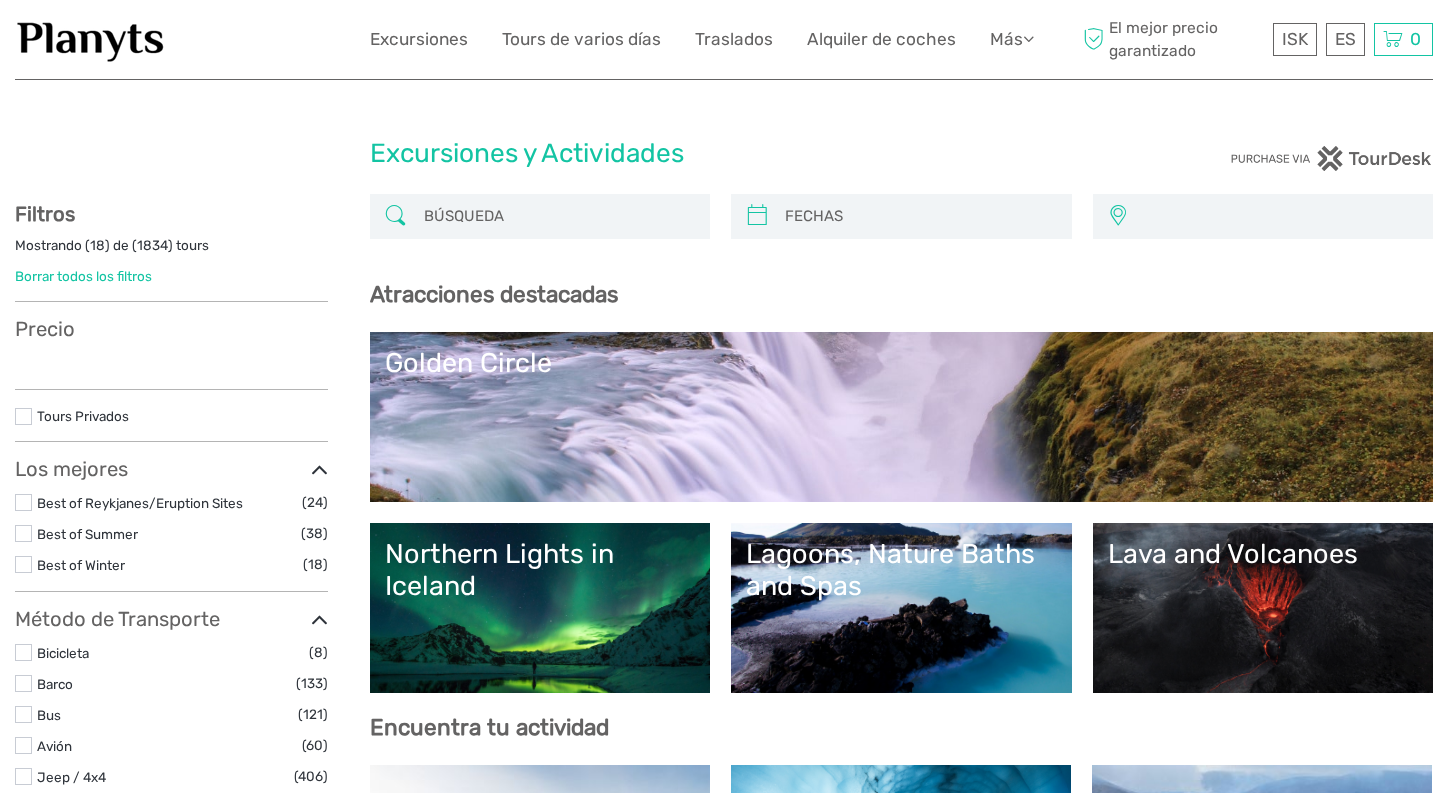 select 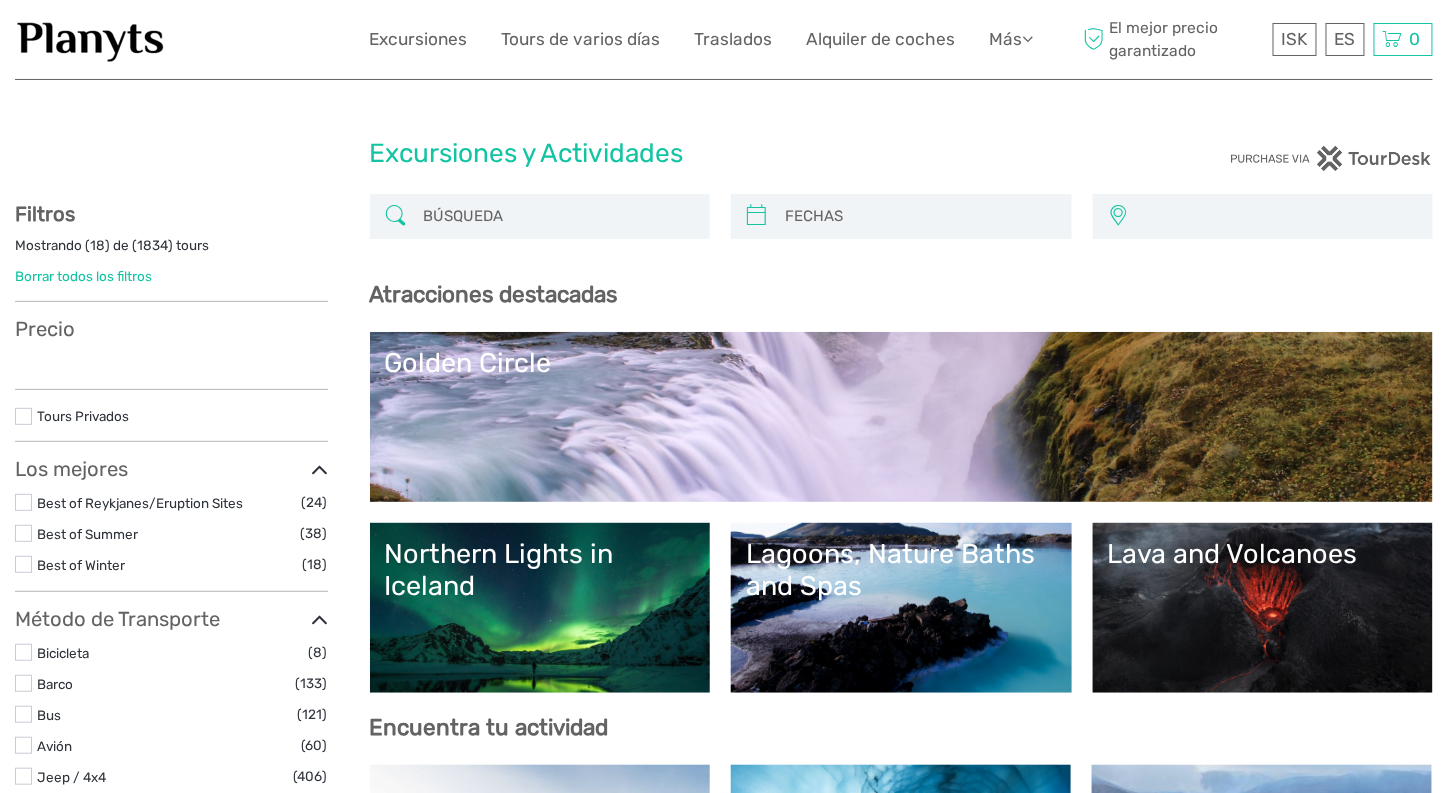 scroll, scrollTop: 0, scrollLeft: 0, axis: both 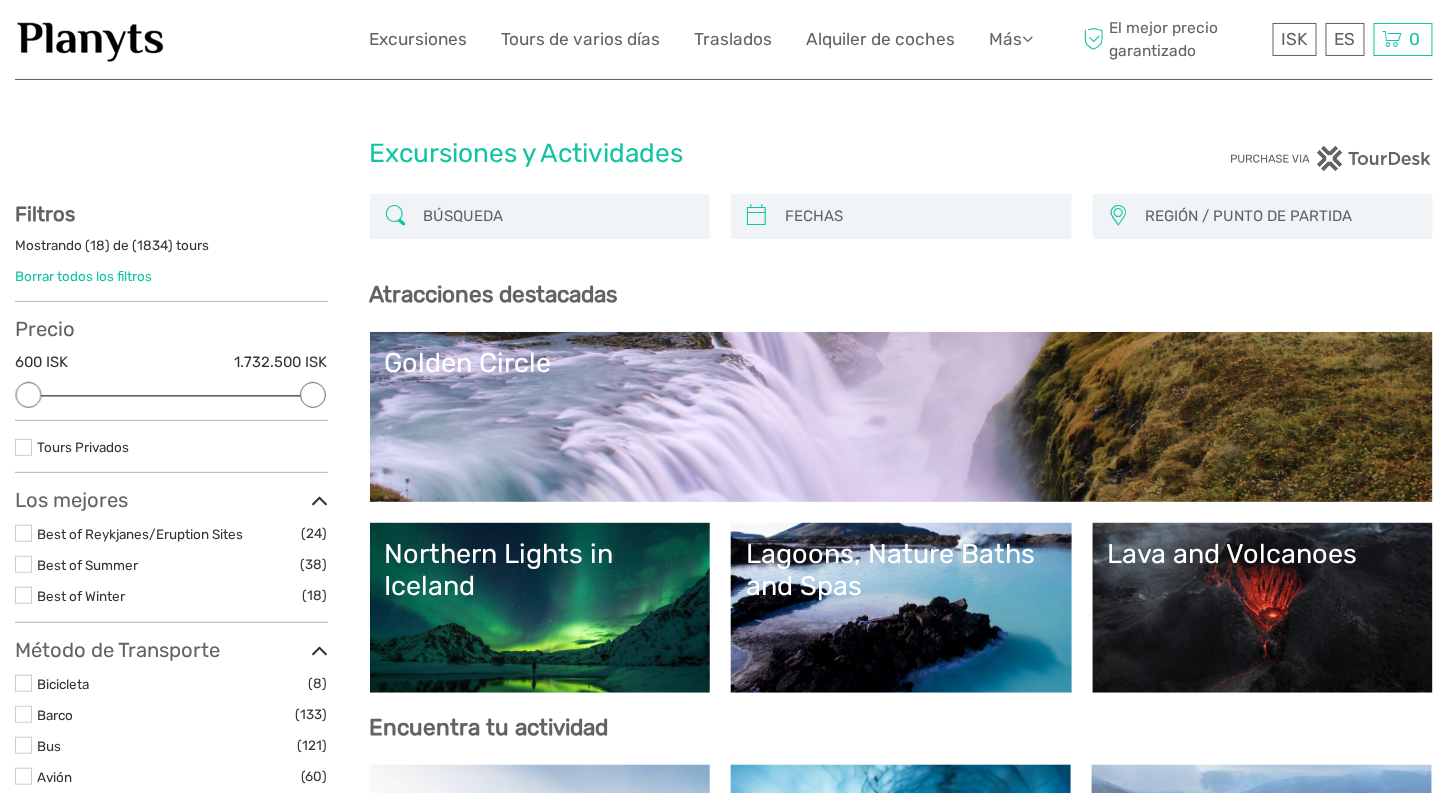 click on "Lagoons, Nature Baths and Spas" at bounding box center [901, 570] 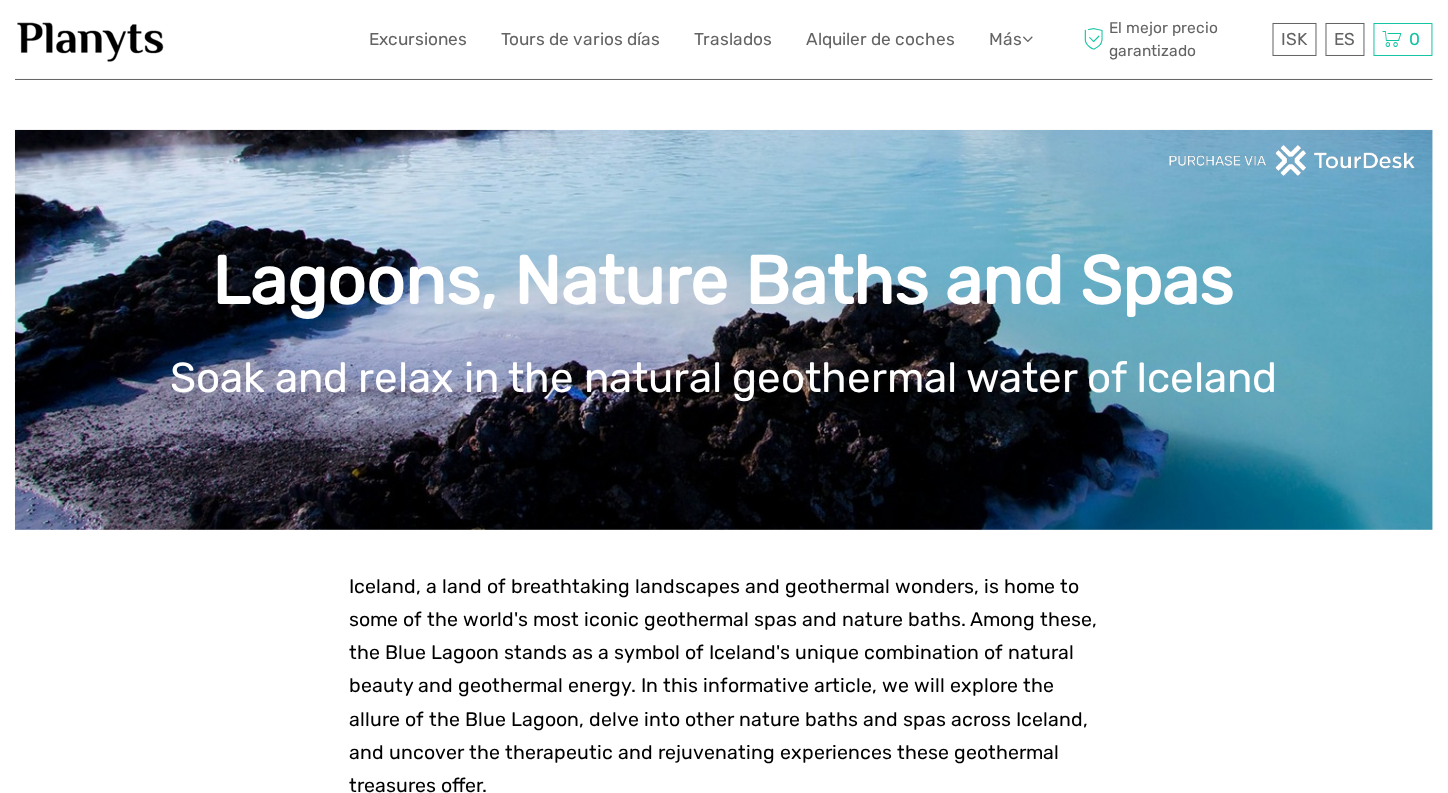 scroll, scrollTop: 300, scrollLeft: 0, axis: vertical 